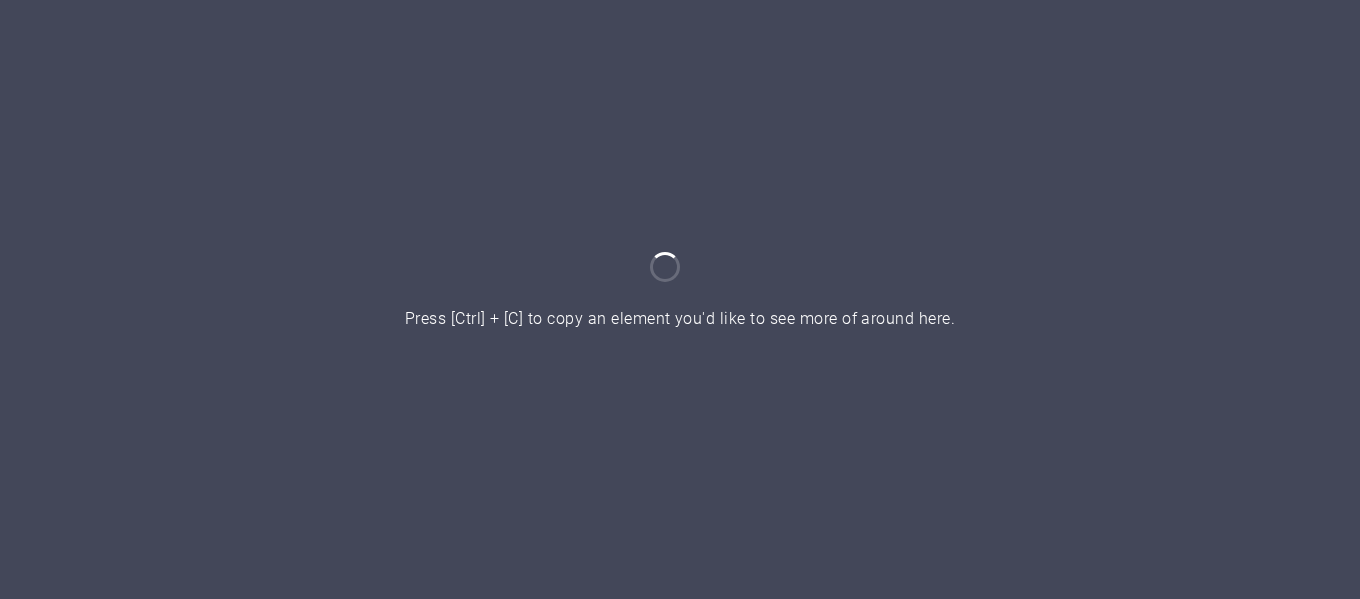 scroll, scrollTop: 0, scrollLeft: 0, axis: both 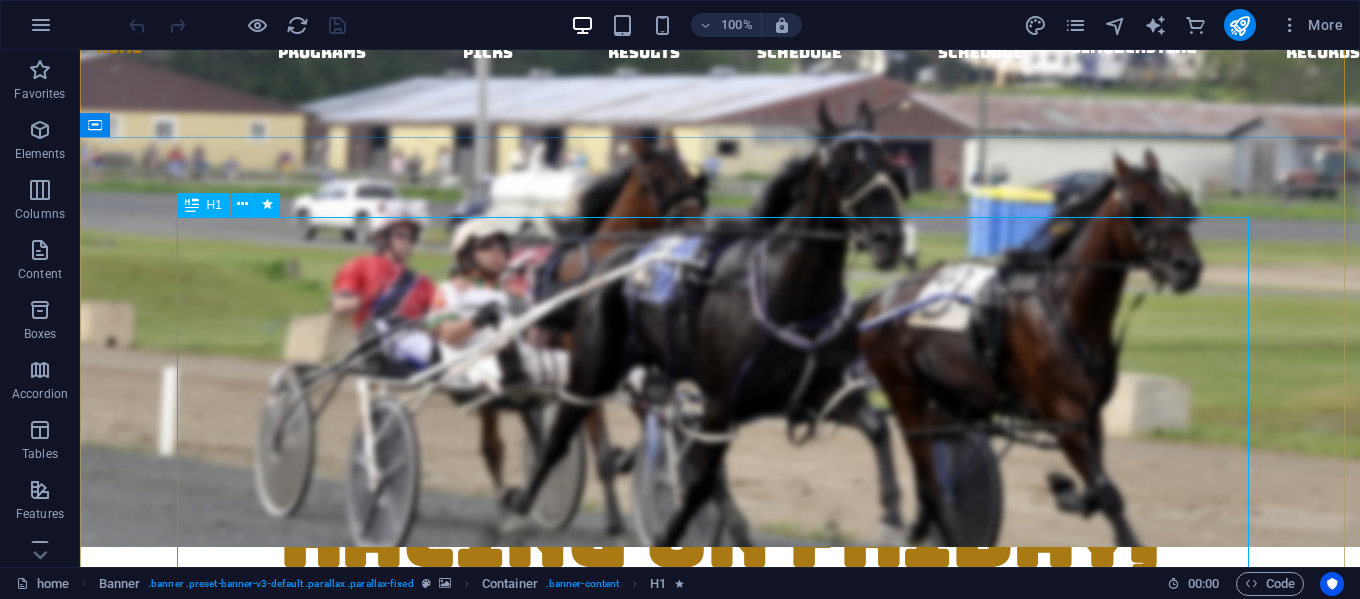click on "THERE WILL BE NO LIVE RACING ON Friday, August 1st returning Monday August 4th @ 2 [AM/PM]" at bounding box center [720, 686] 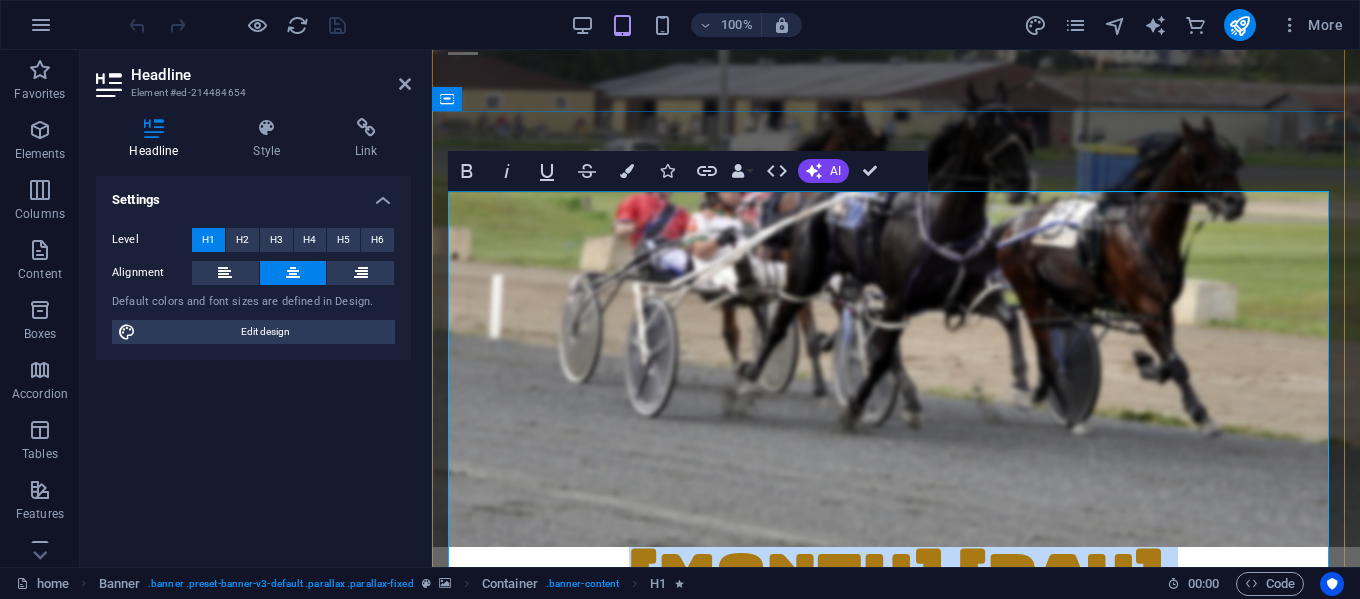 click on "THERE WILL BE NO LIVE RACING ON Friday, August 1st returning Monday August 4th @ 2 [AM/PM]" at bounding box center [896, 579] 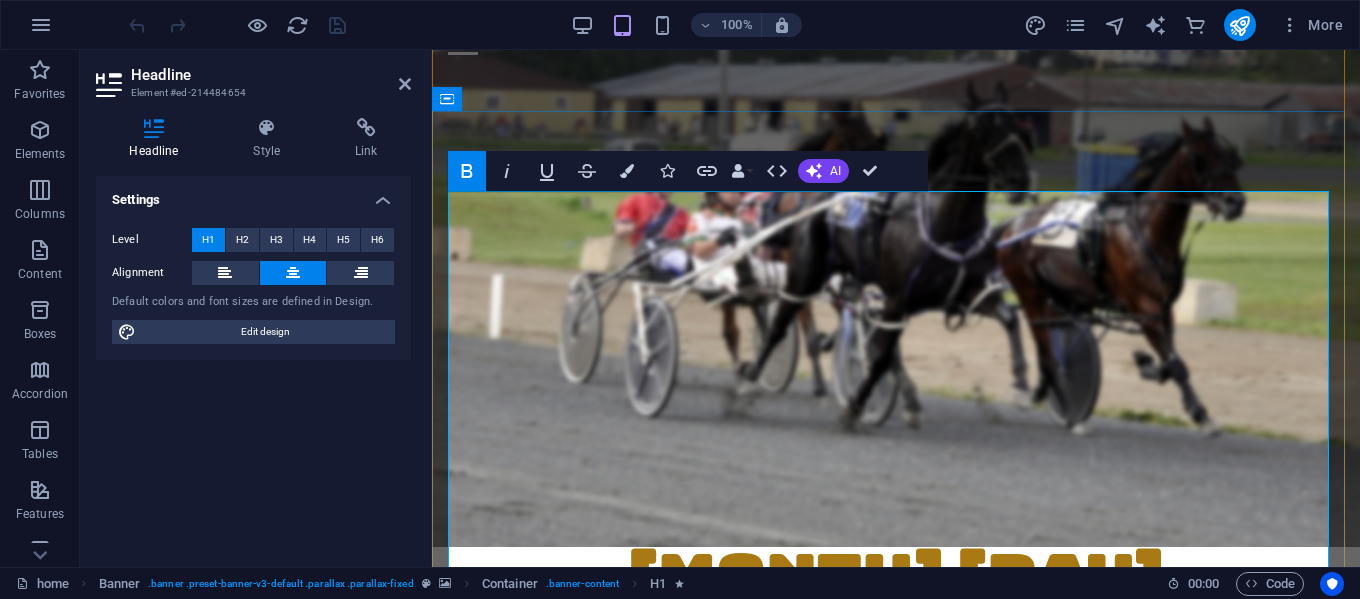click on "THERE WILL BE NO LIVE RACING ON Friday, August 1st returning Monday August 4th @ 2 [AM/PM]" at bounding box center [896, 579] 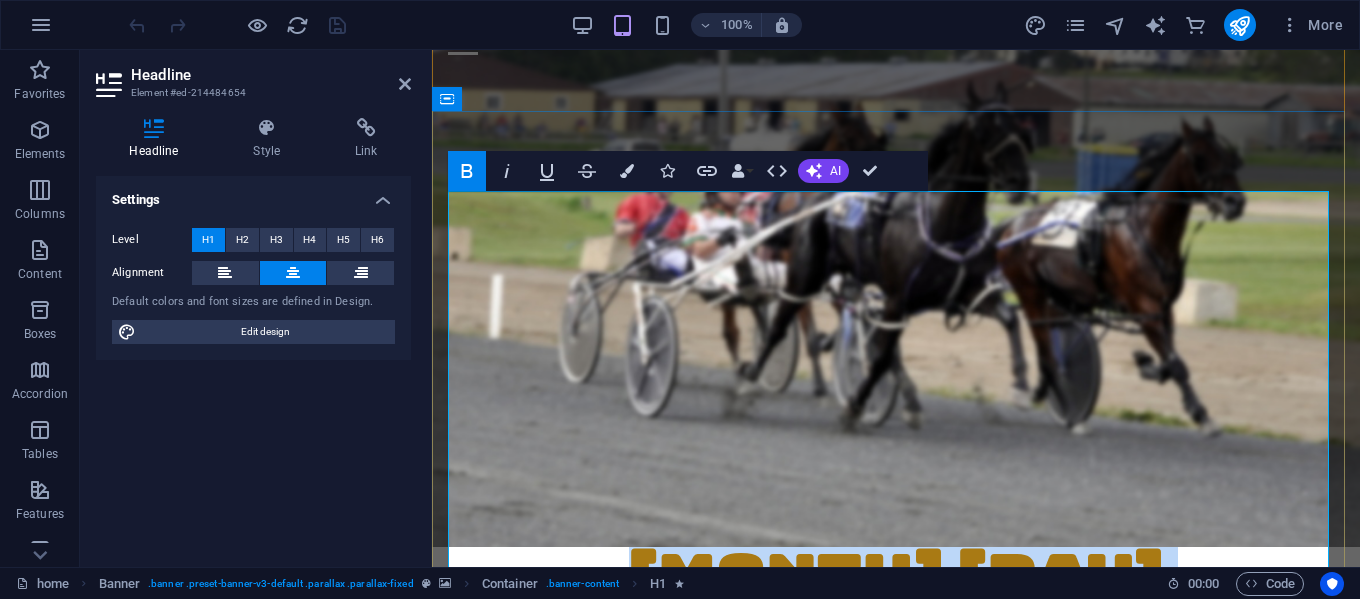 click on "THERE WILL BE NO LIVE RACING ON Friday, August 1st returning Monday August 4th @ 2 [AM/PM]" at bounding box center [896, 579] 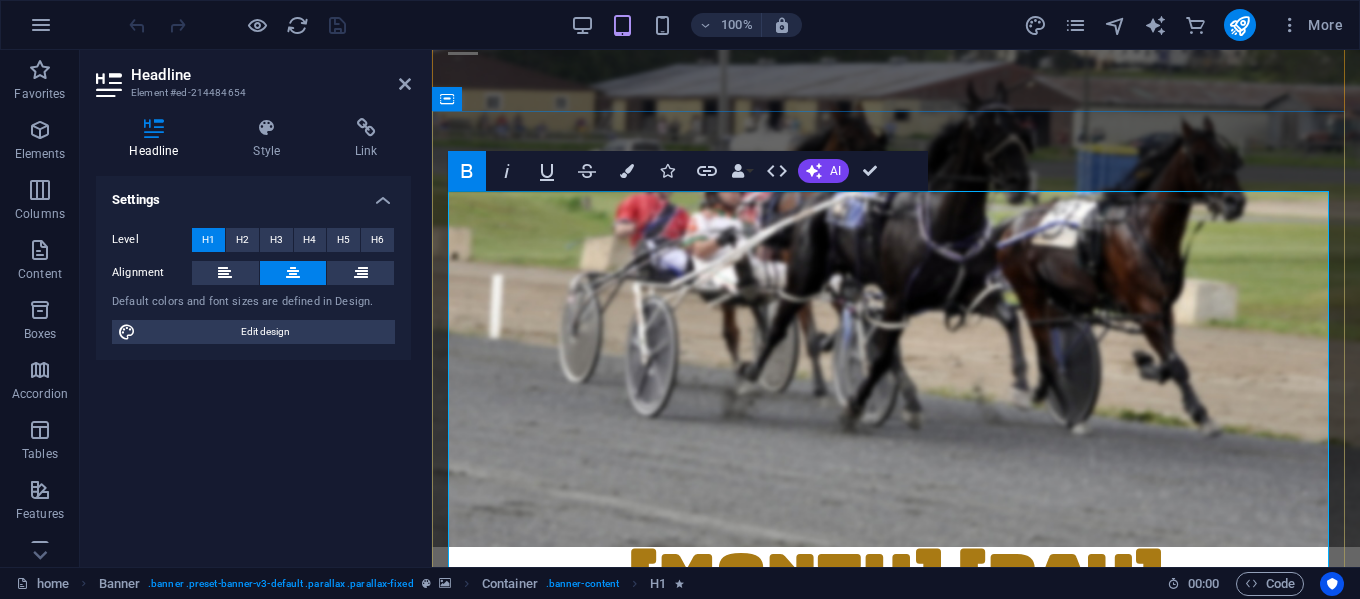 click on "THERE WILL BE NO LIVE RACING ON Friday, August 1st returning Monday August 4th @ 2 [AM/PM]" at bounding box center [896, 579] 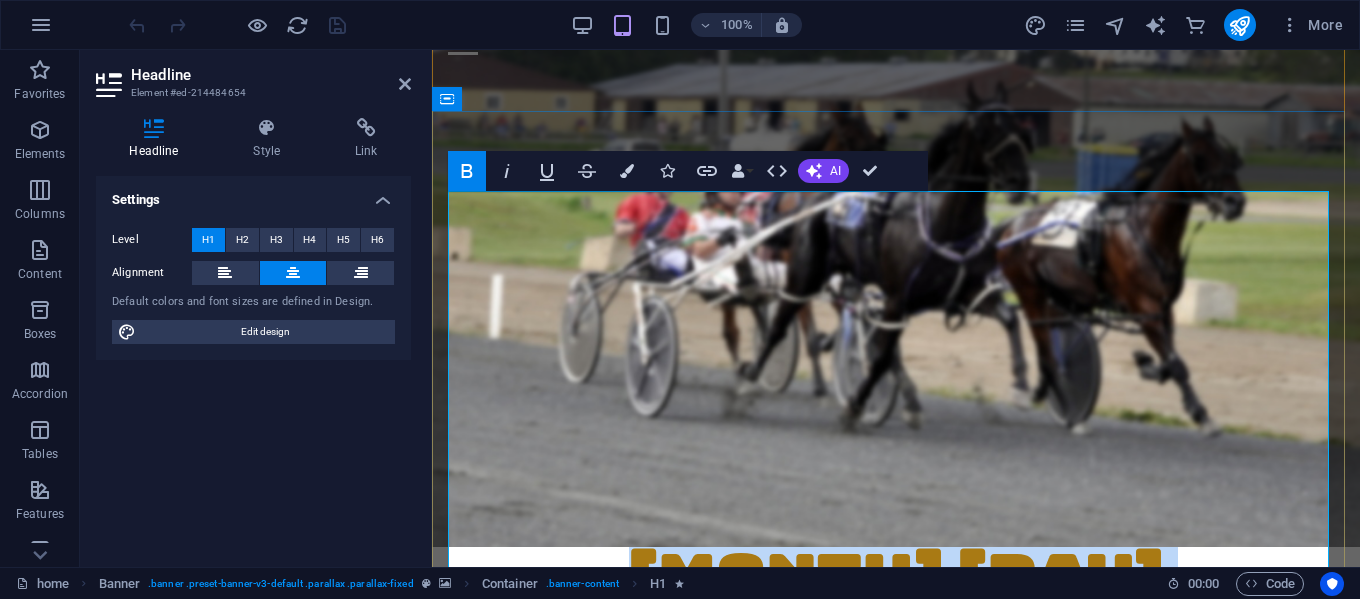 drag, startPoint x: 462, startPoint y: 213, endPoint x: 1230, endPoint y: 540, distance: 834.71735 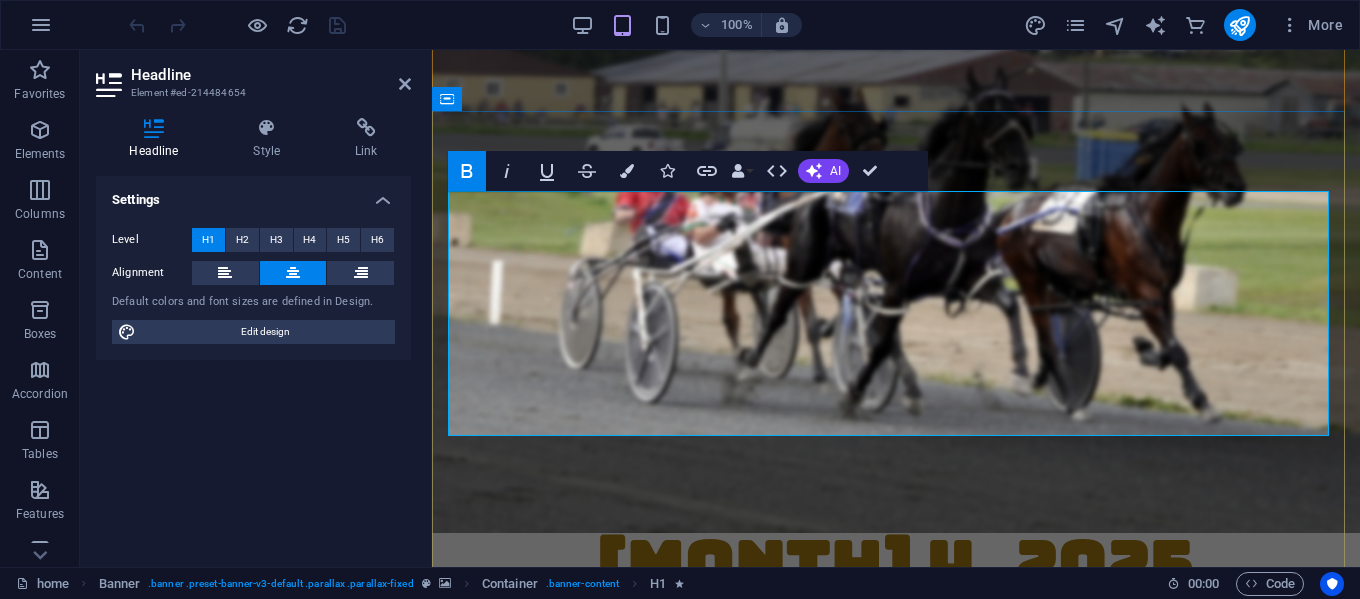 scroll, scrollTop: 200, scrollLeft: 0, axis: vertical 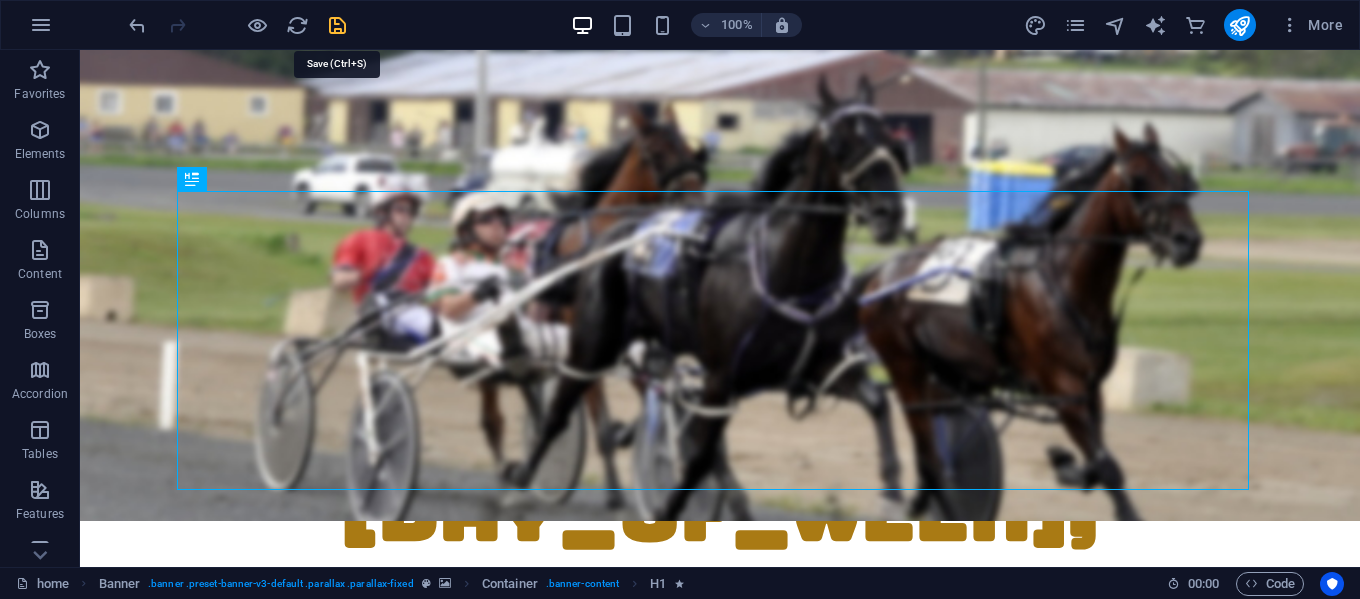 click at bounding box center [337, 25] 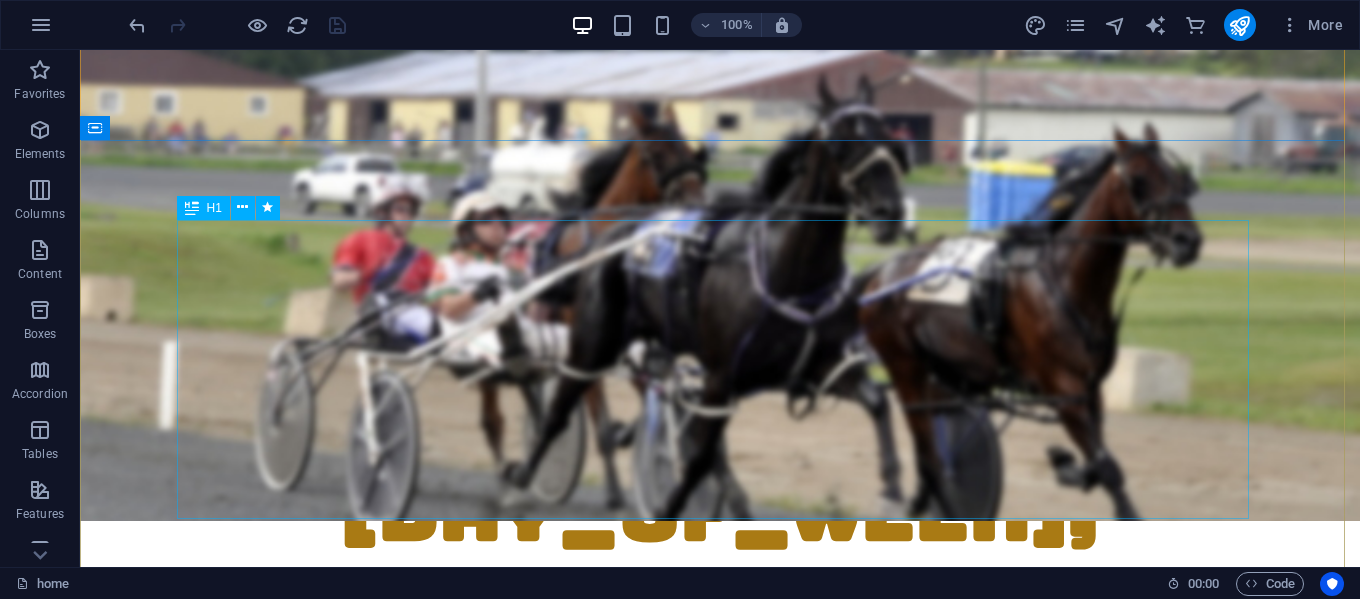 scroll, scrollTop: 0, scrollLeft: 0, axis: both 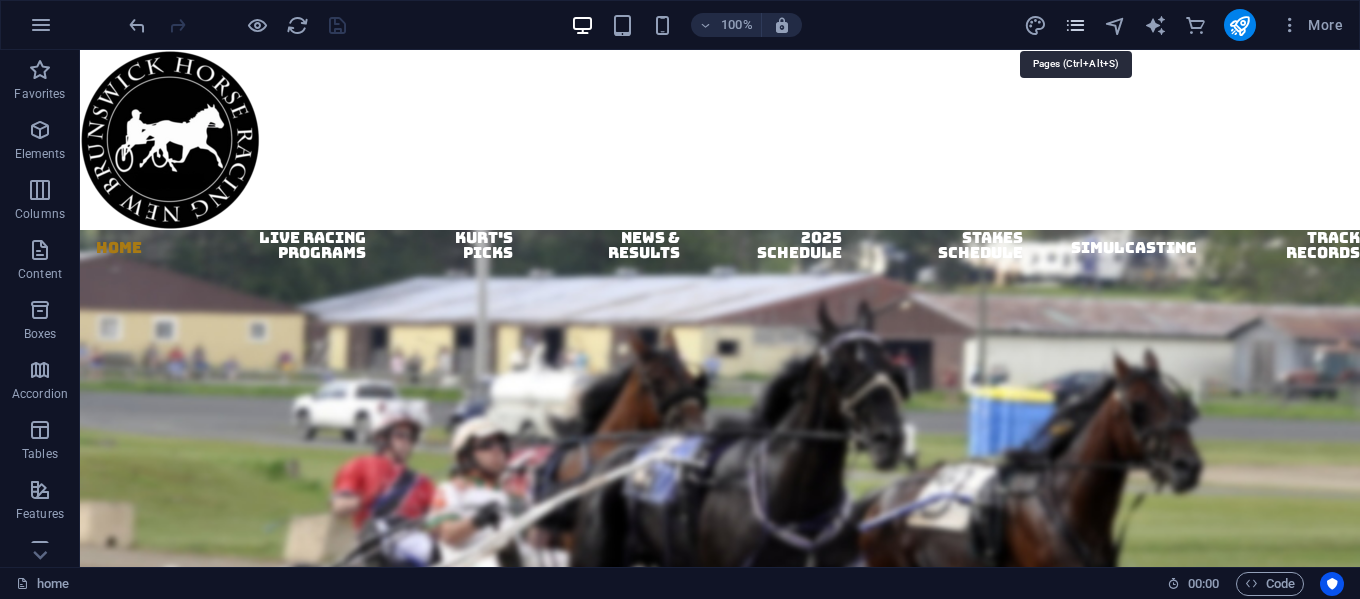 click at bounding box center [1075, 25] 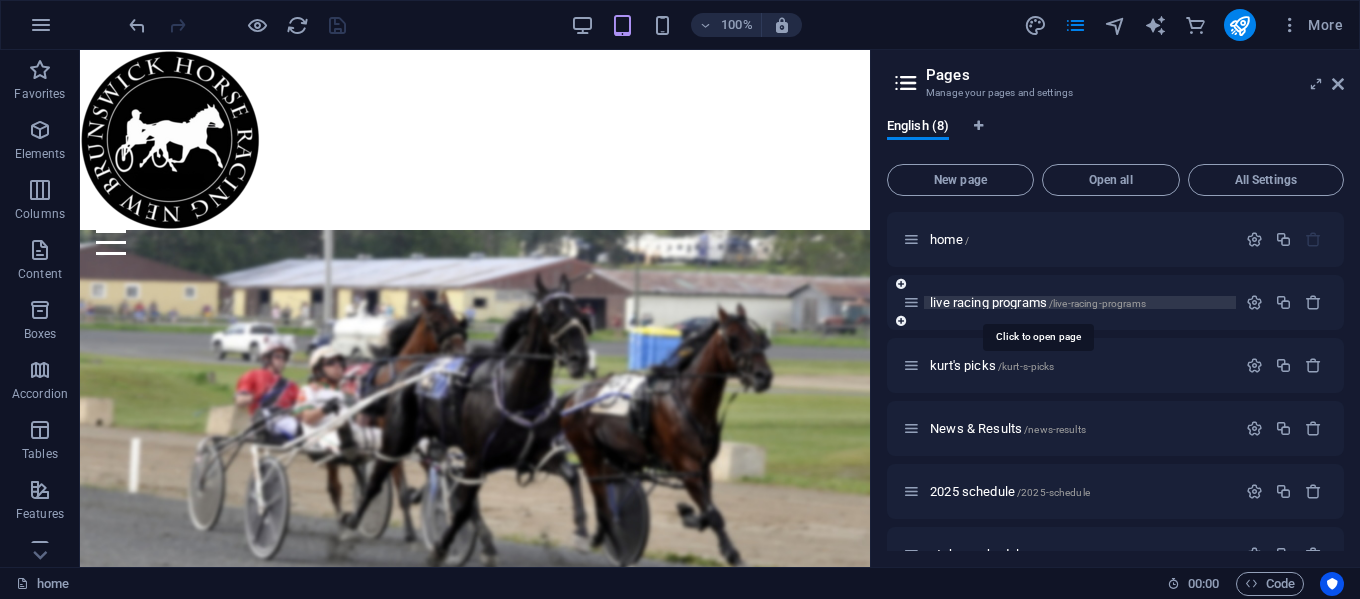 click on "live racing programs /live-racing-programs" at bounding box center [1038, 302] 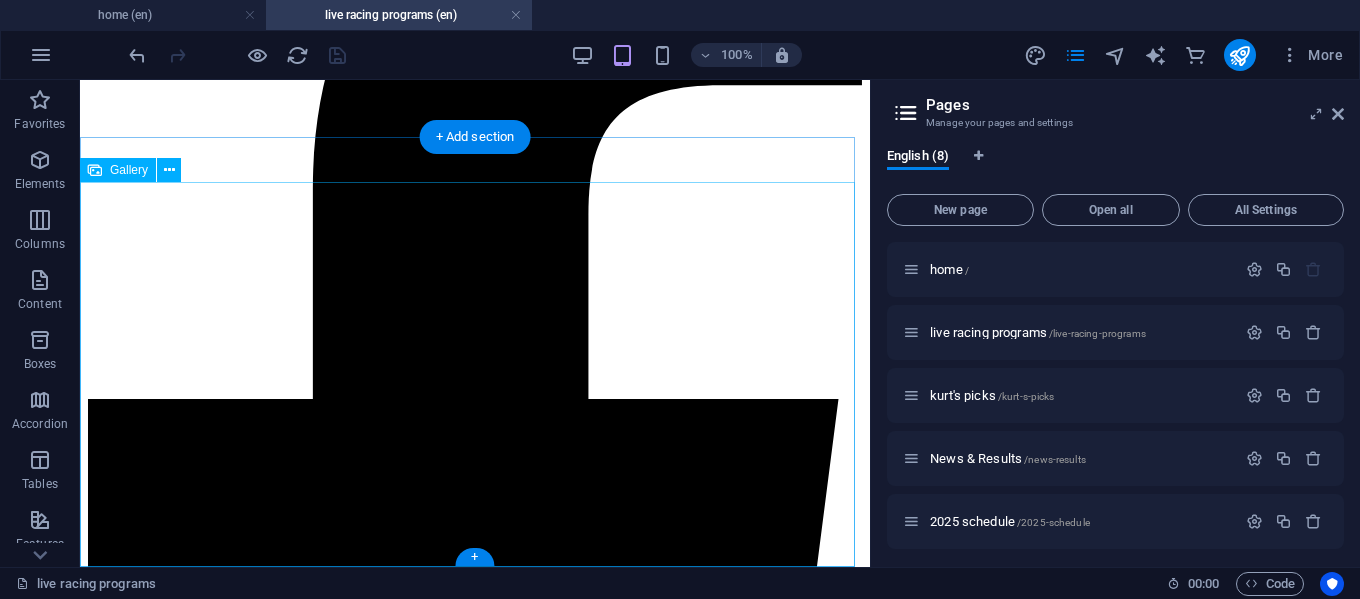 scroll, scrollTop: 220, scrollLeft: 0, axis: vertical 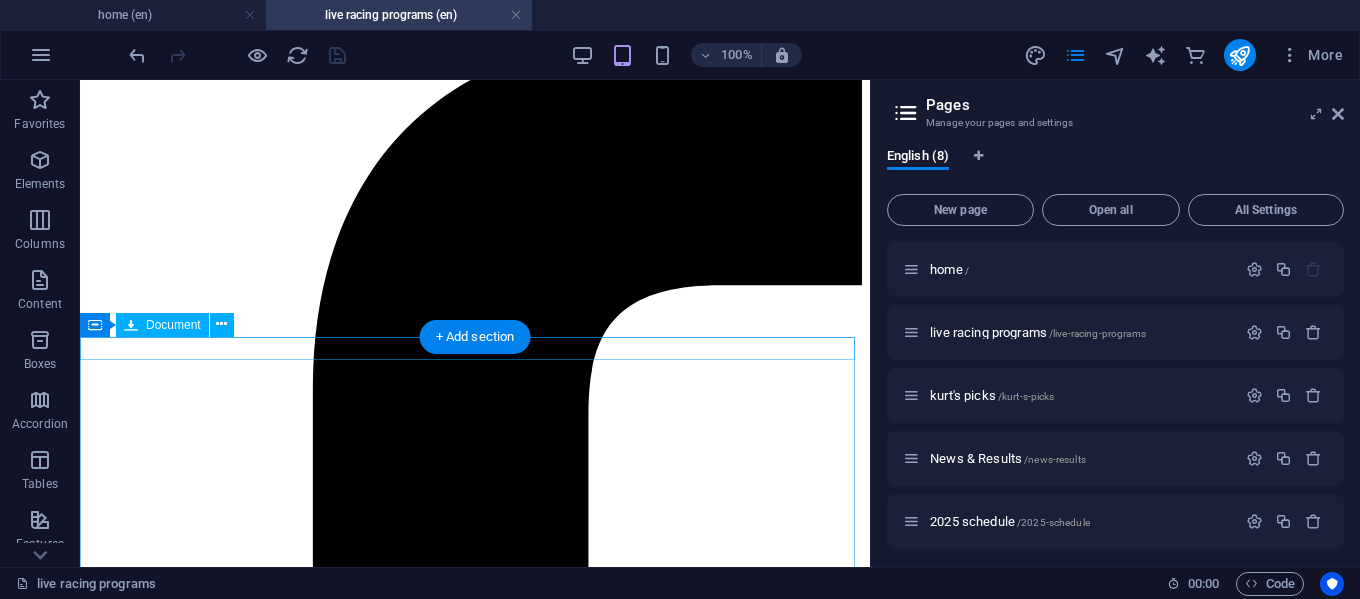 click on "[MONTH] [DAY] [CITY] Race Program [SIZE]" at bounding box center (475, 3460) 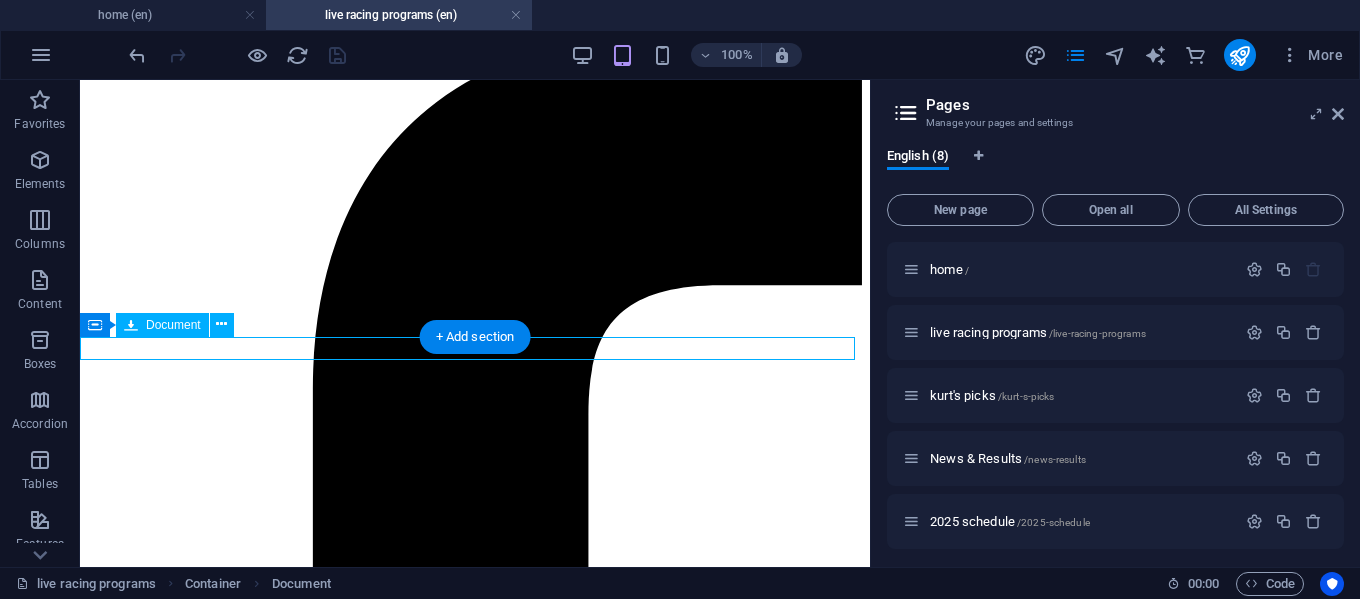 click on "[MONTH] [DAY] [CITY] Race Program [SIZE]" at bounding box center [475, 3460] 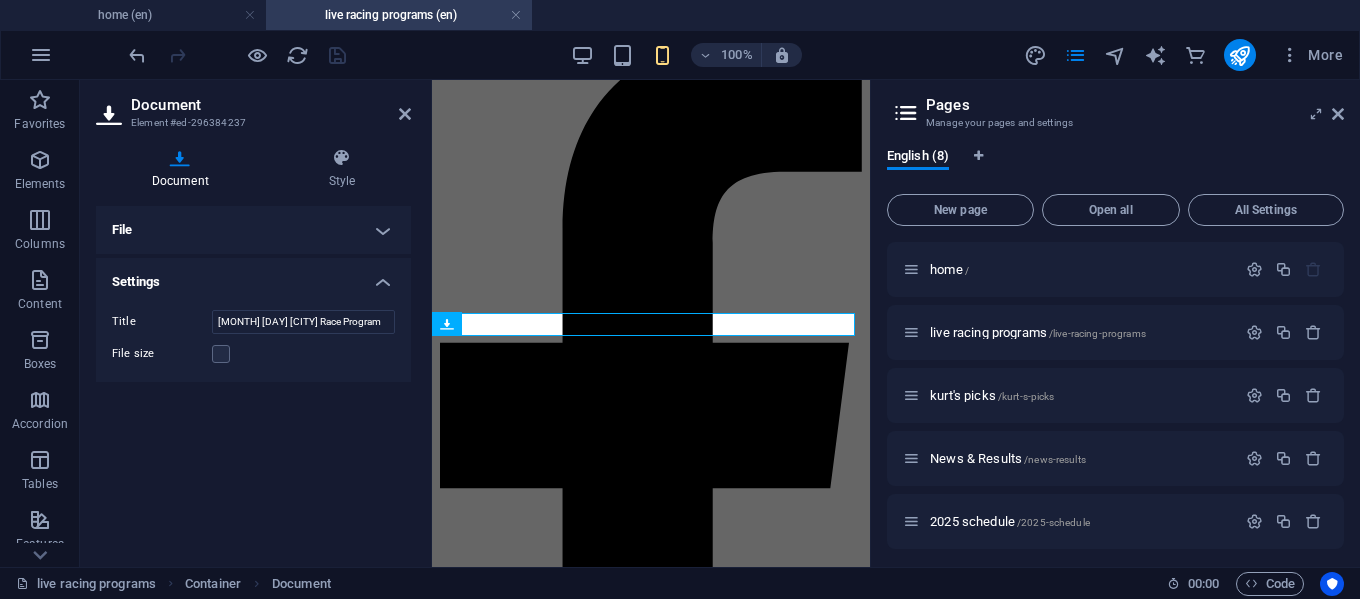 scroll, scrollTop: 98, scrollLeft: 0, axis: vertical 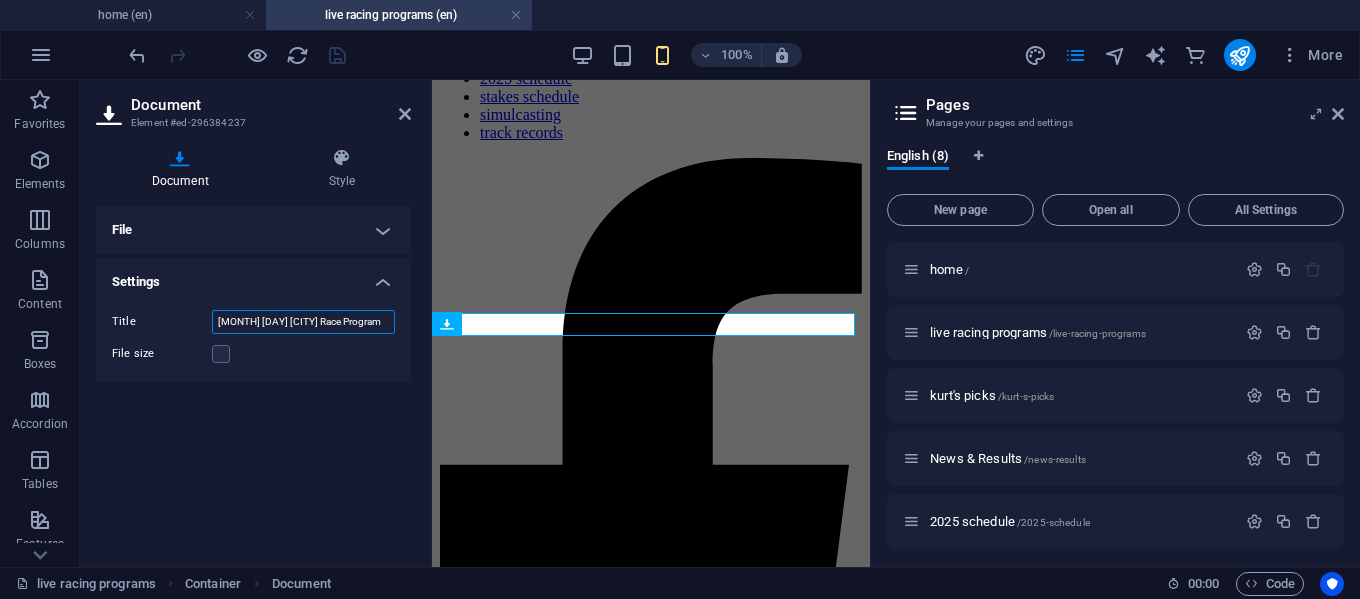 drag, startPoint x: 253, startPoint y: 321, endPoint x: 208, endPoint y: 321, distance: 45 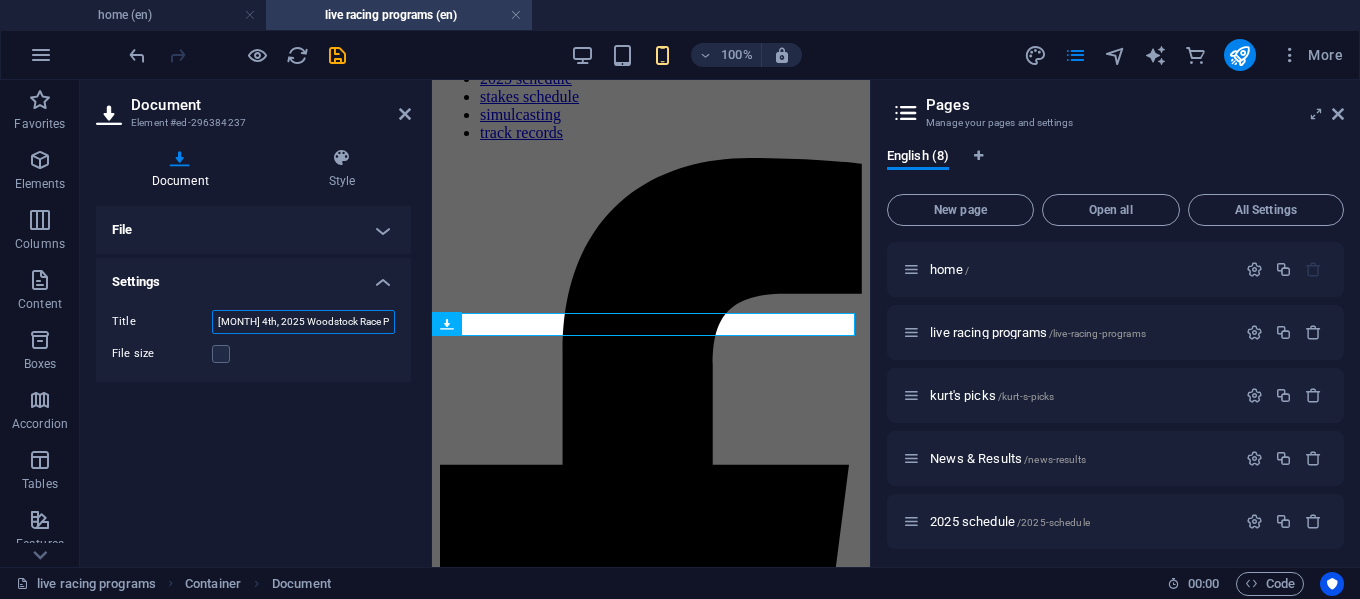 type on "[MONTH] 4th, 2025 Woodstock Race Program" 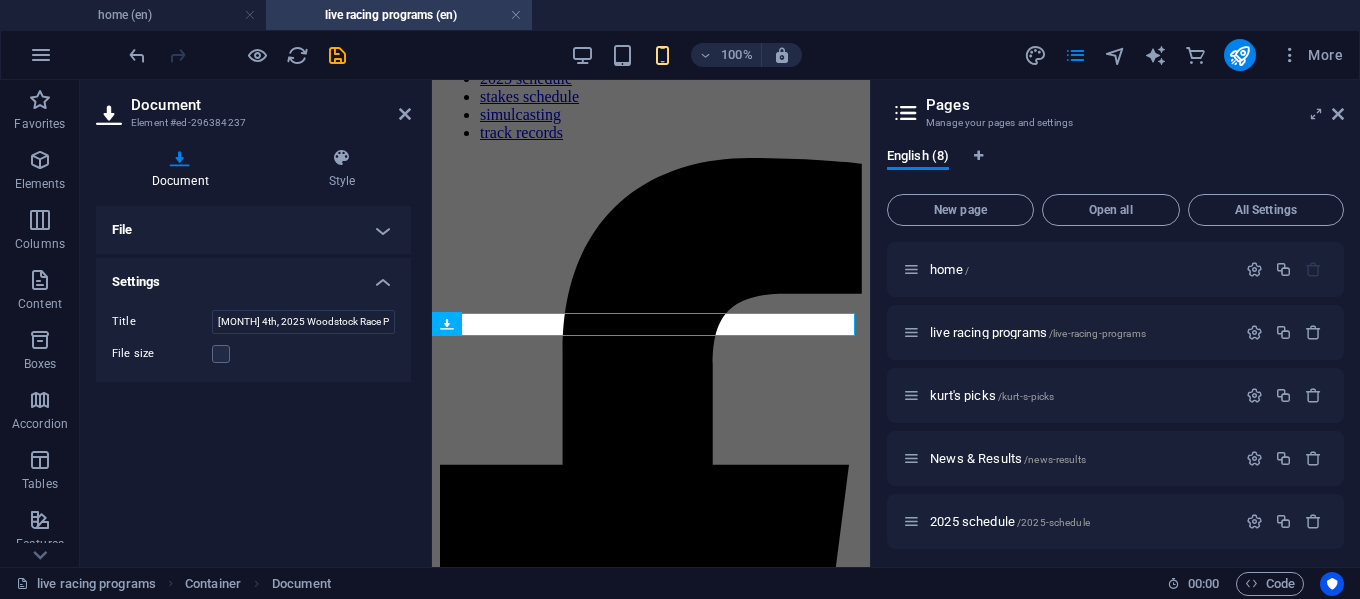 click on "File" at bounding box center [253, 230] 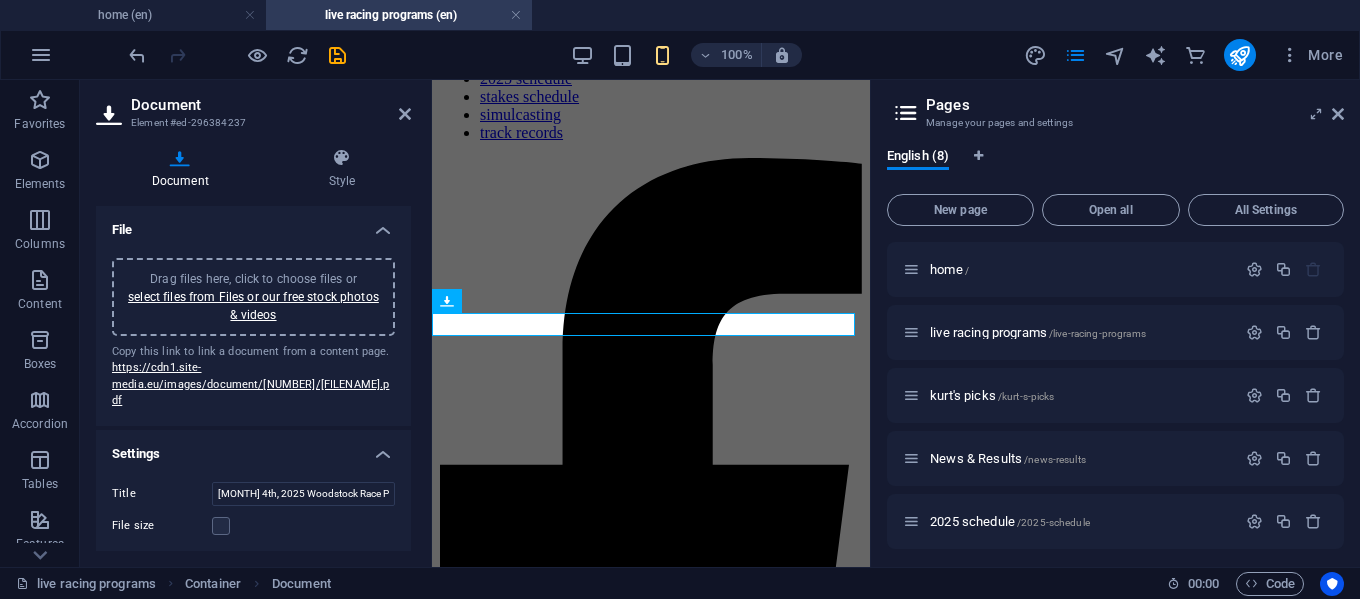 scroll, scrollTop: 3, scrollLeft: 0, axis: vertical 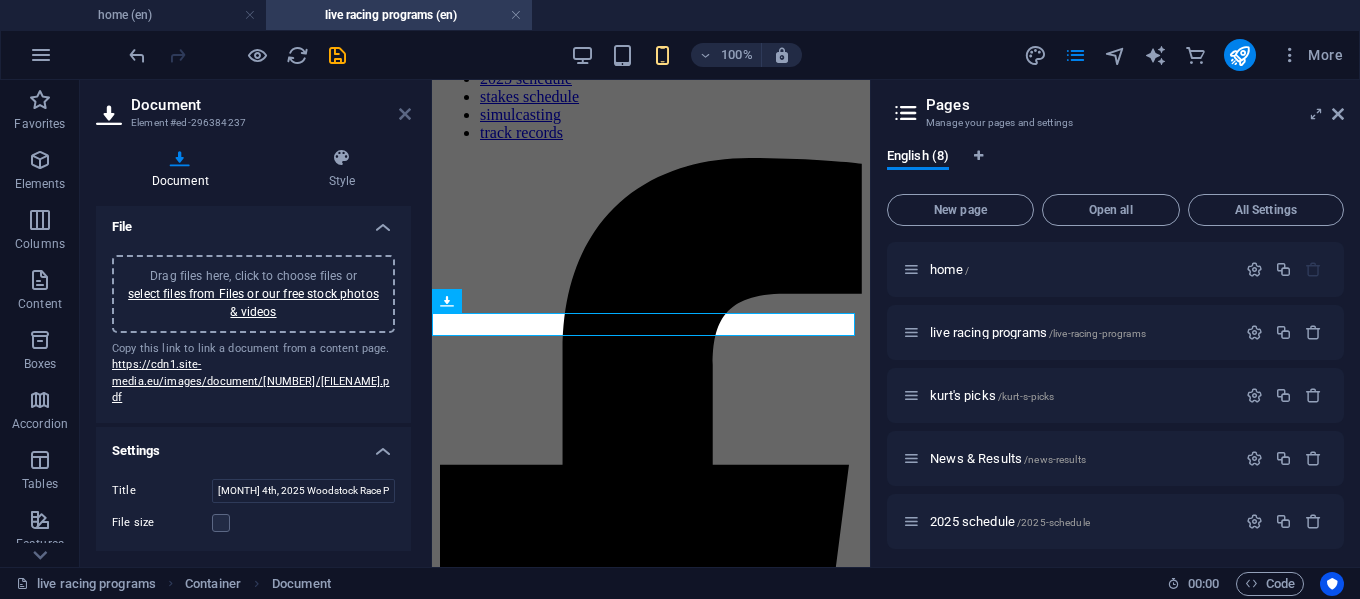 click at bounding box center (405, 114) 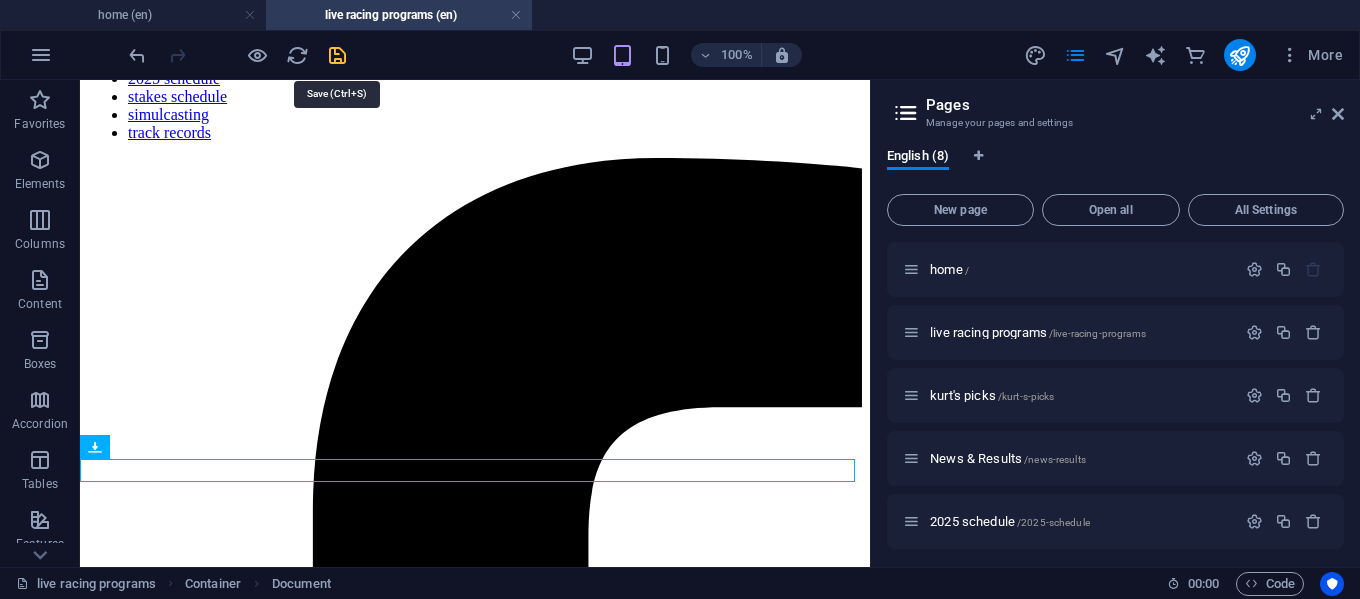 click at bounding box center [337, 55] 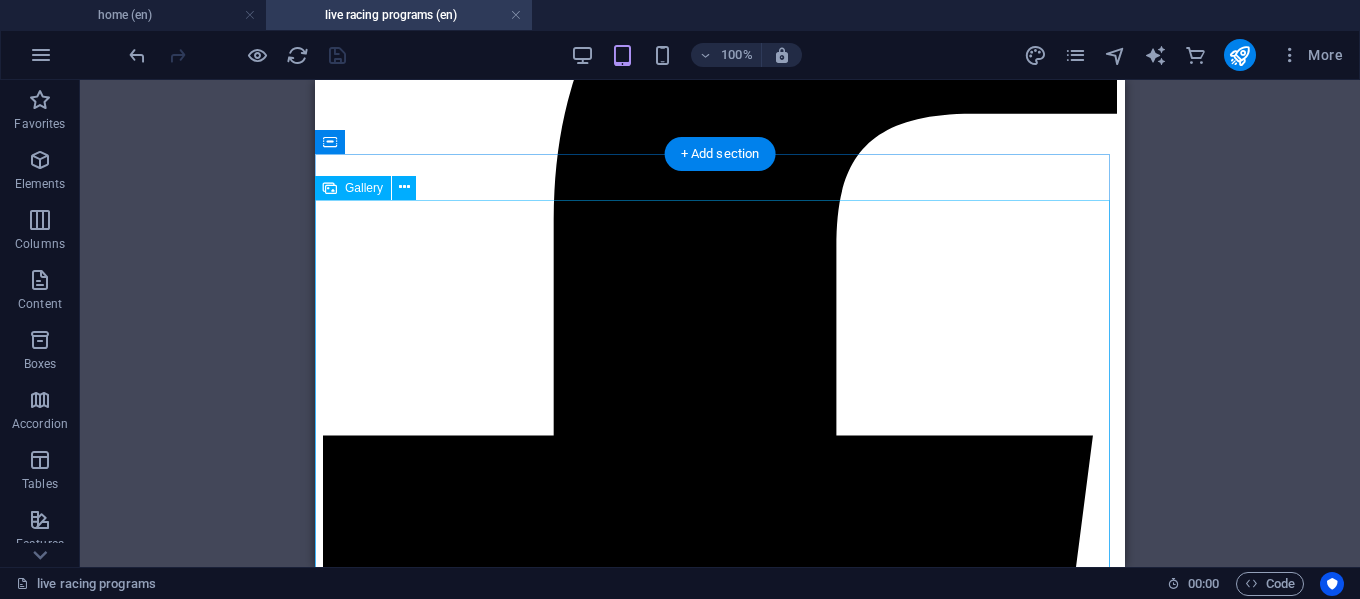 scroll, scrollTop: 435, scrollLeft: 0, axis: vertical 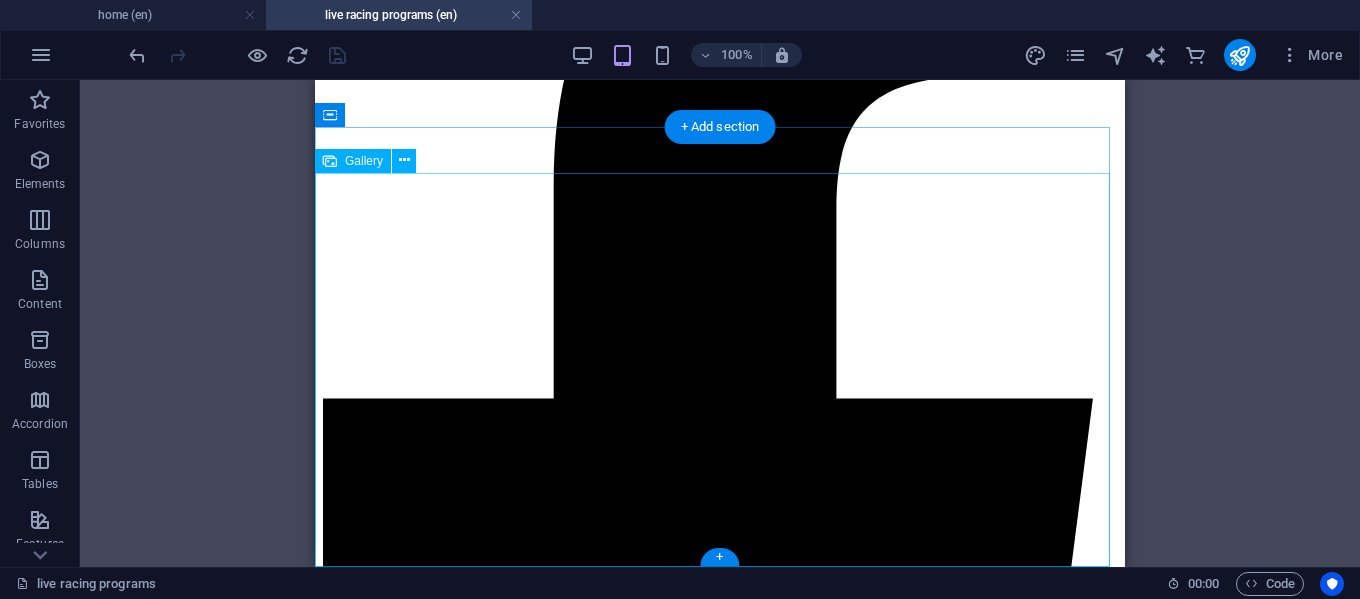 click at bounding box center (458, 3632) 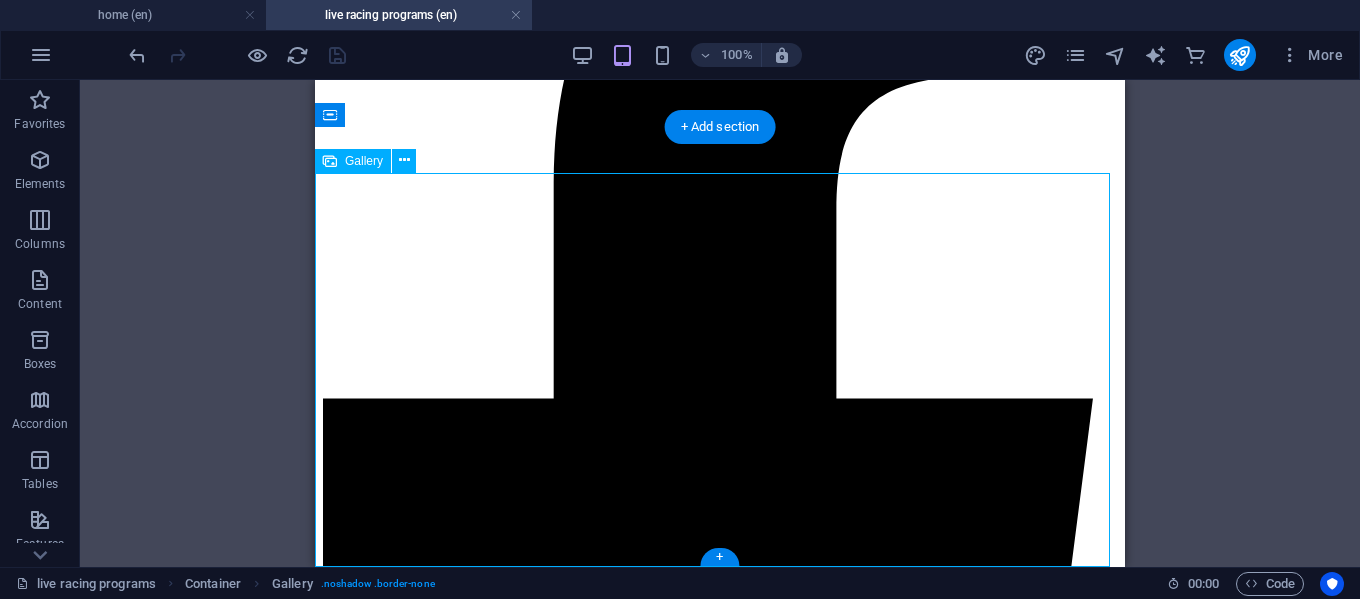 click at bounding box center (458, 3632) 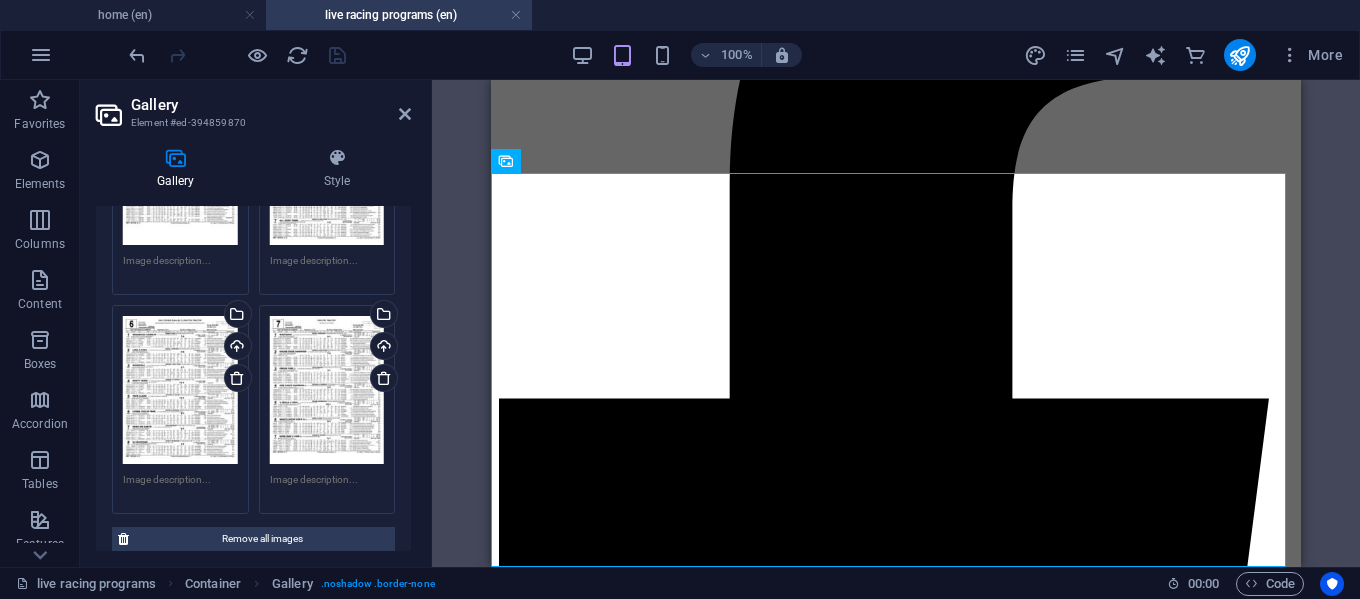 scroll, scrollTop: 793, scrollLeft: 0, axis: vertical 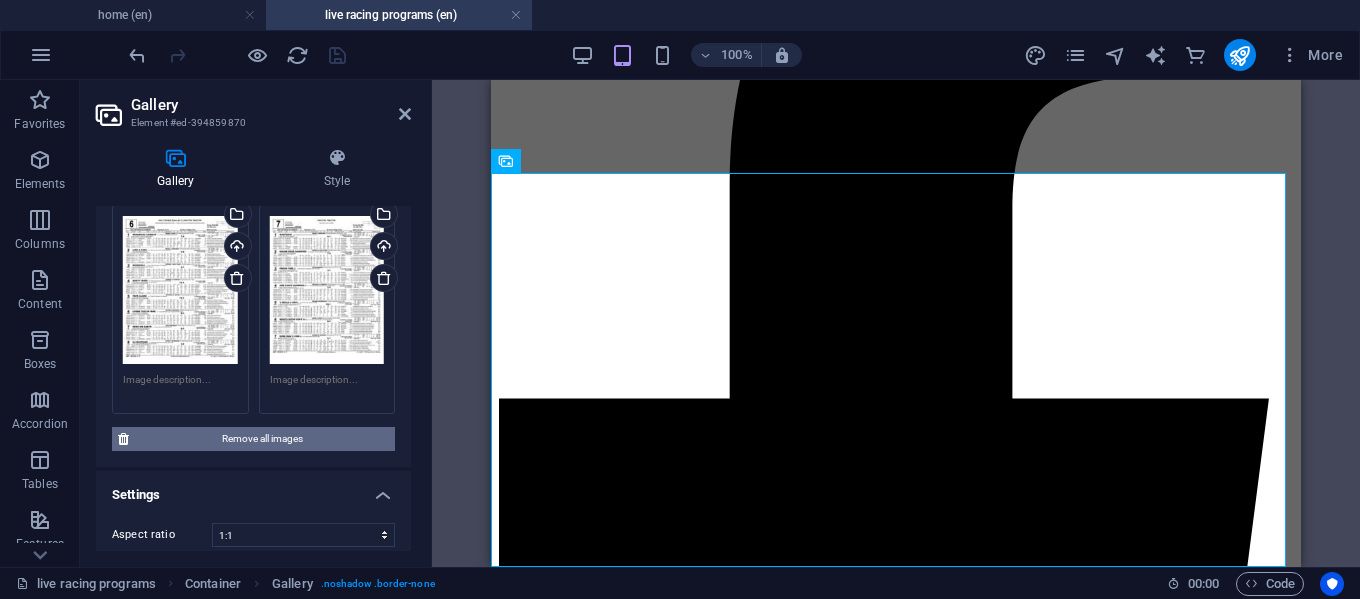 click on "Remove all images" at bounding box center [262, 439] 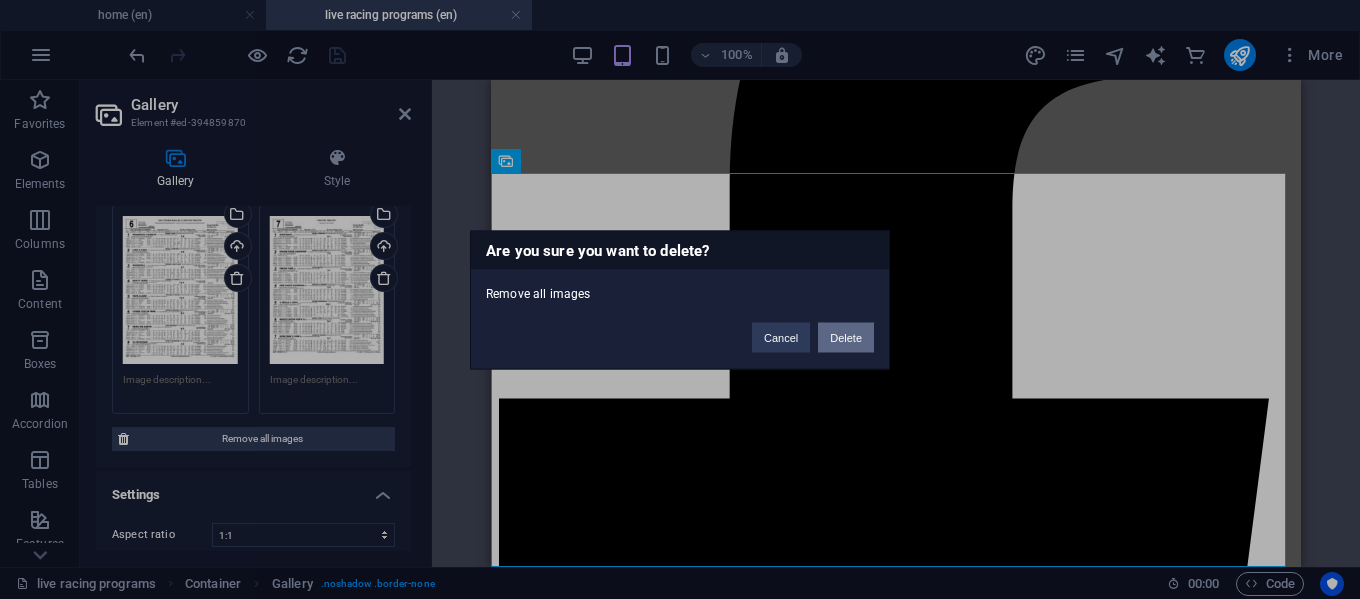 click on "Delete" at bounding box center [846, 337] 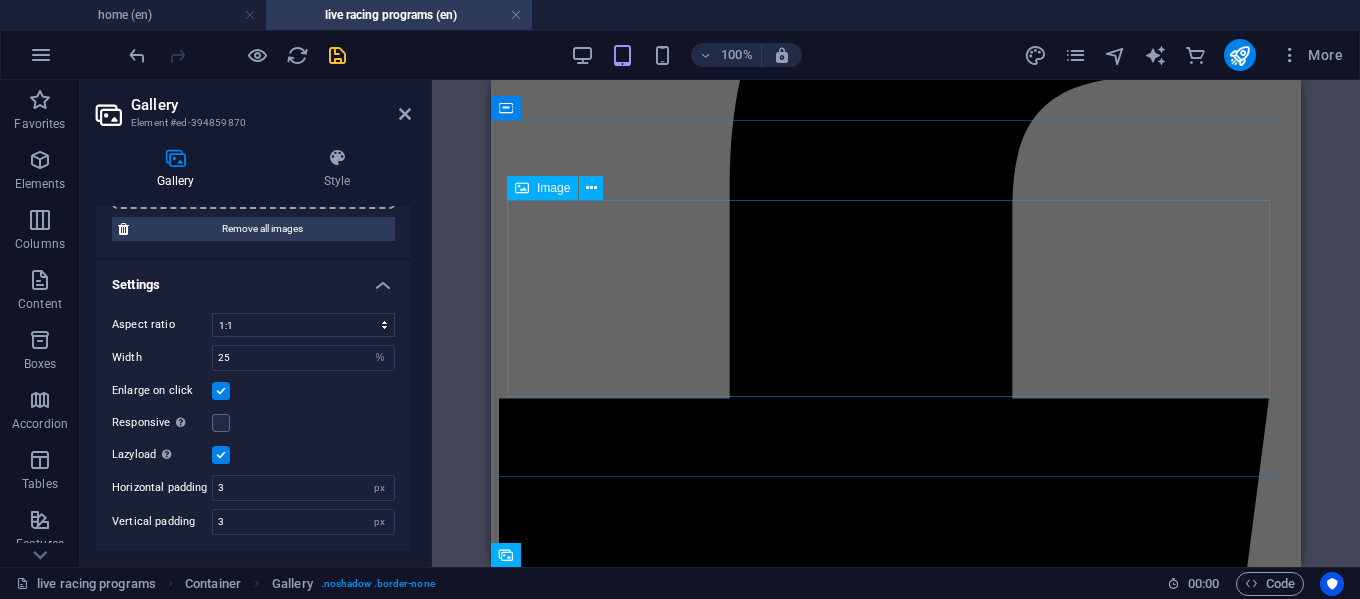 scroll, scrollTop: 127, scrollLeft: 0, axis: vertical 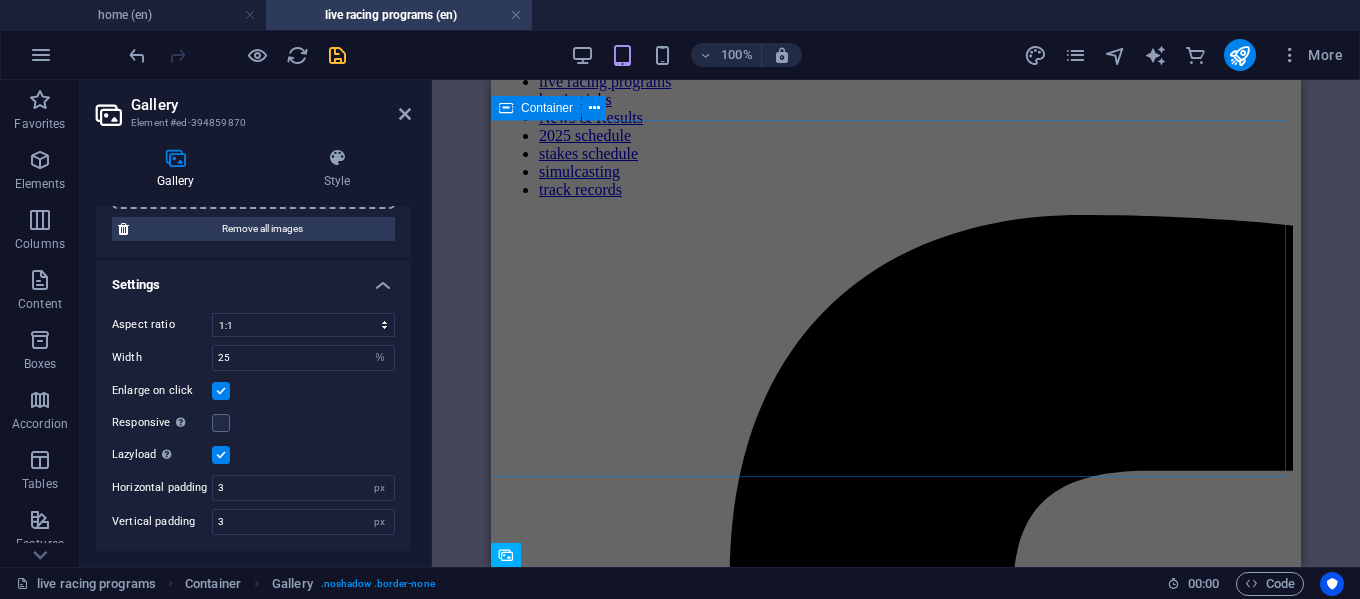 click at bounding box center (896, 3575) 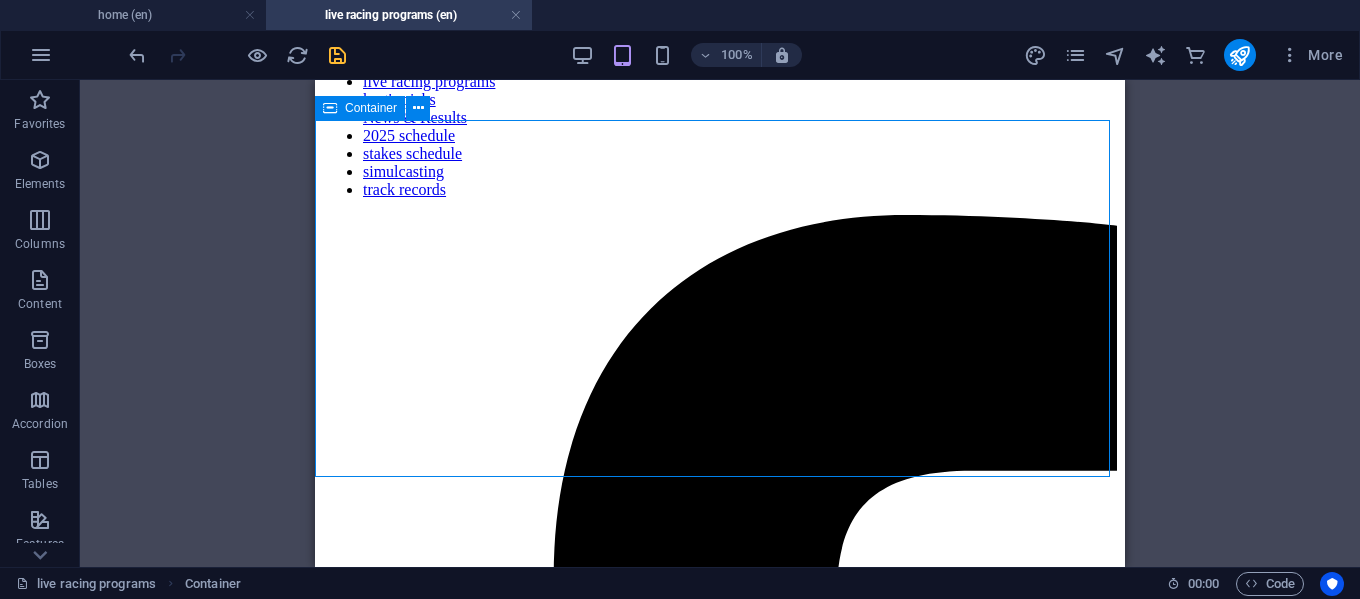 click at bounding box center [720, 3575] 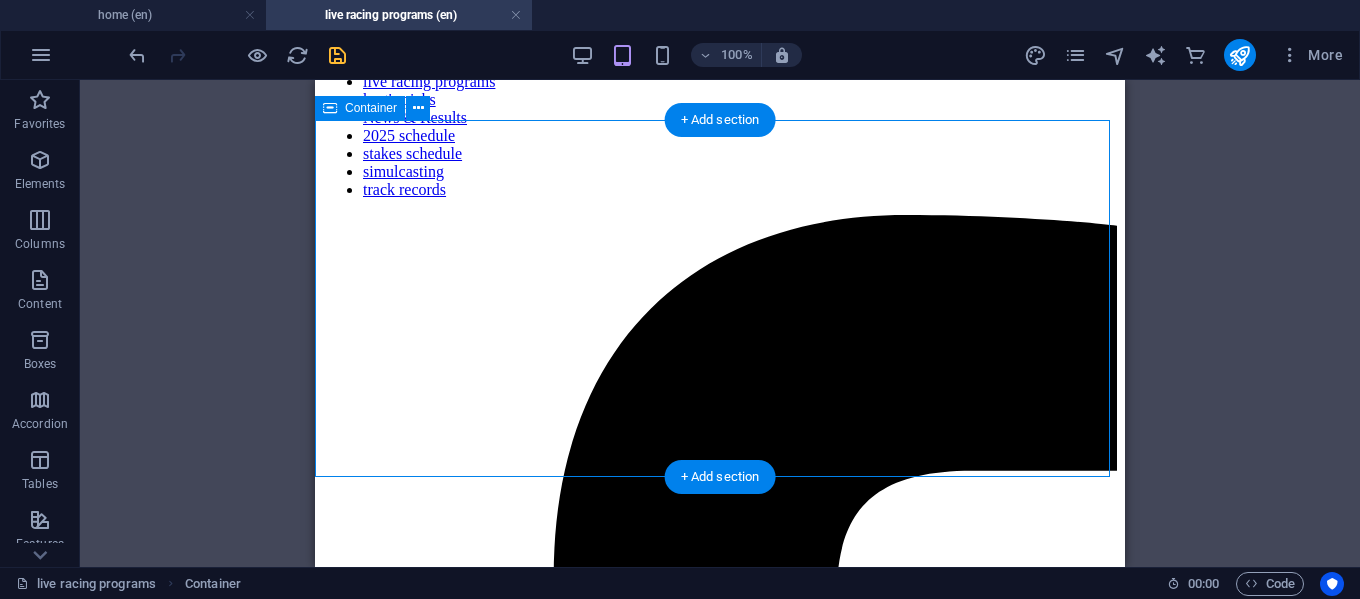 click at bounding box center [720, 3575] 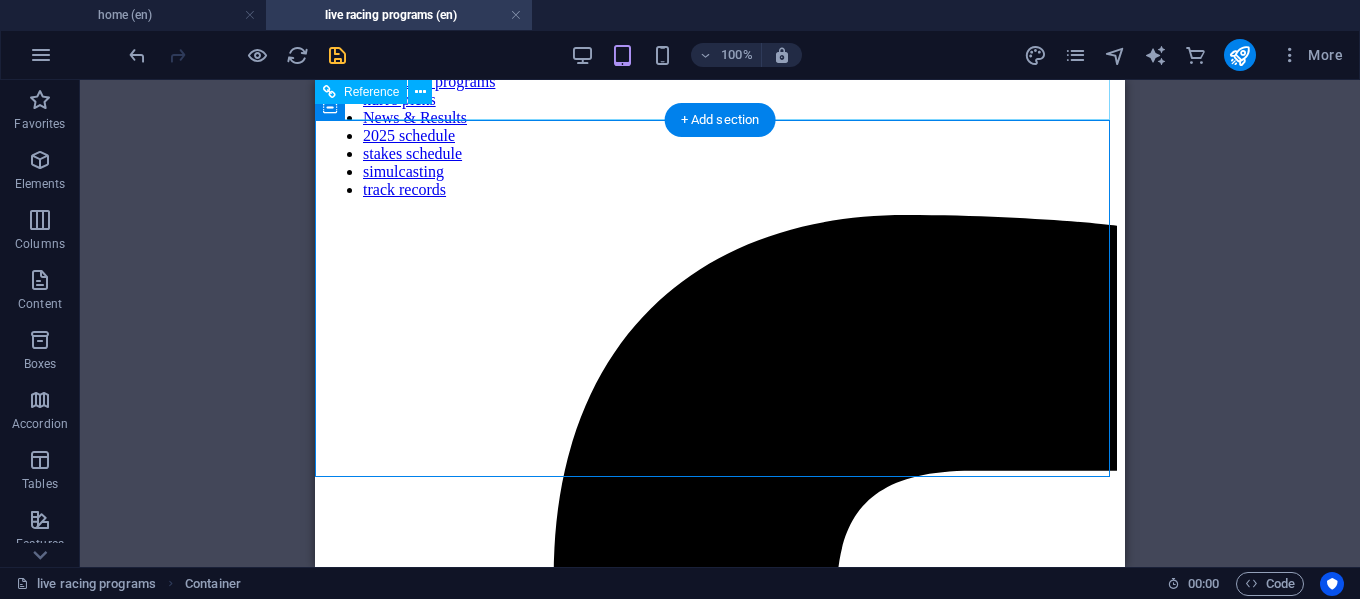 click on "home live racing programs kurt's picks News & Results 2025 schedule stakes schedule simulcasting track records" at bounding box center [720, 1762] 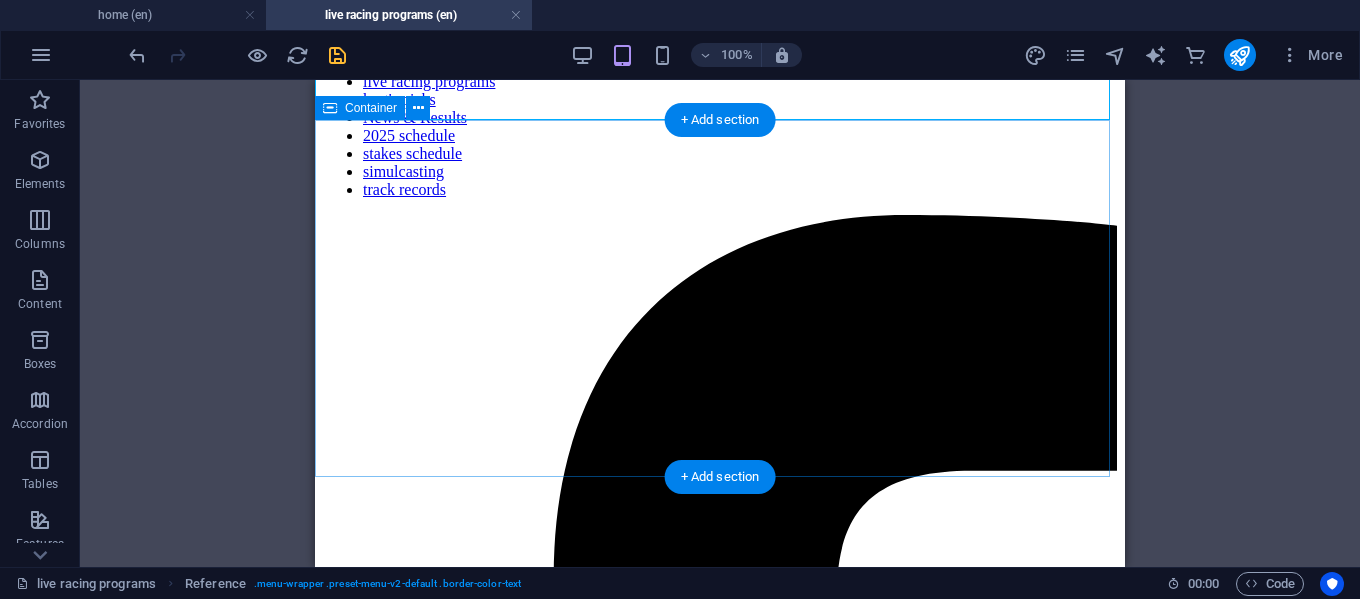 click at bounding box center (720, 3575) 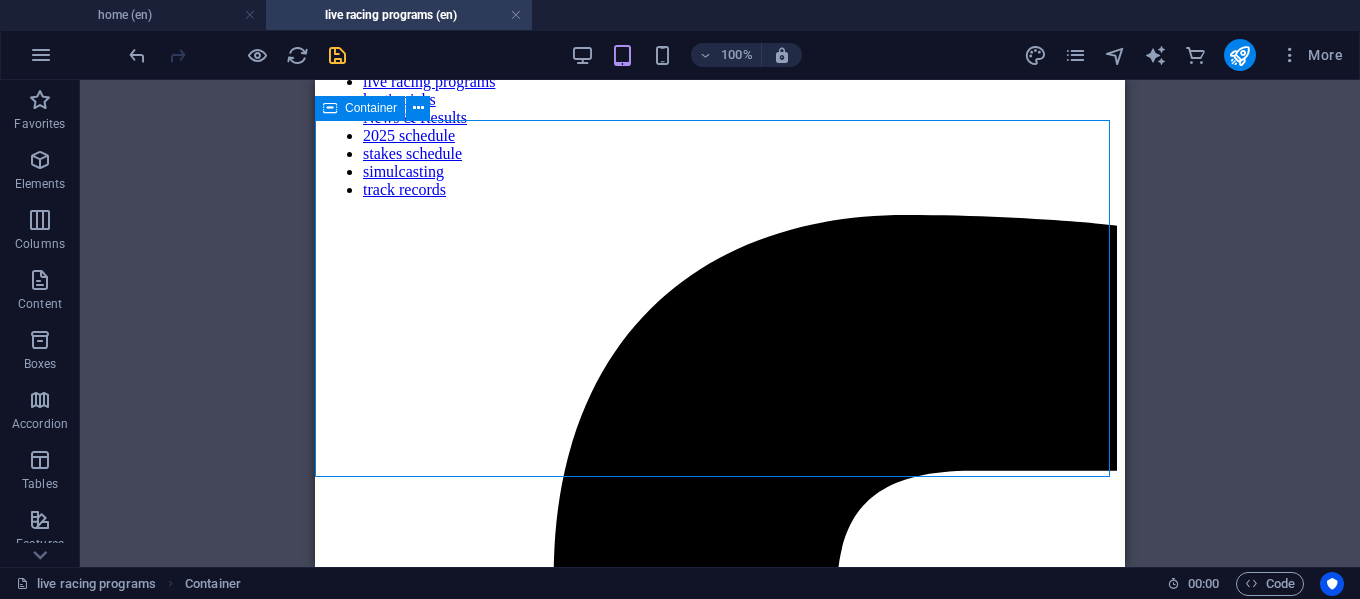 click on "Container" at bounding box center (371, 108) 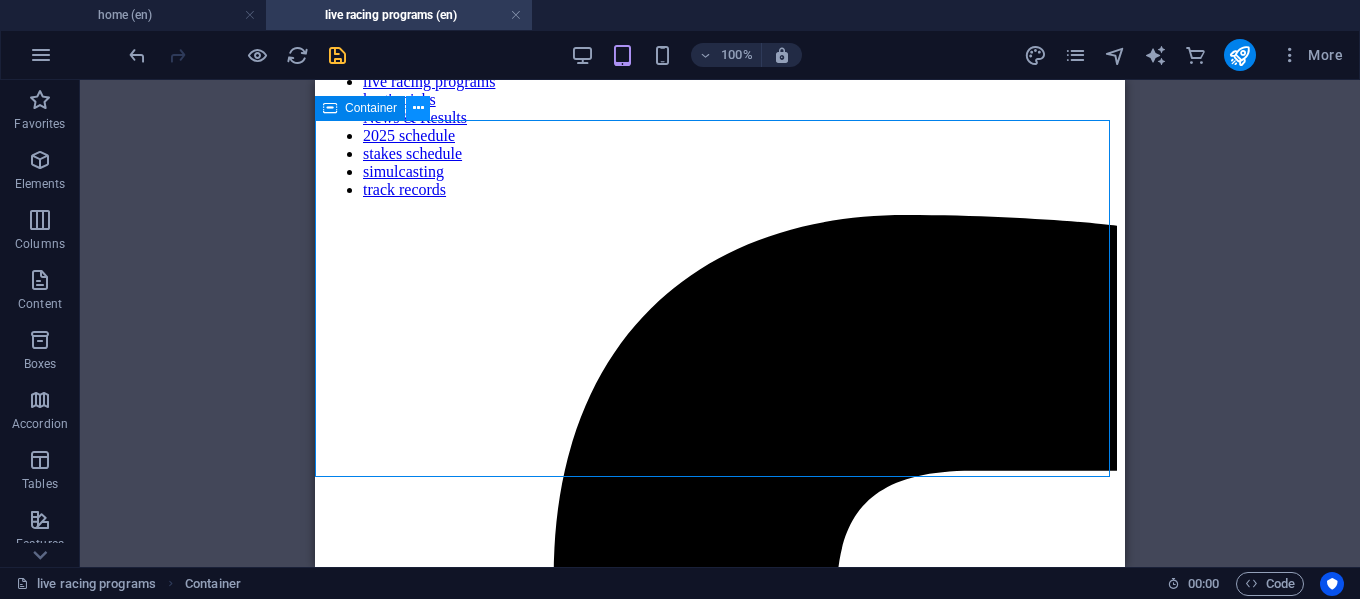 click at bounding box center [418, 108] 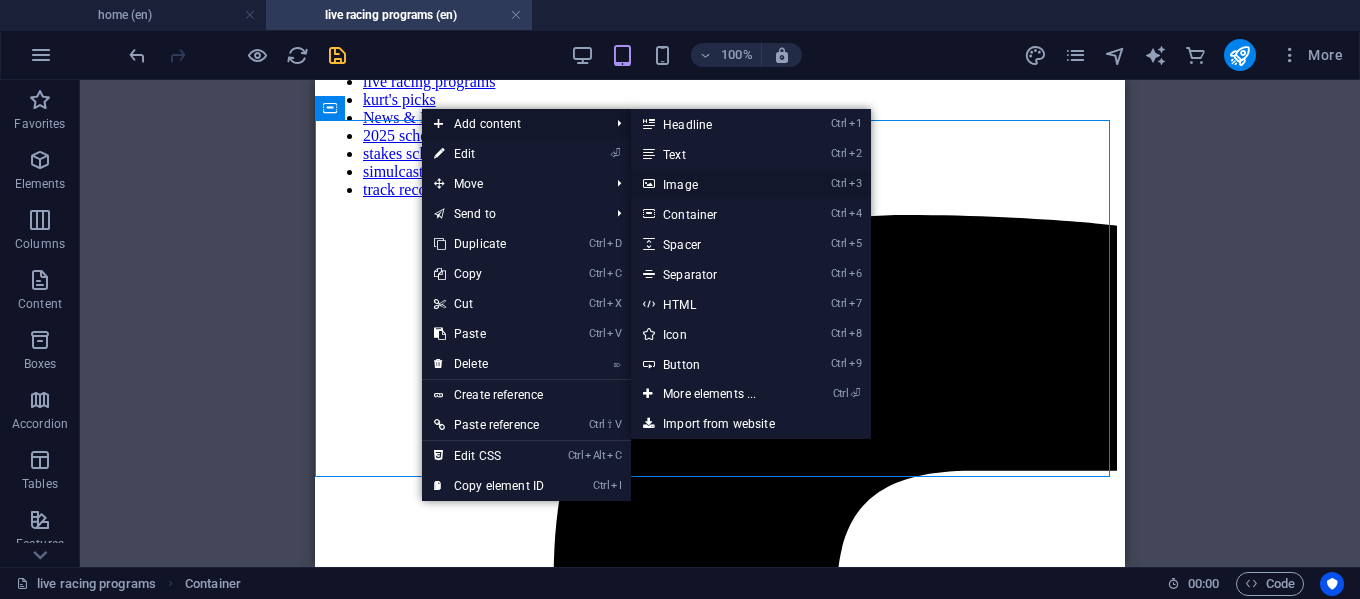 click on "Ctrl 3  Image" at bounding box center (713, 184) 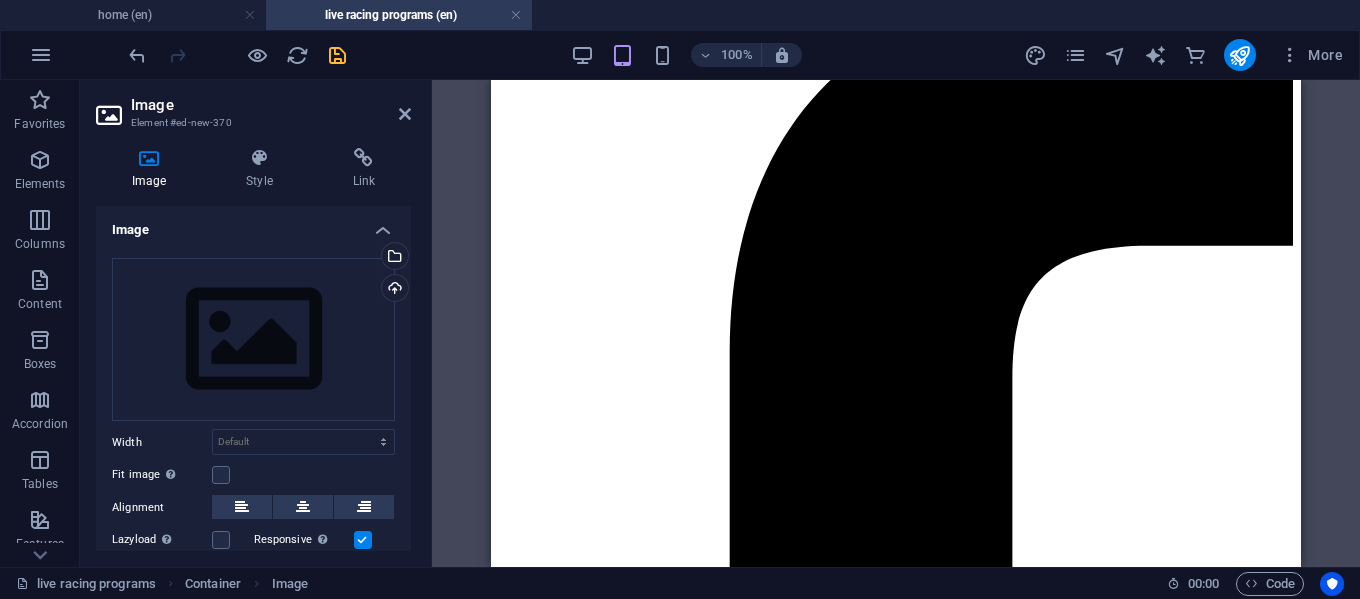 scroll, scrollTop: 41, scrollLeft: 0, axis: vertical 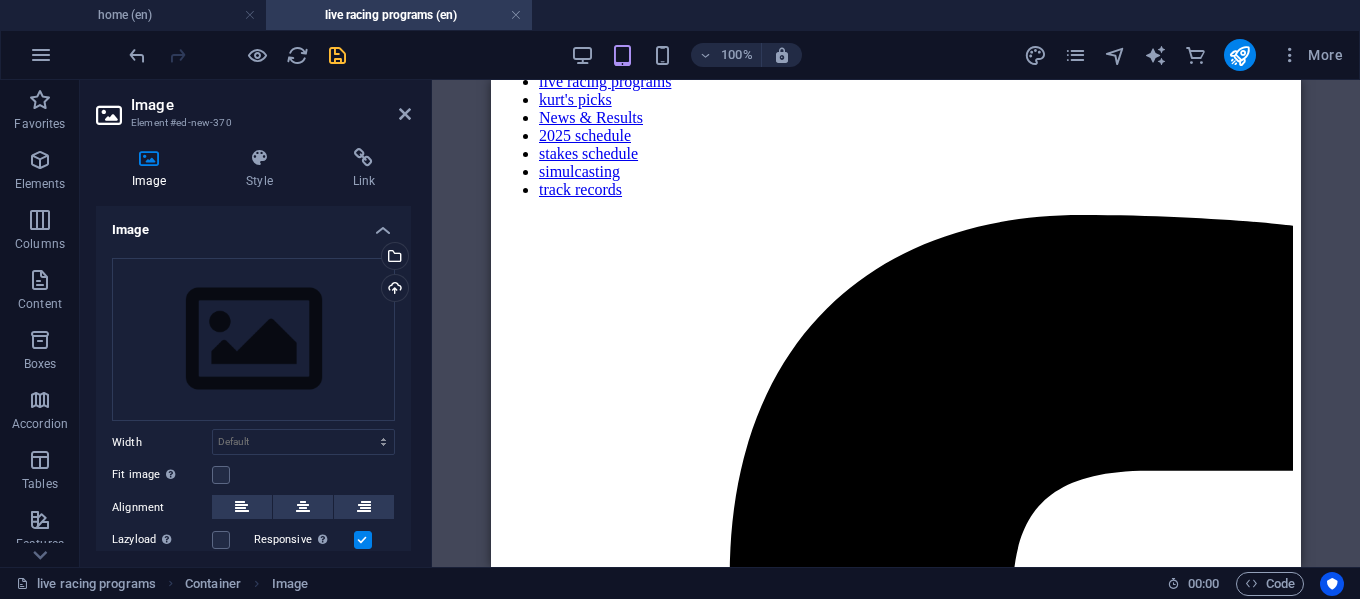 drag, startPoint x: 693, startPoint y: 178, endPoint x: 723, endPoint y: 494, distance: 317.42087 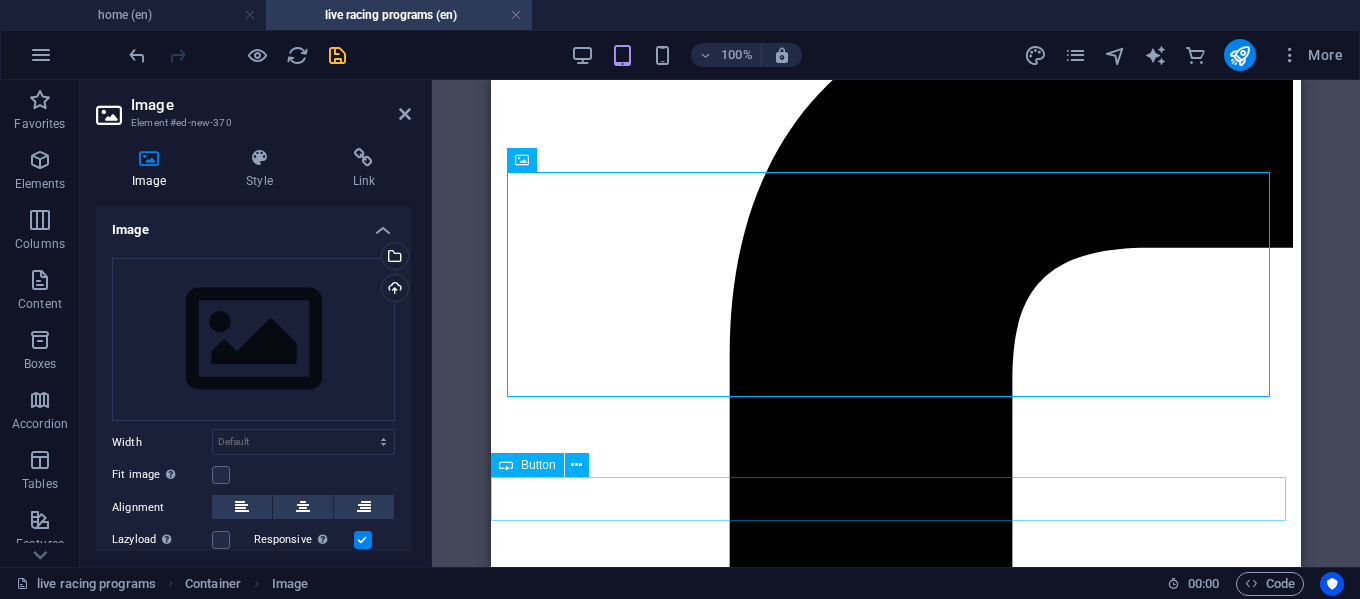 scroll, scrollTop: 266, scrollLeft: 0, axis: vertical 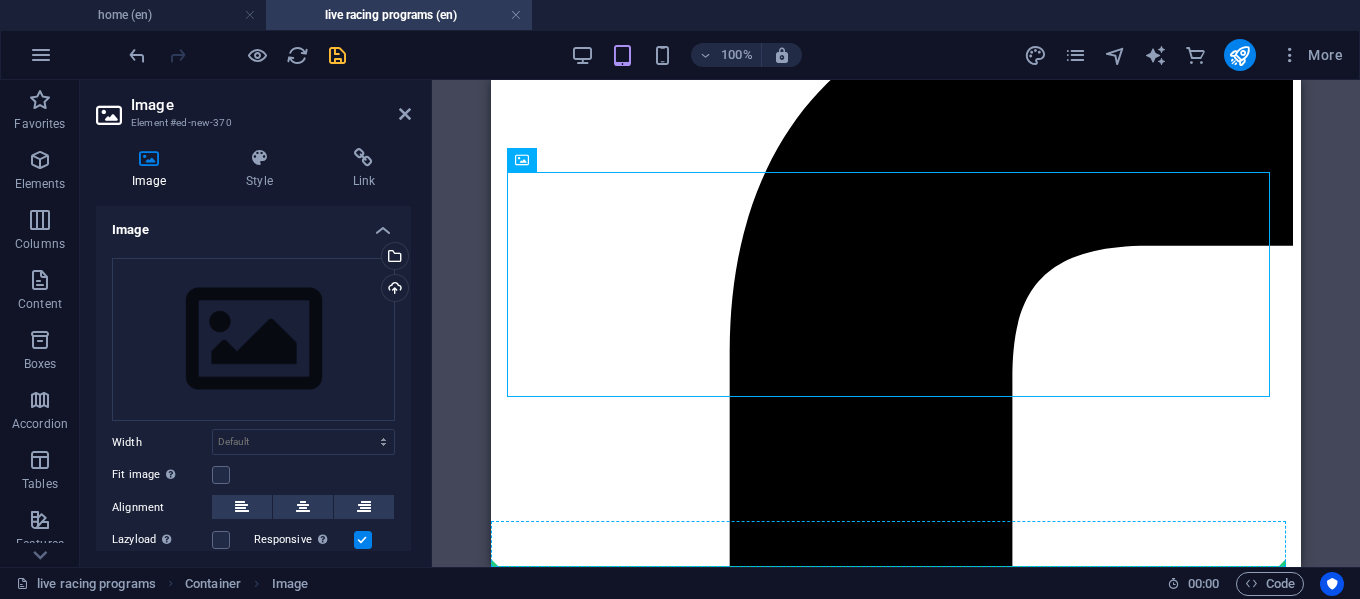 drag, startPoint x: 670, startPoint y: 384, endPoint x: 699, endPoint y: 560, distance: 178.3732 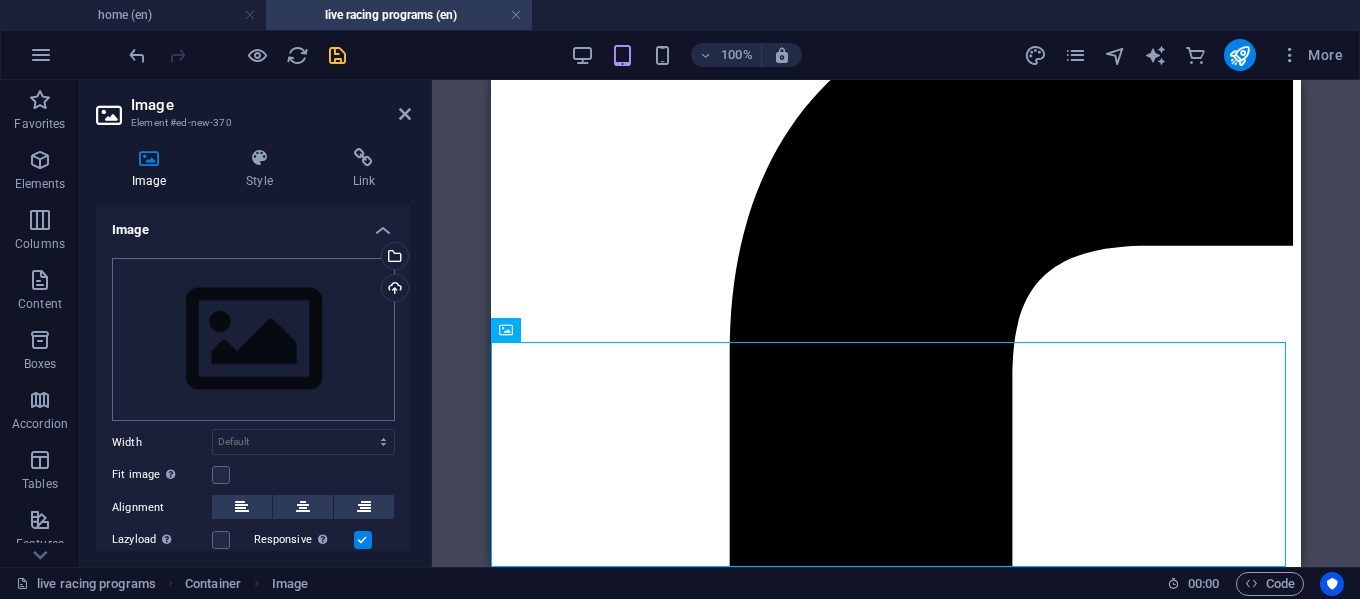 scroll, scrollTop: 127, scrollLeft: 0, axis: vertical 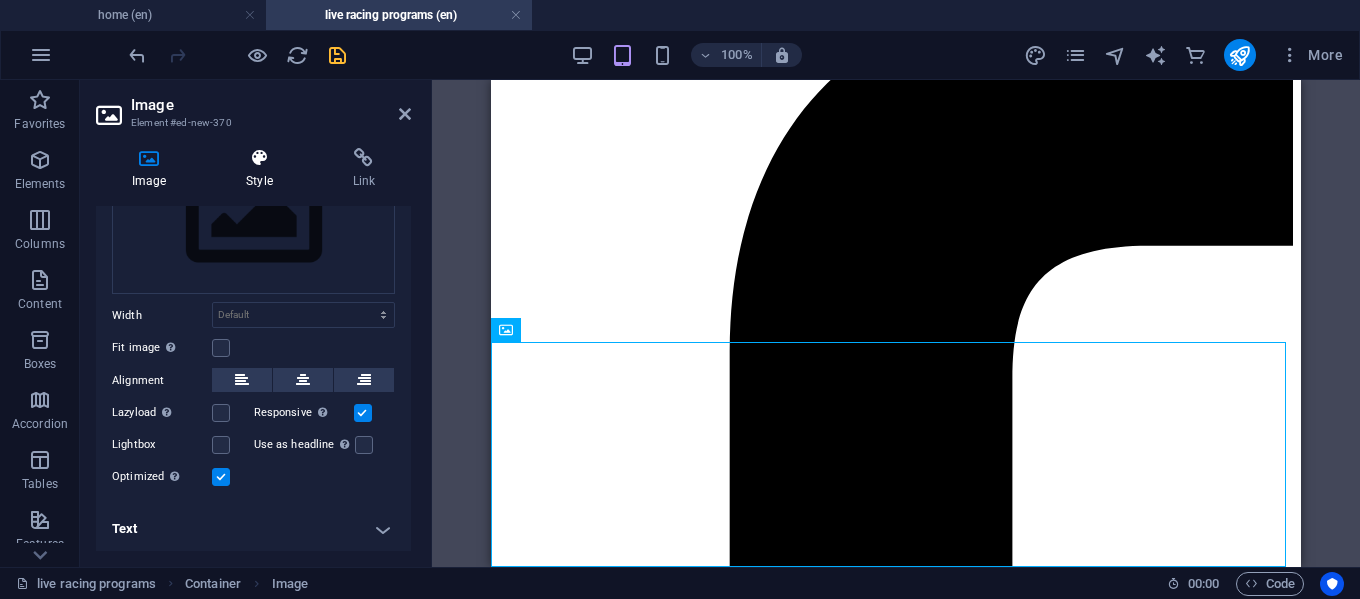 click at bounding box center (259, 158) 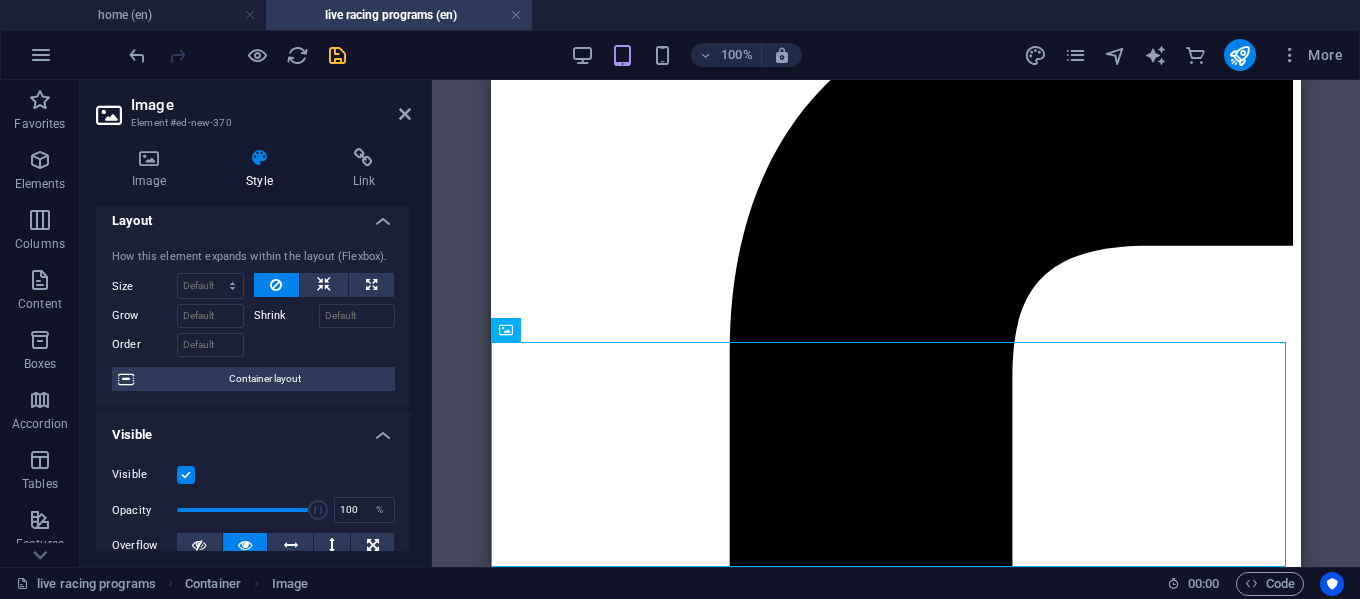 scroll, scrollTop: 0, scrollLeft: 0, axis: both 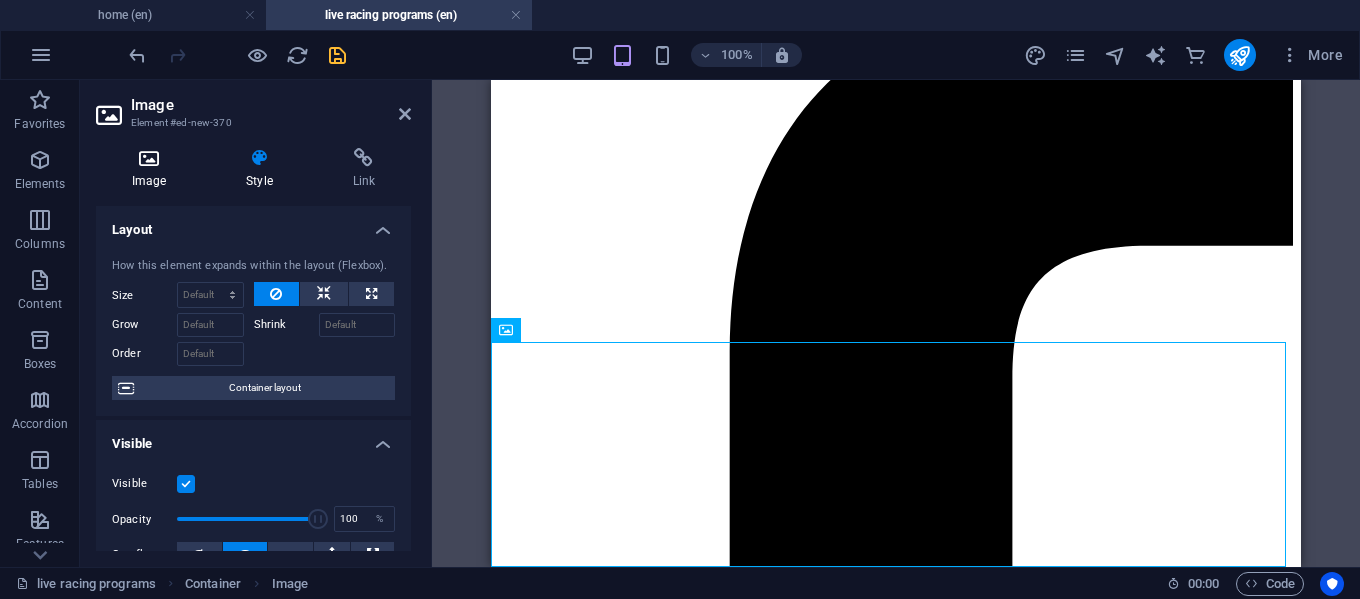 click on "Image" at bounding box center [153, 169] 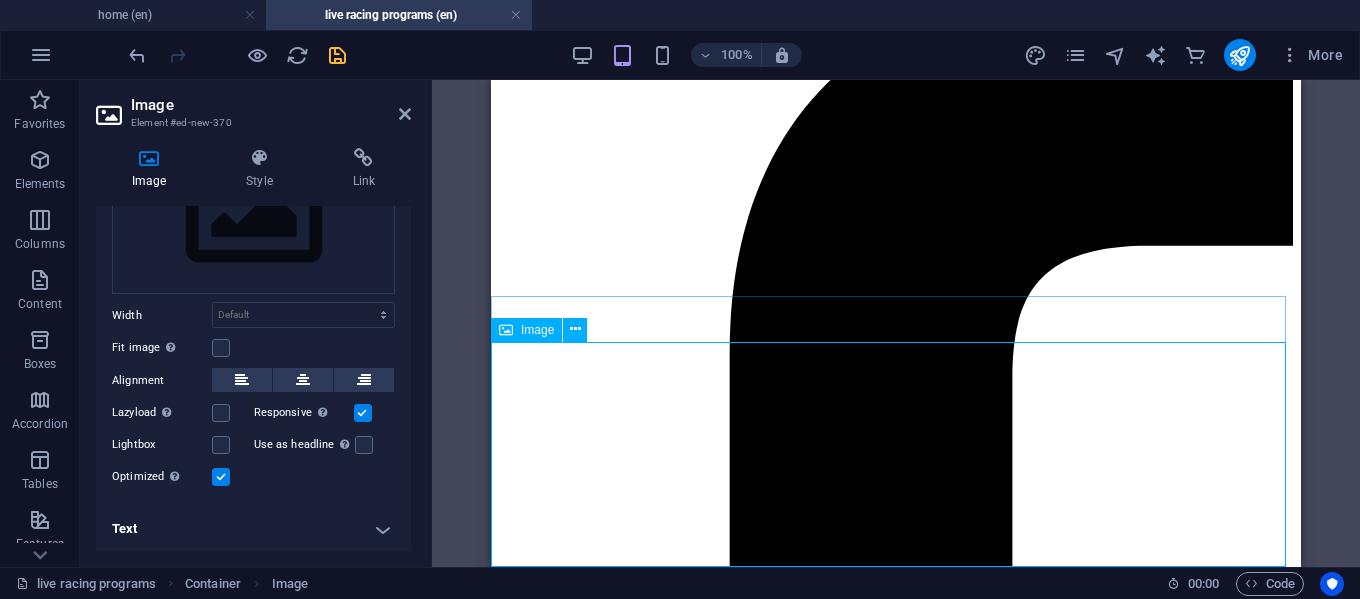 click at bounding box center [896, 3617] 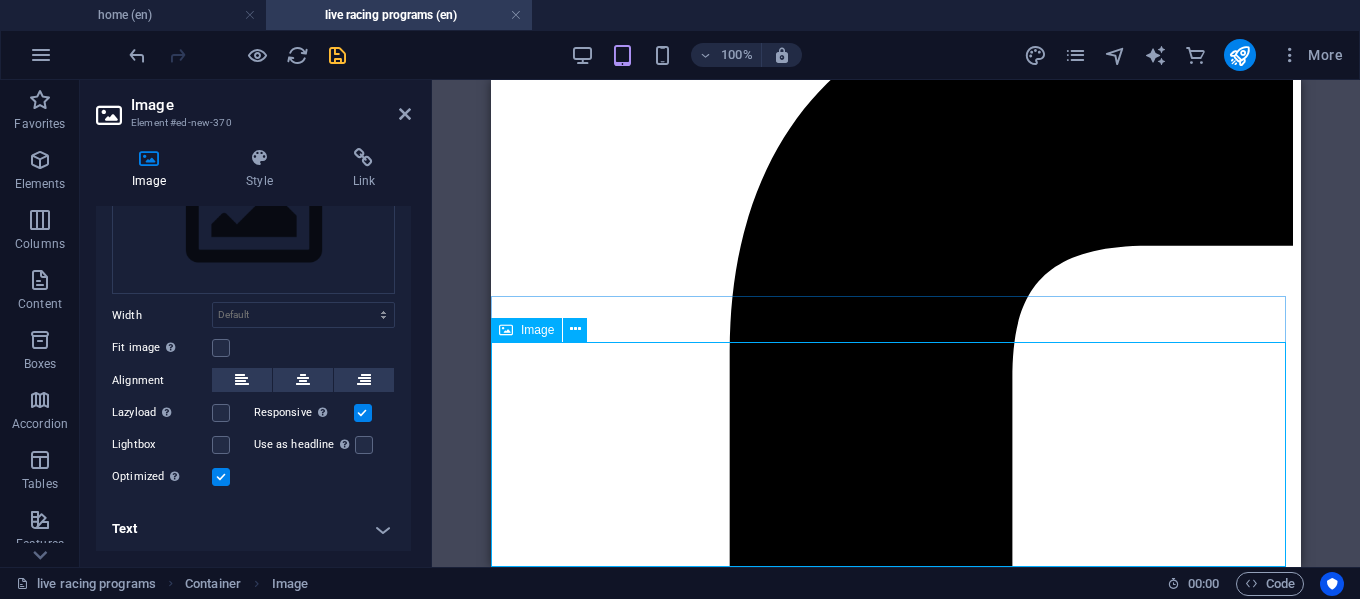 click at bounding box center (896, 3617) 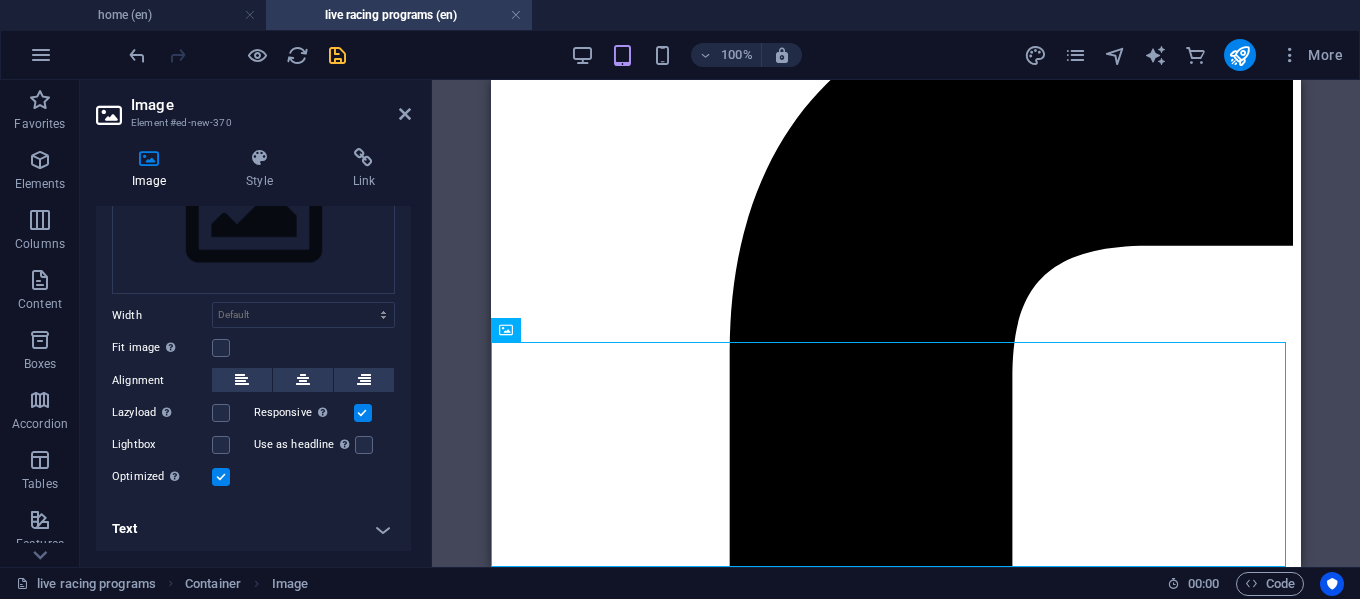 click at bounding box center (149, 158) 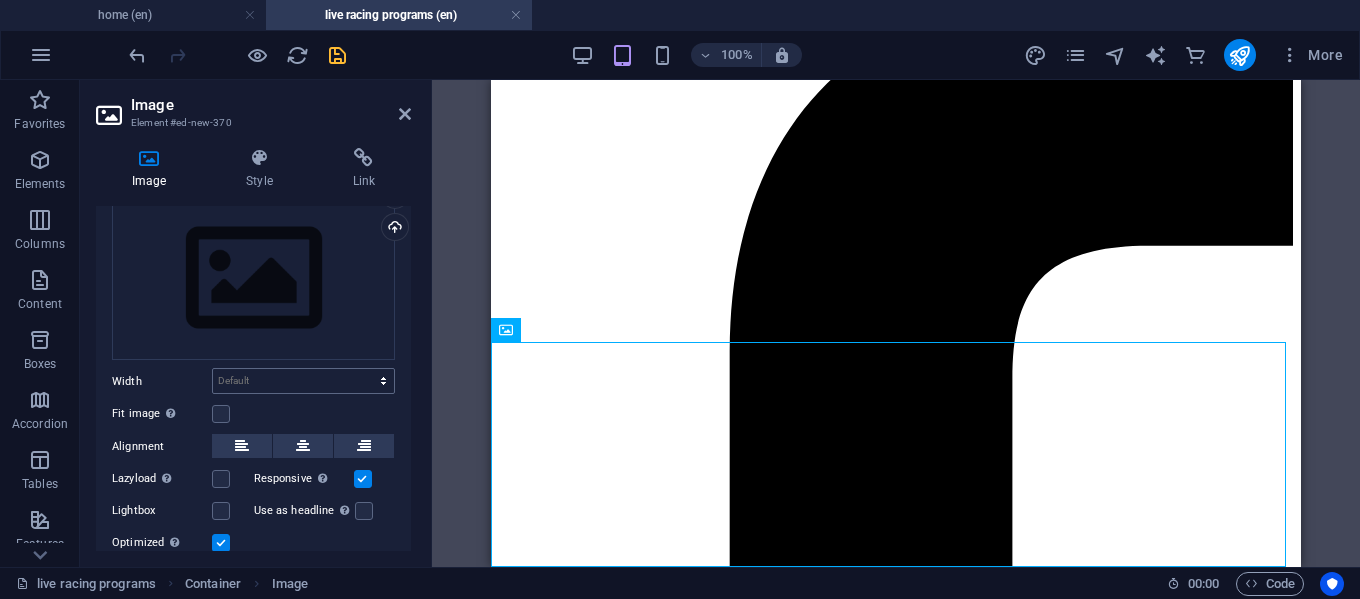 scroll, scrollTop: 0, scrollLeft: 0, axis: both 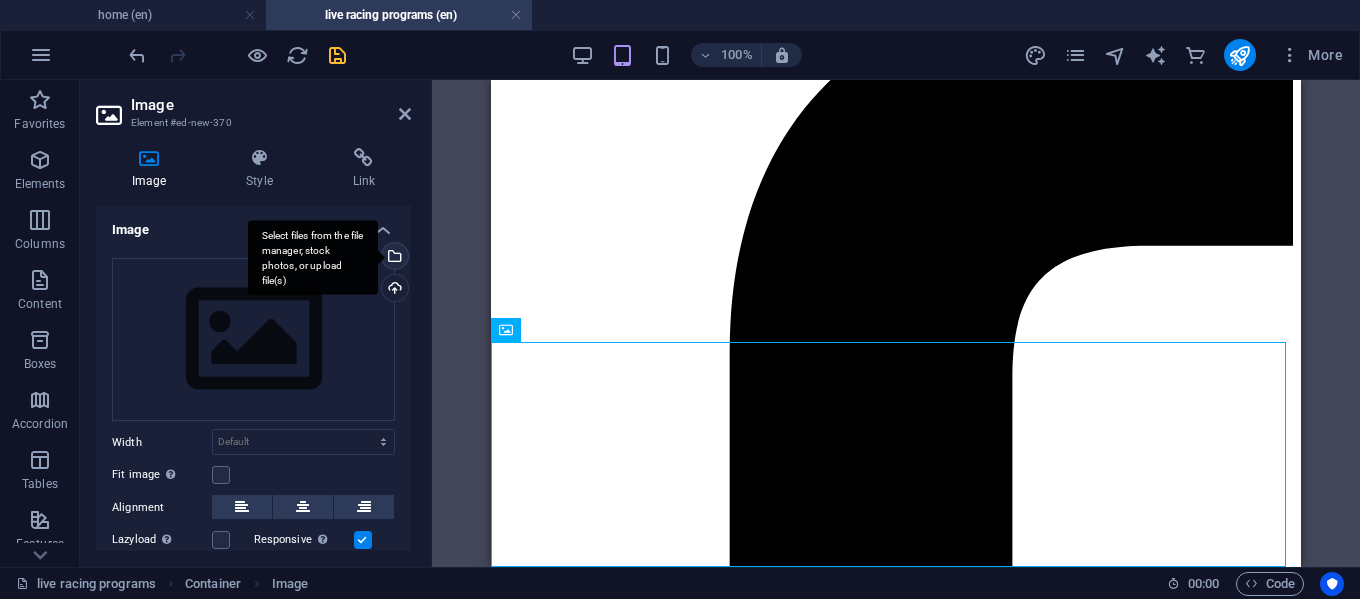 click on "Select files from the file manager, stock photos, or upload file(s)" at bounding box center [393, 258] 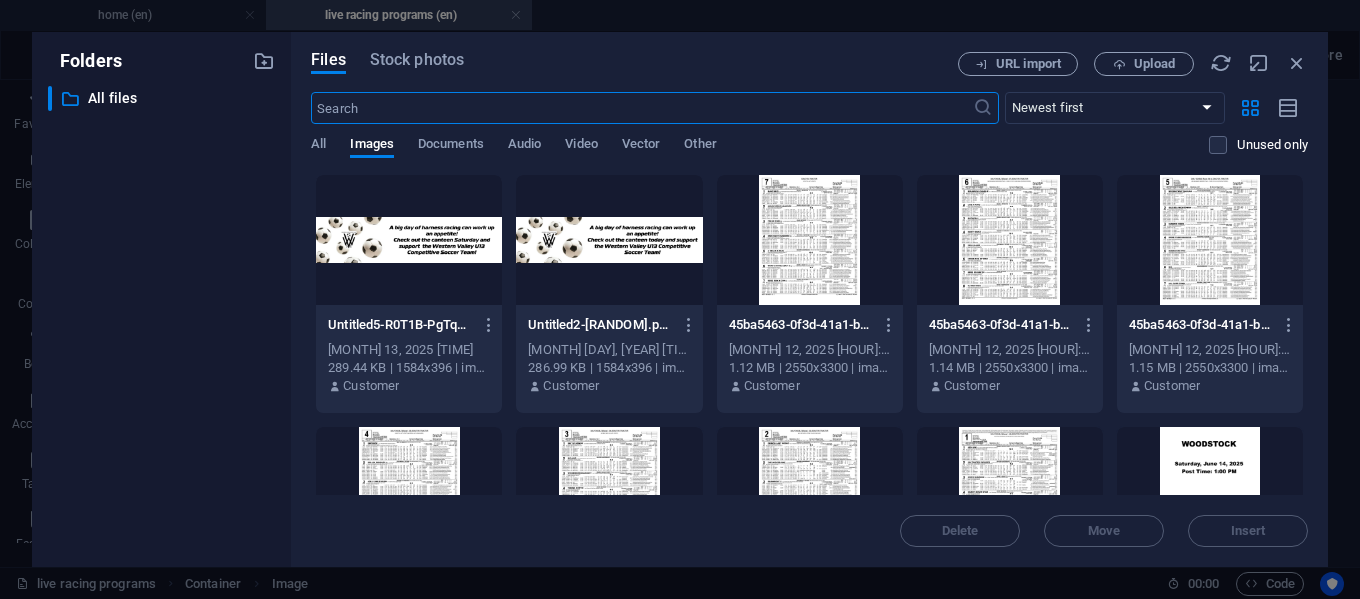 scroll, scrollTop: 2, scrollLeft: 0, axis: vertical 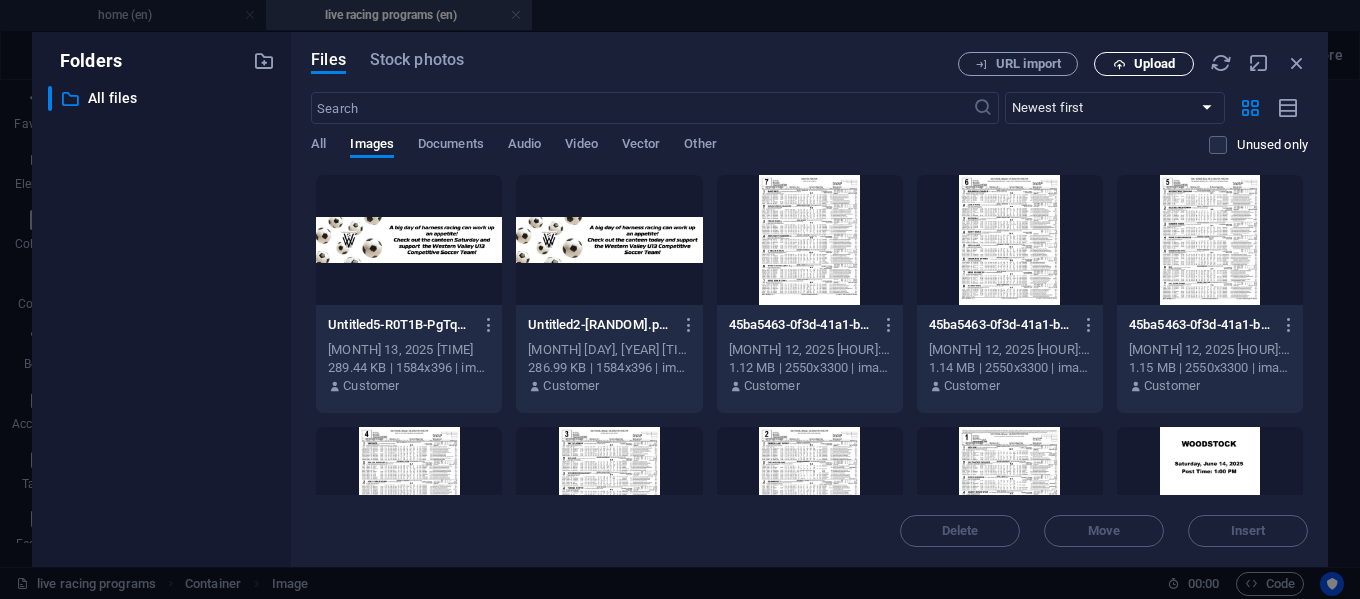 click on "Upload" at bounding box center [1154, 64] 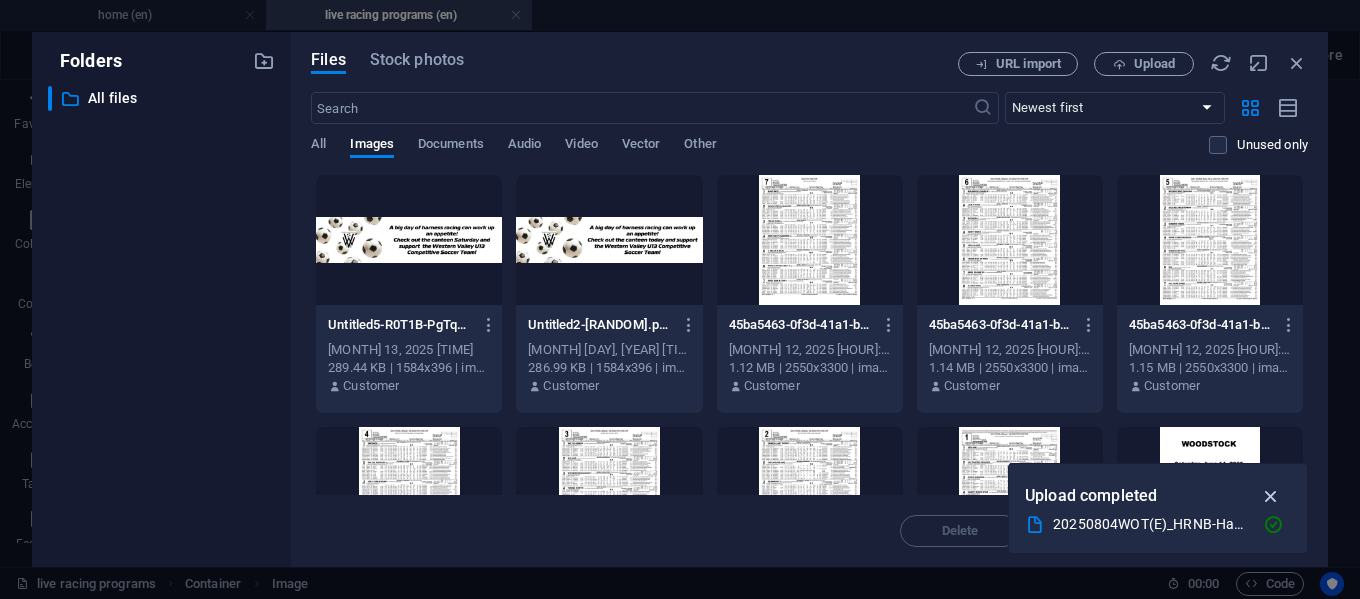 click at bounding box center [1271, 496] 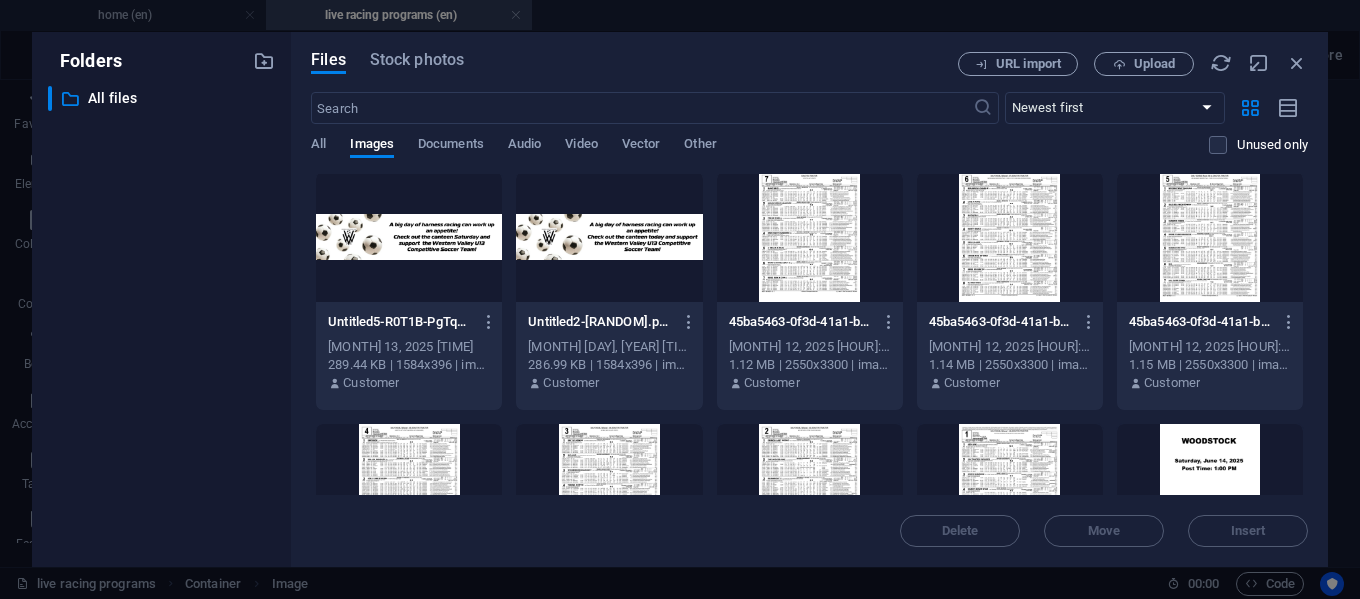 scroll, scrollTop: 0, scrollLeft: 0, axis: both 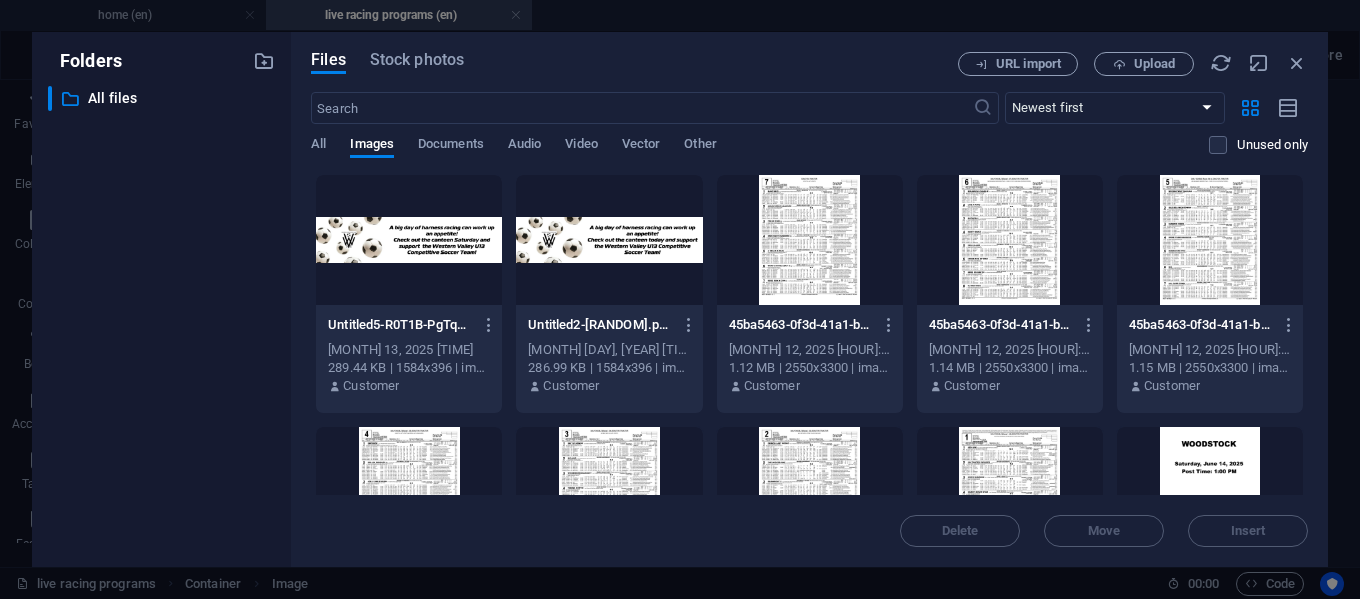 drag, startPoint x: 863, startPoint y: 48, endPoint x: 841, endPoint y: 48, distance: 22 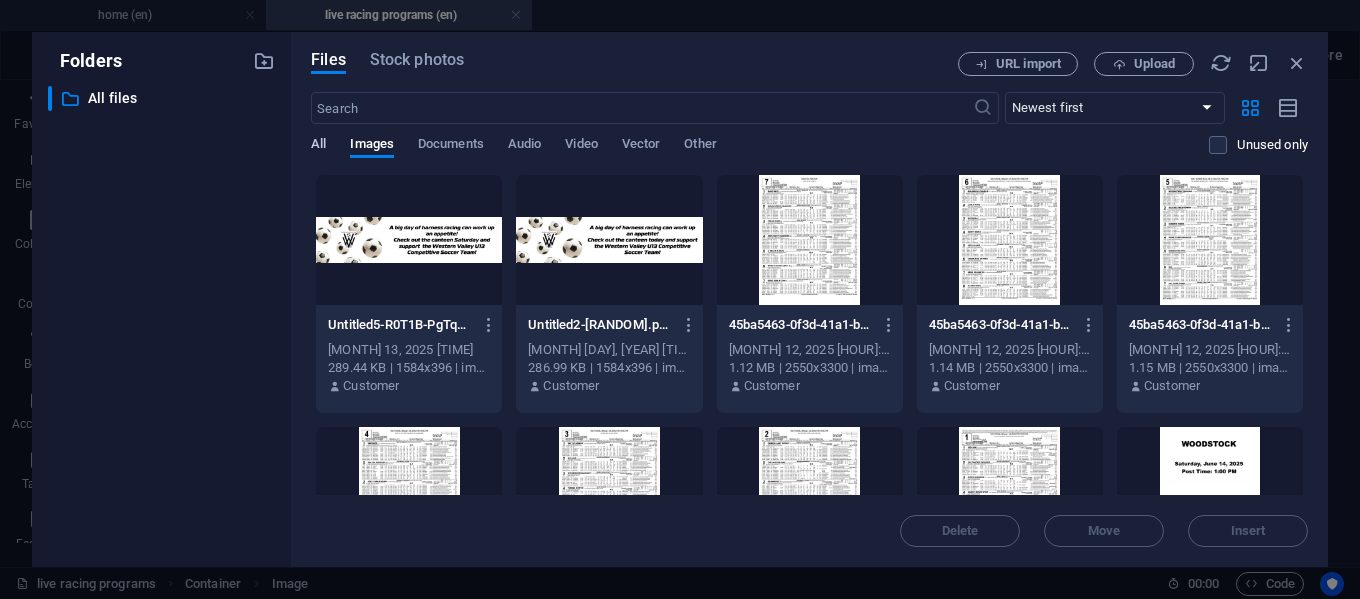 click on "All" at bounding box center [318, 146] 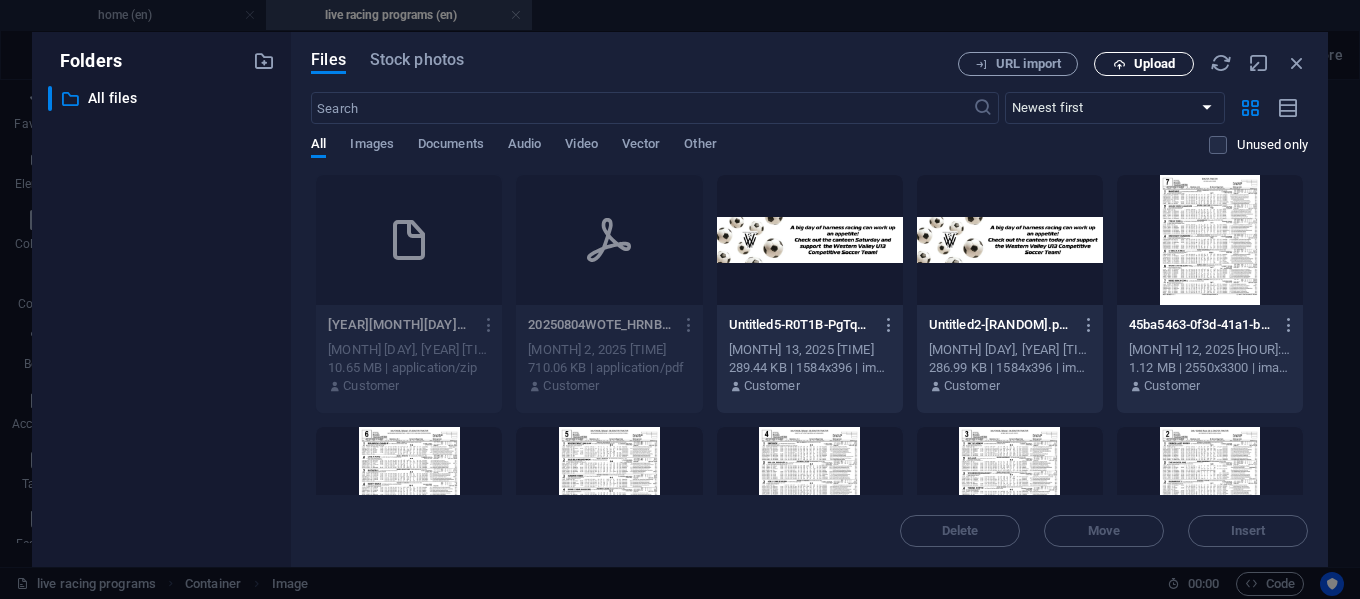 click on "Upload" at bounding box center [1154, 64] 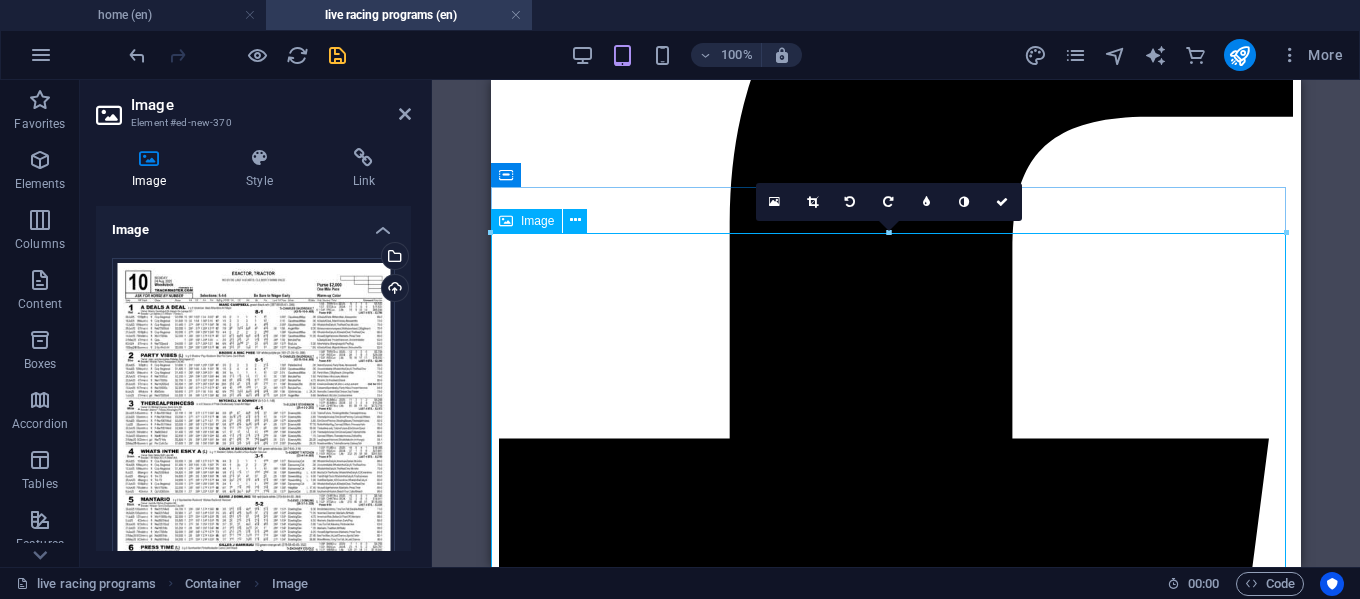 scroll, scrollTop: 369, scrollLeft: 0, axis: vertical 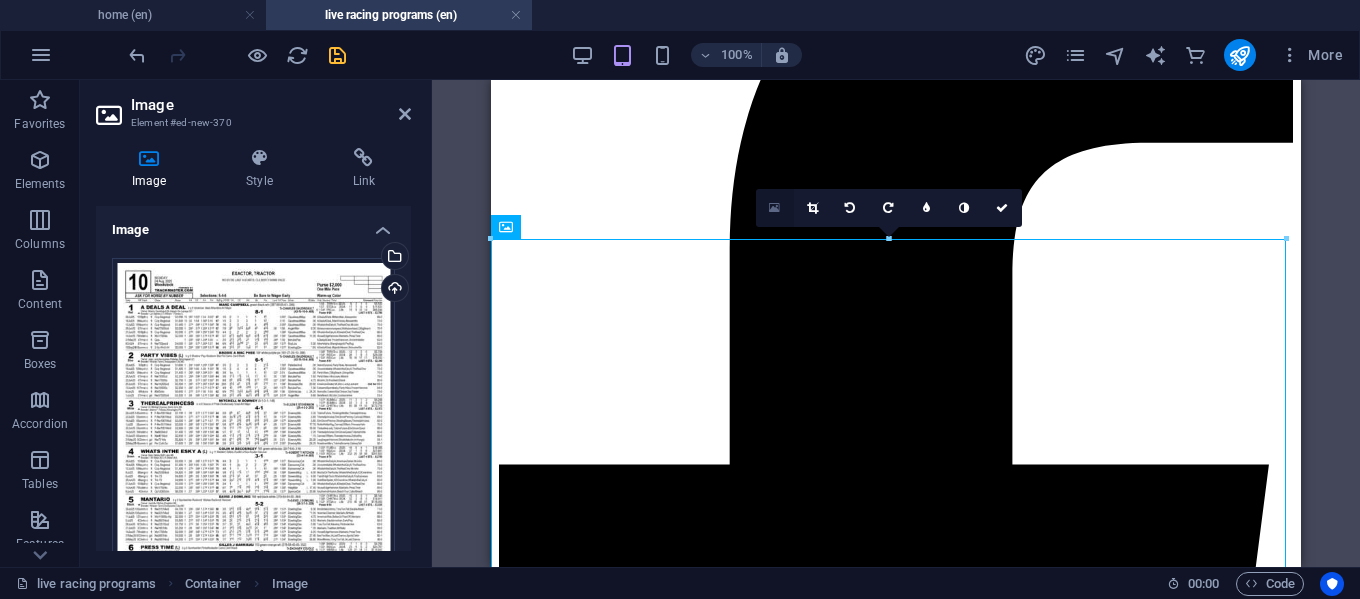 click at bounding box center [775, 208] 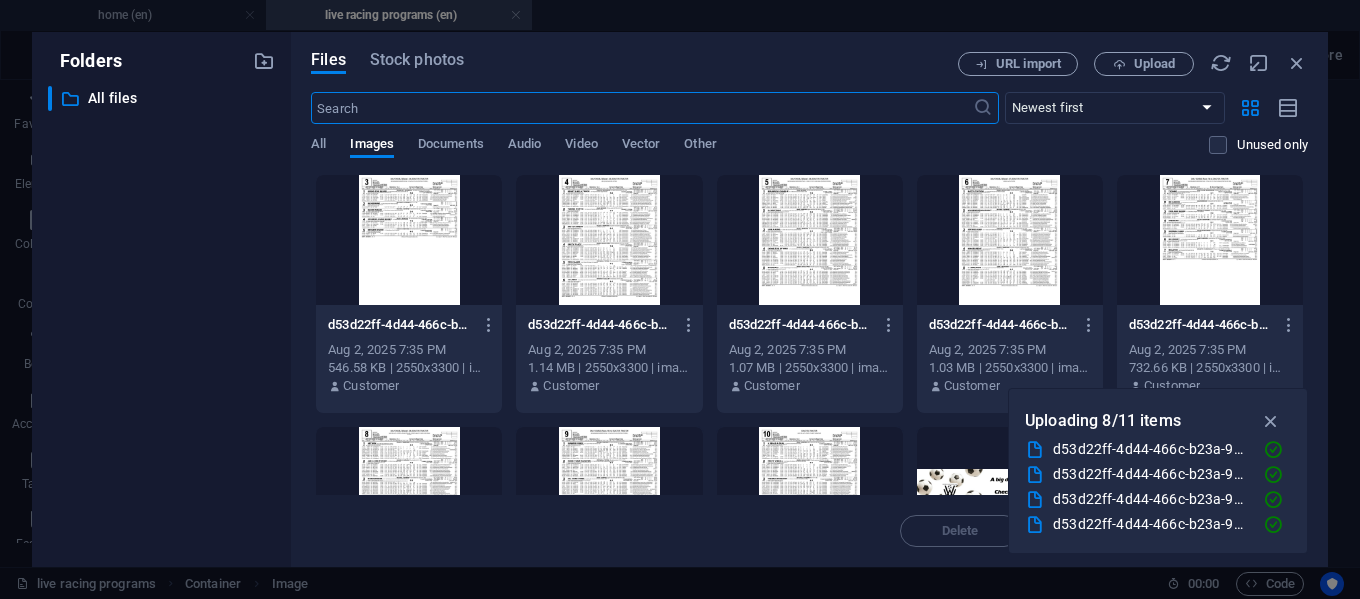 scroll, scrollTop: 314, scrollLeft: 0, axis: vertical 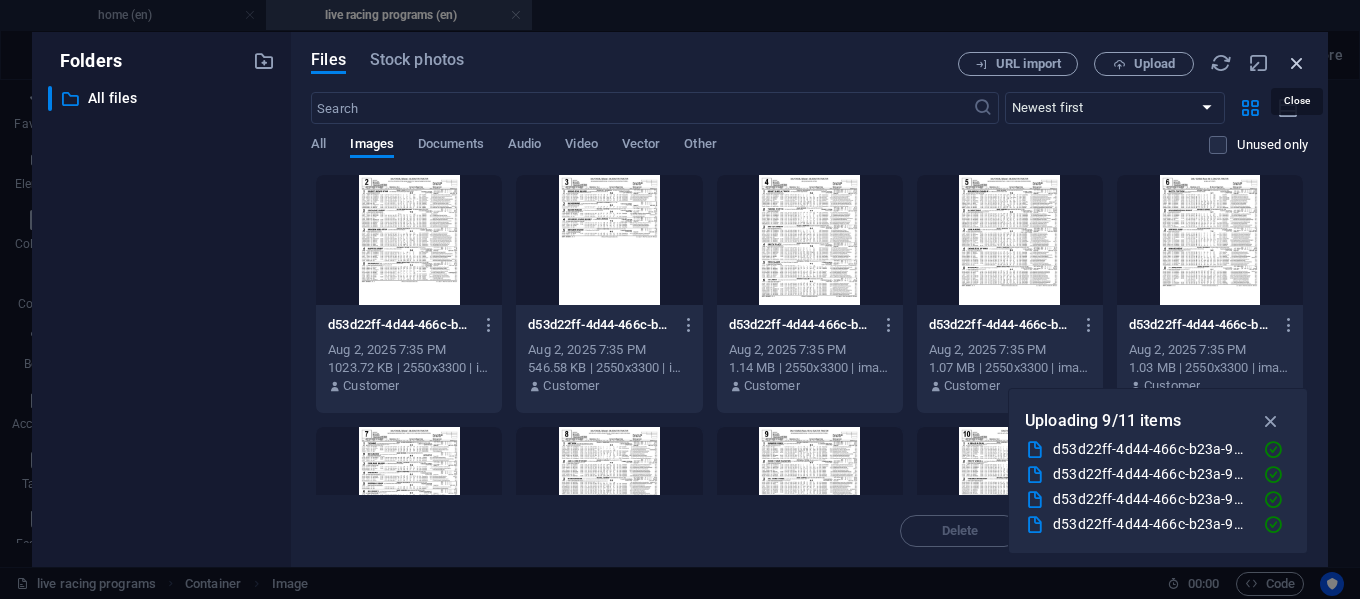 click at bounding box center [1297, 63] 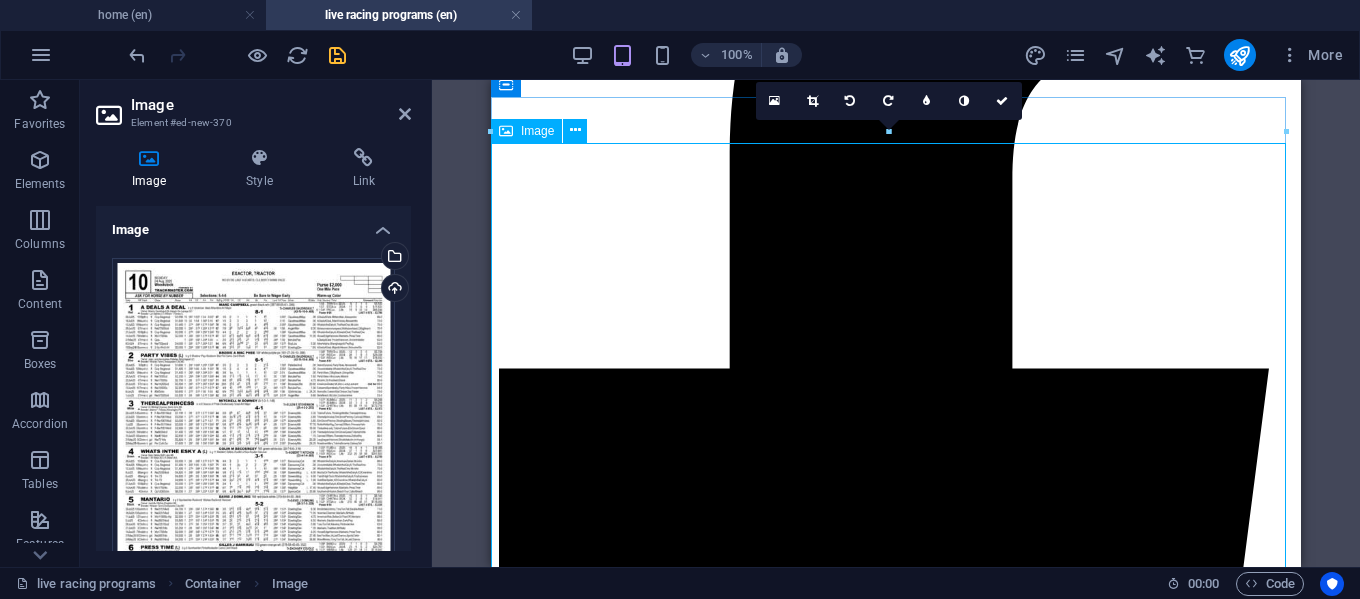 scroll, scrollTop: 165, scrollLeft: 0, axis: vertical 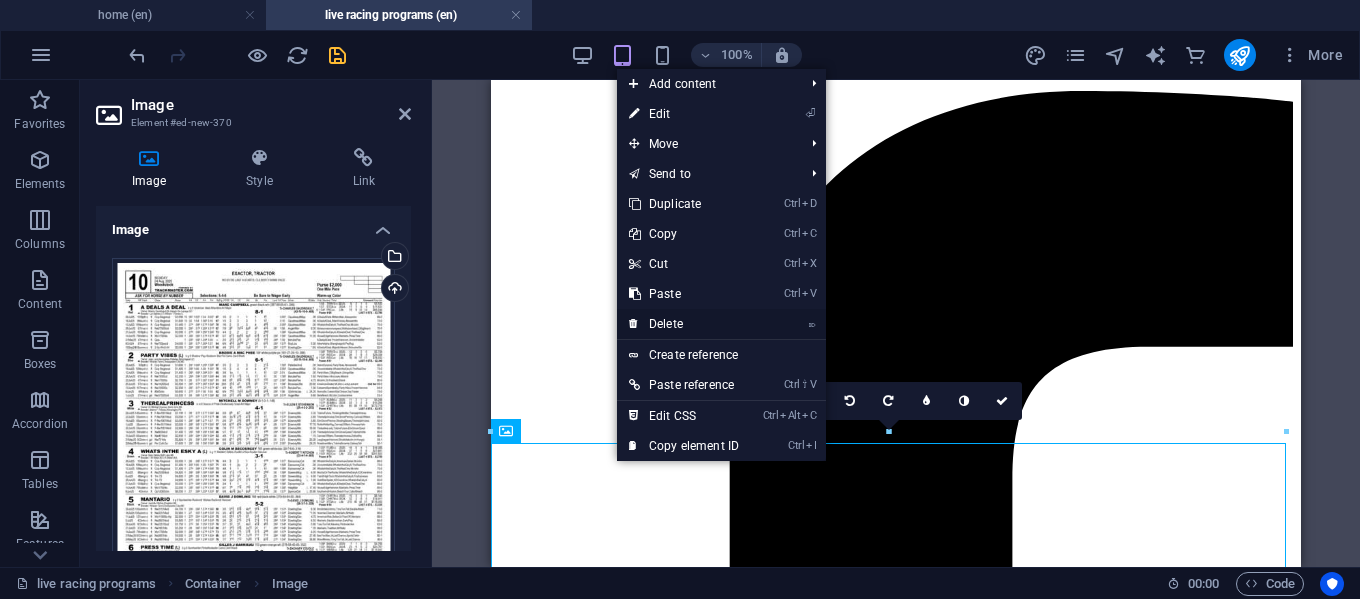 click on "⌦  Delete" at bounding box center (684, 324) 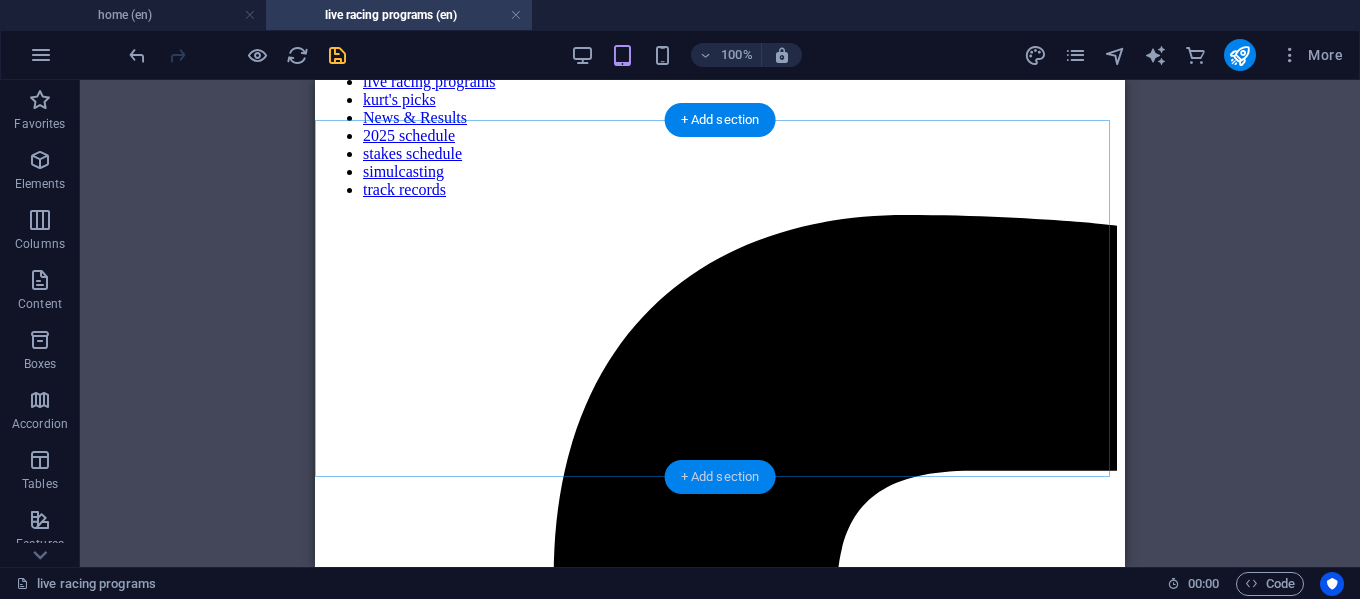 click on "+ Add section" at bounding box center (720, 477) 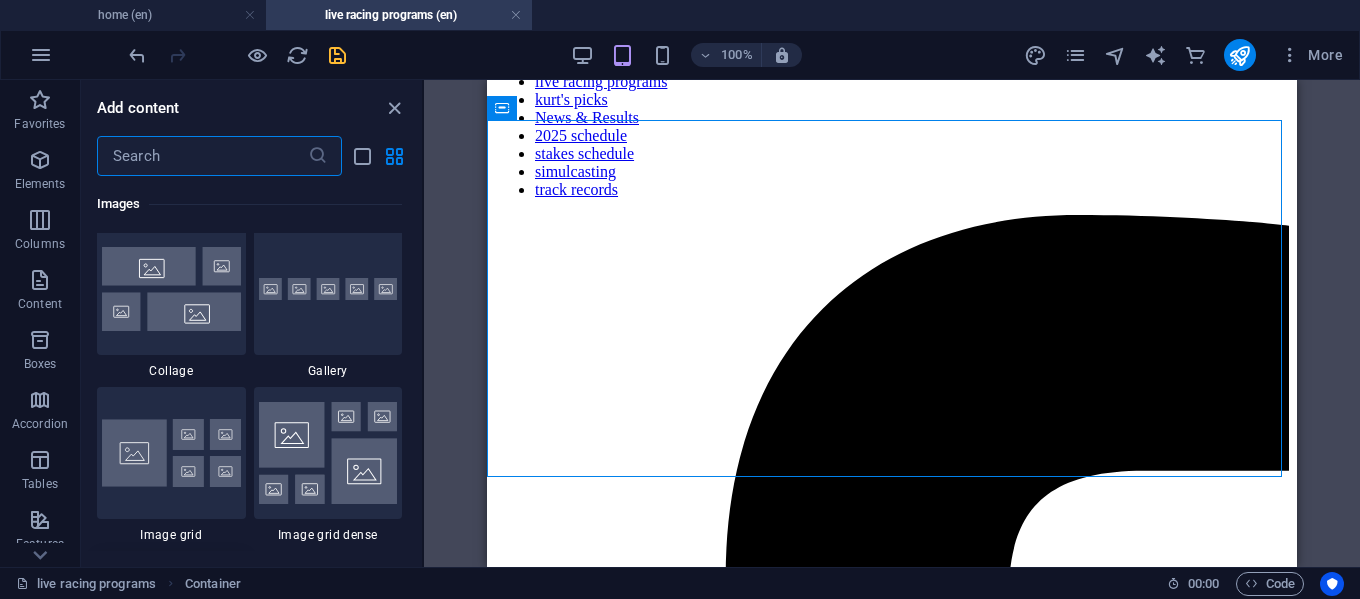 scroll, scrollTop: 10299, scrollLeft: 0, axis: vertical 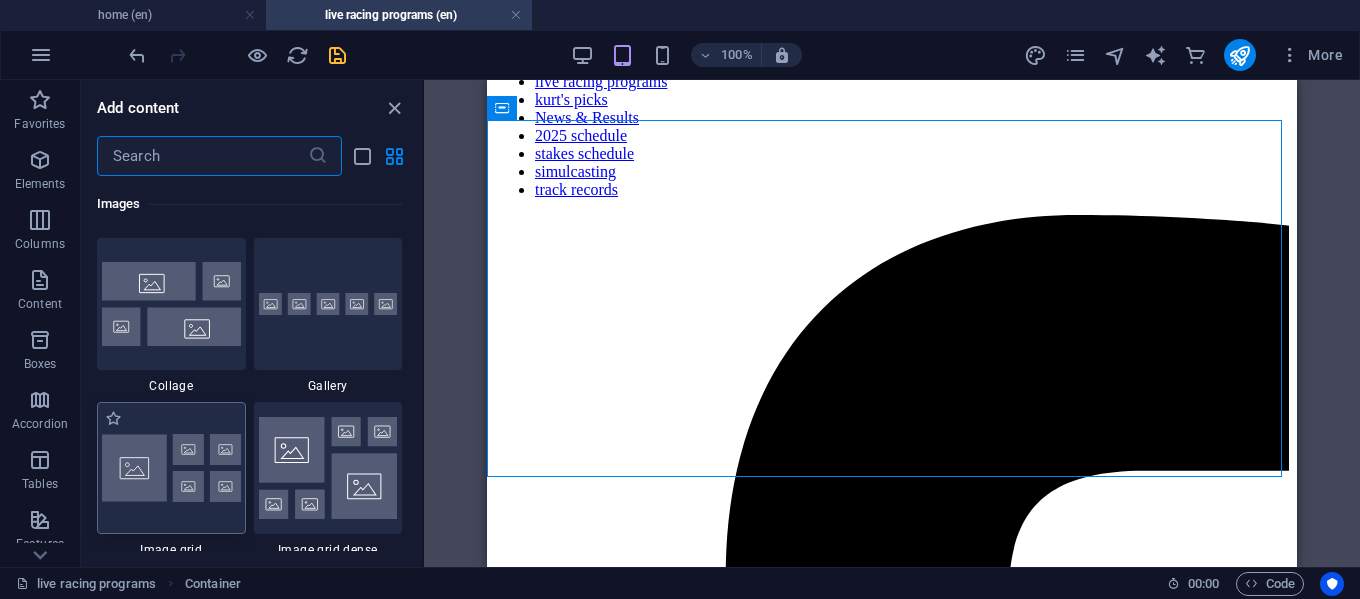 click at bounding box center [171, 468] 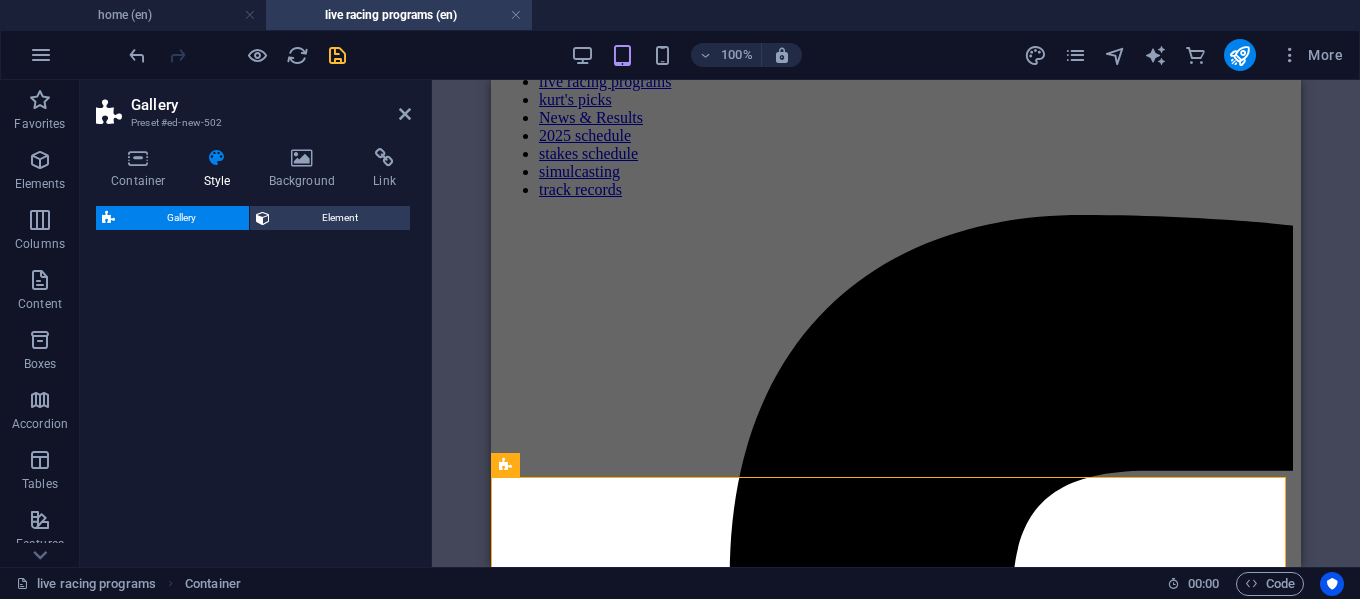 drag, startPoint x: 188, startPoint y: 460, endPoint x: 922, endPoint y: 567, distance: 741.75806 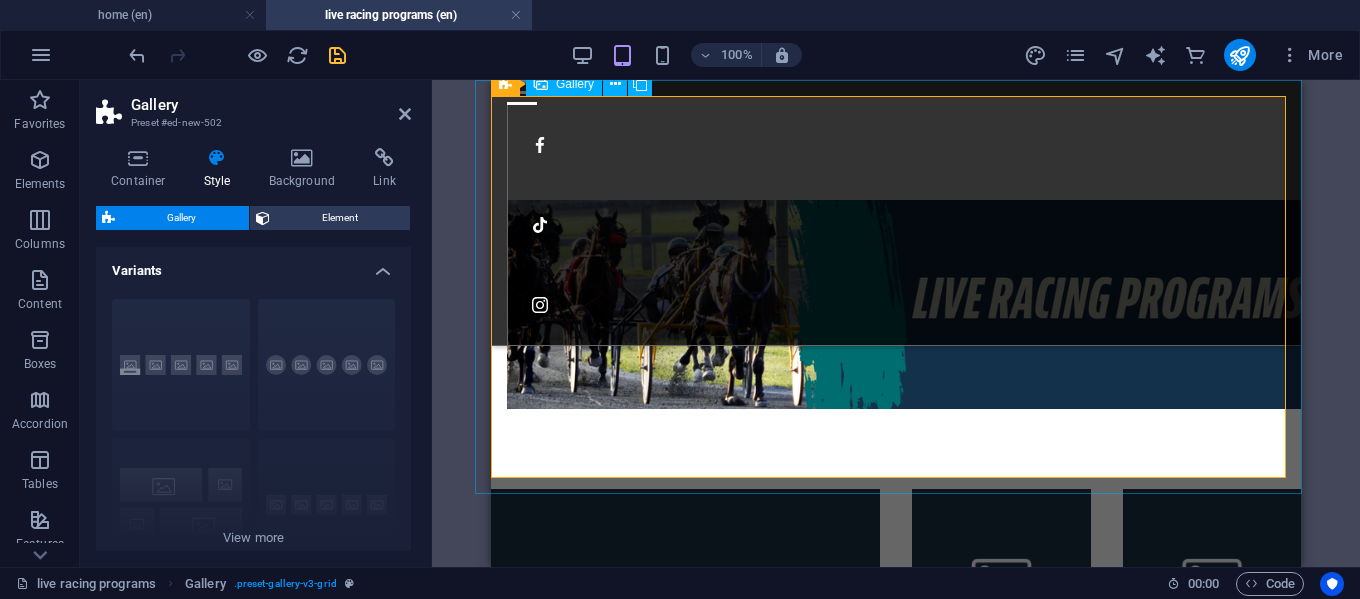 scroll, scrollTop: 422, scrollLeft: 0, axis: vertical 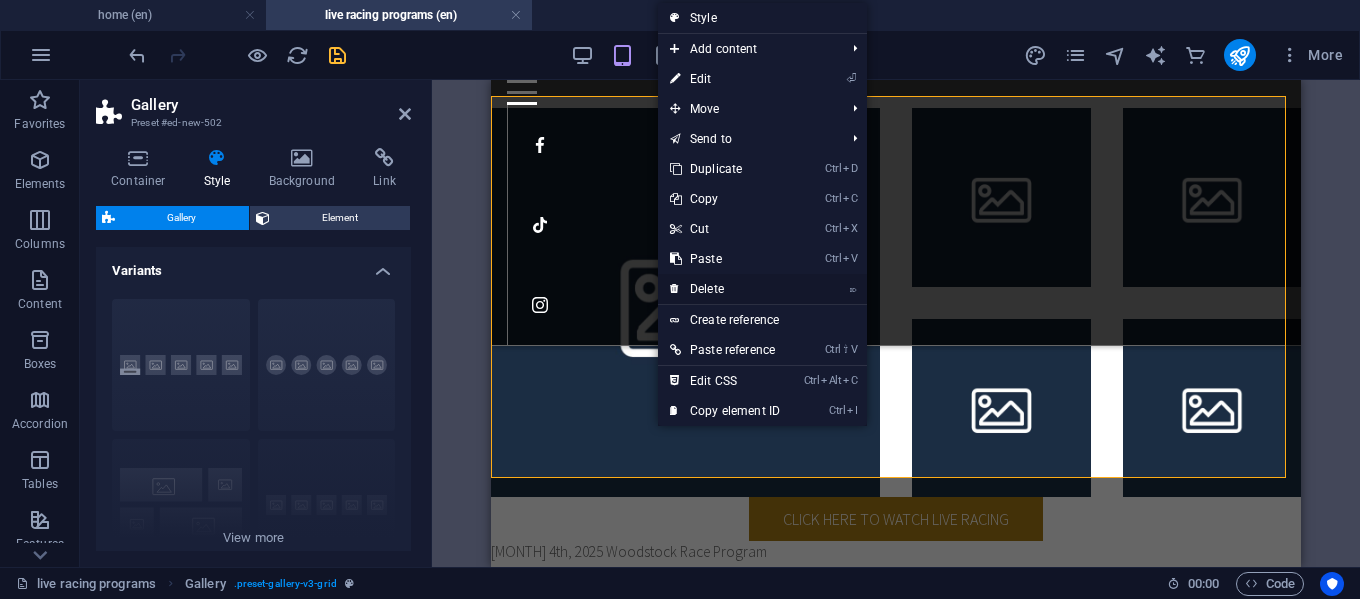 click on "⌦  Delete" at bounding box center [725, 289] 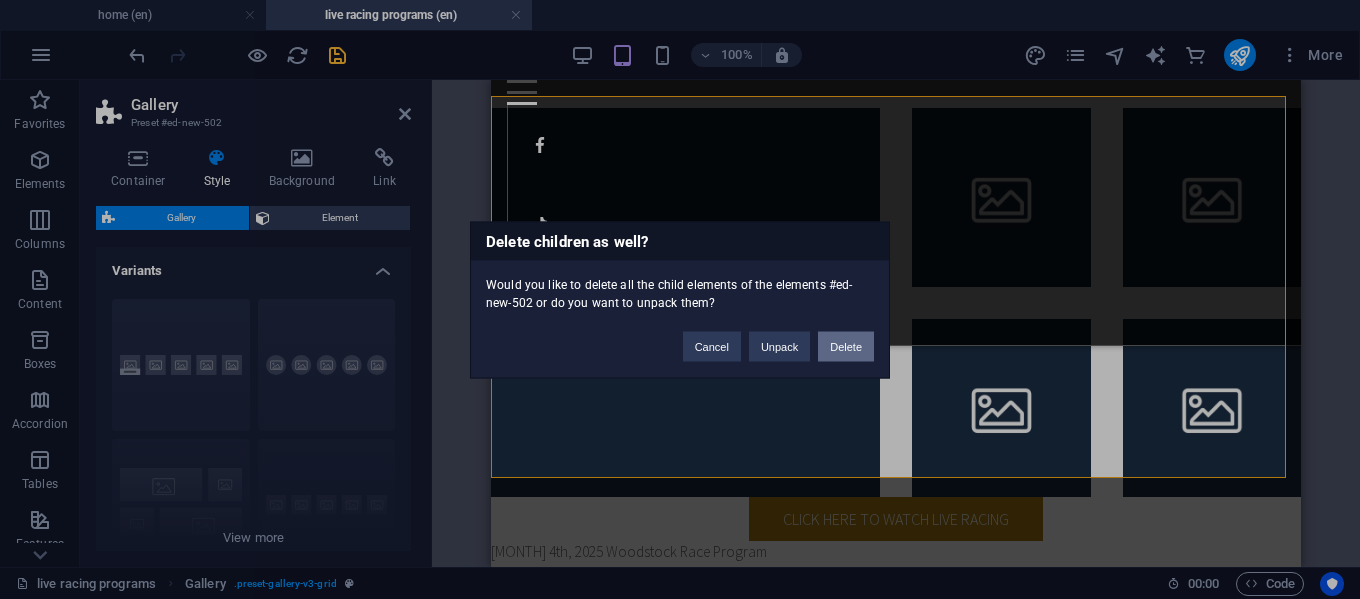 click on "Delete" at bounding box center (846, 346) 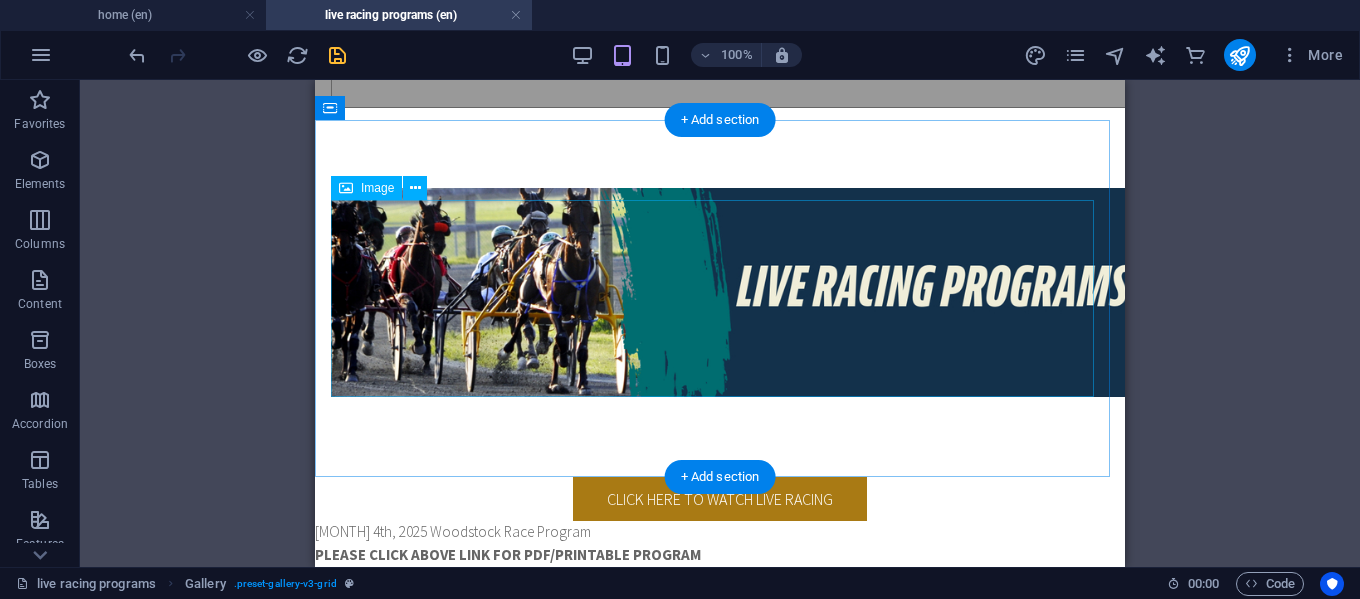 scroll, scrollTop: 41, scrollLeft: 0, axis: vertical 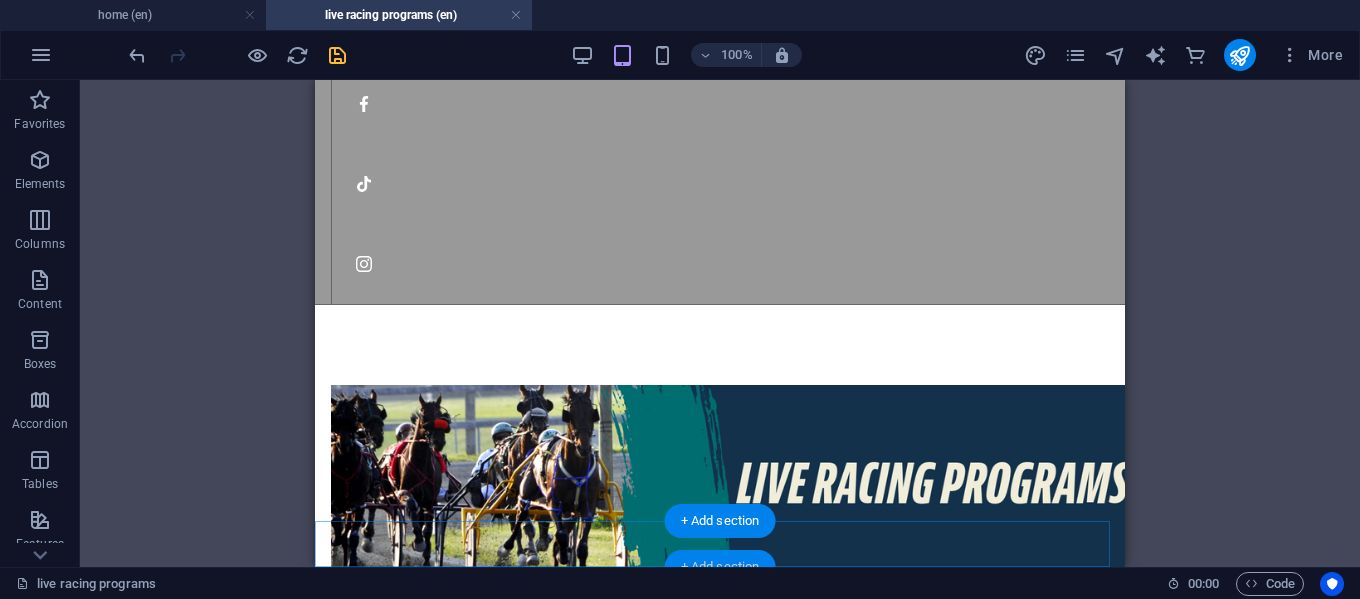 click on "+ Add section" at bounding box center (720, 567) 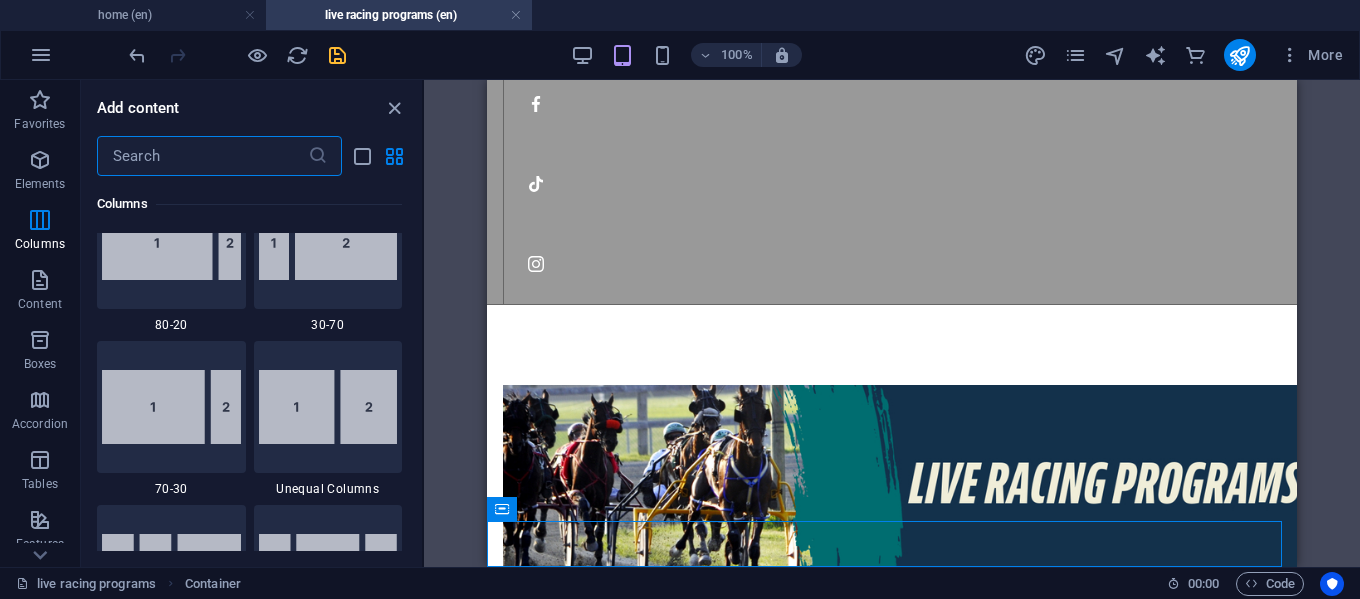 scroll, scrollTop: 1699, scrollLeft: 0, axis: vertical 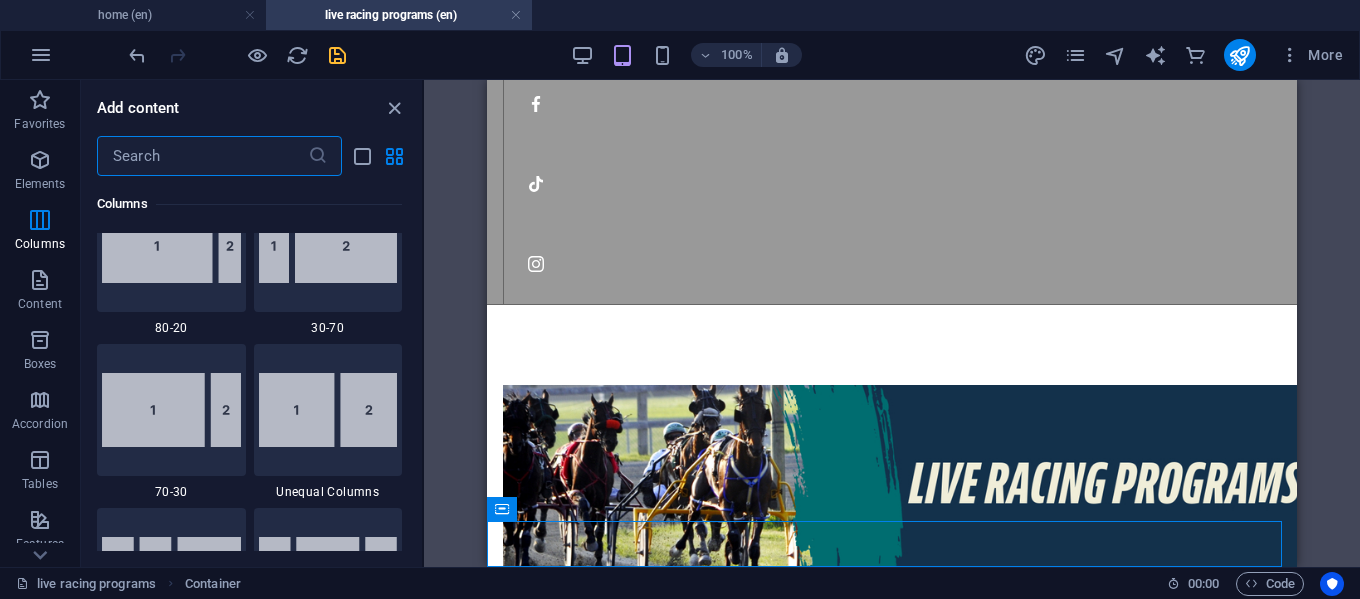 click at bounding box center [202, 156] 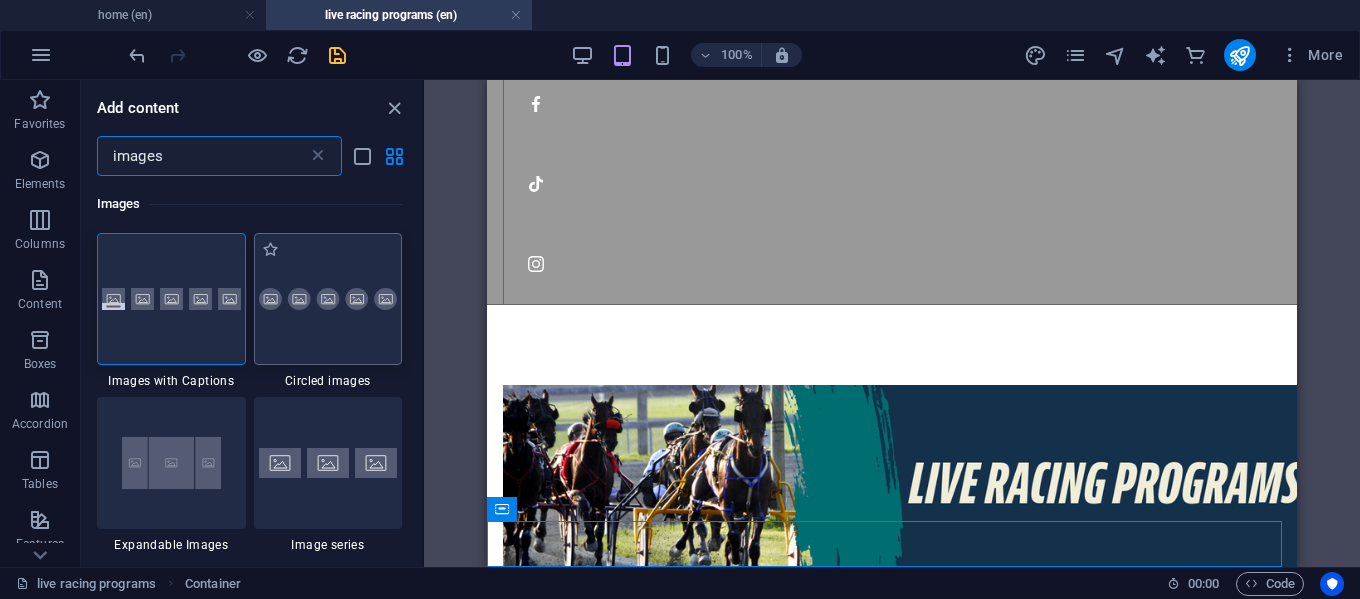 scroll, scrollTop: 200, scrollLeft: 0, axis: vertical 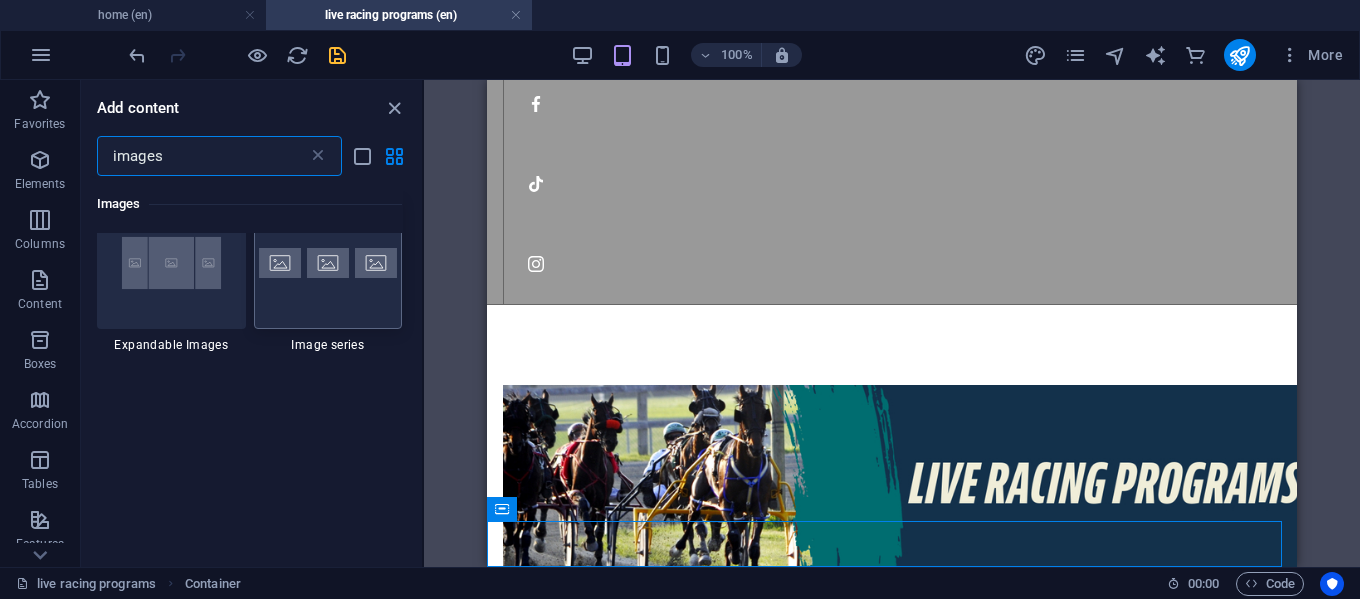 type on "images" 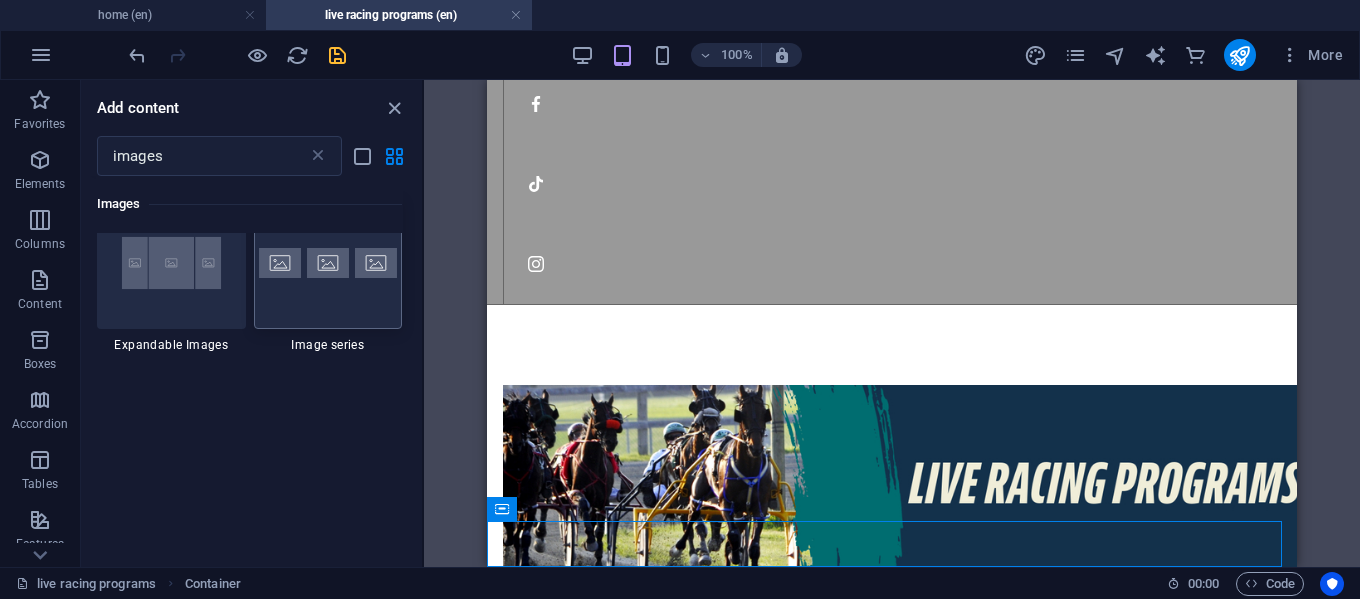 click at bounding box center (328, 263) 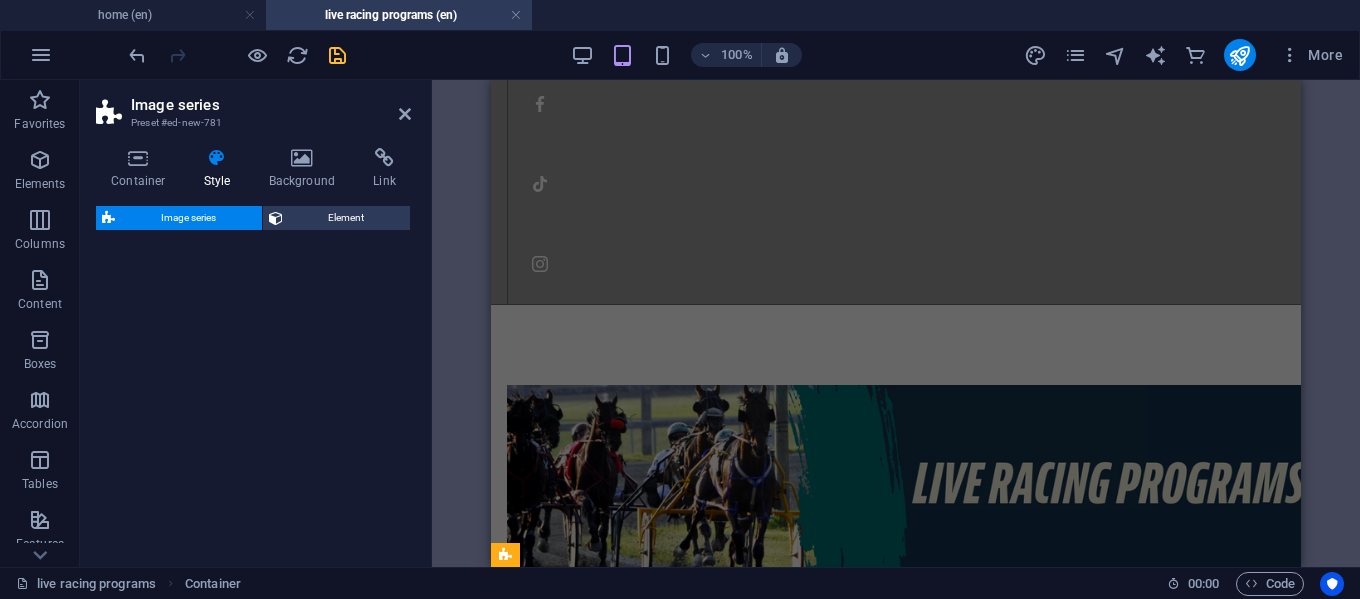 select on "rem" 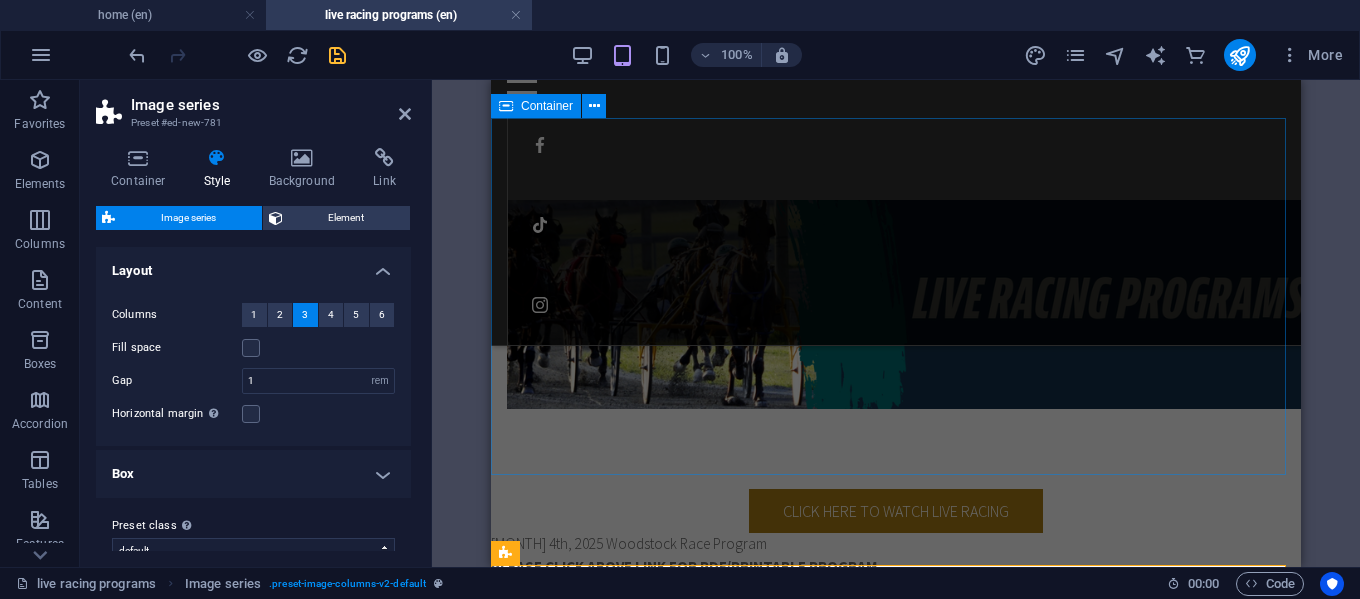 scroll, scrollTop: 347, scrollLeft: 0, axis: vertical 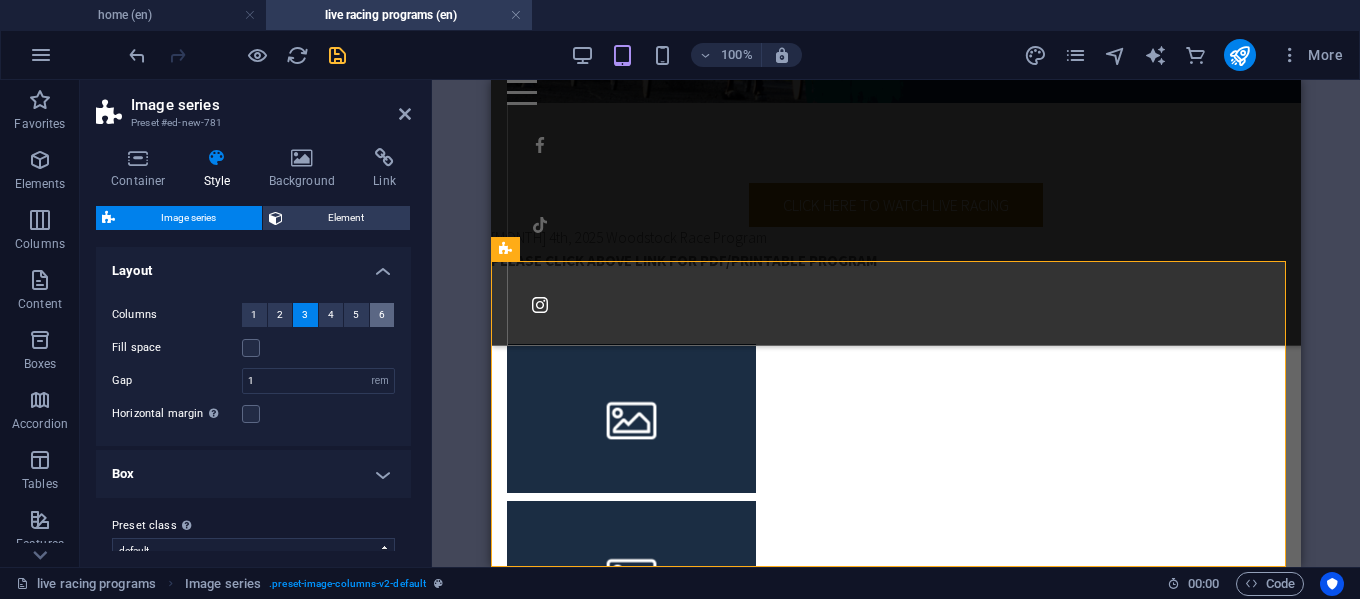 click on "6" at bounding box center [382, 315] 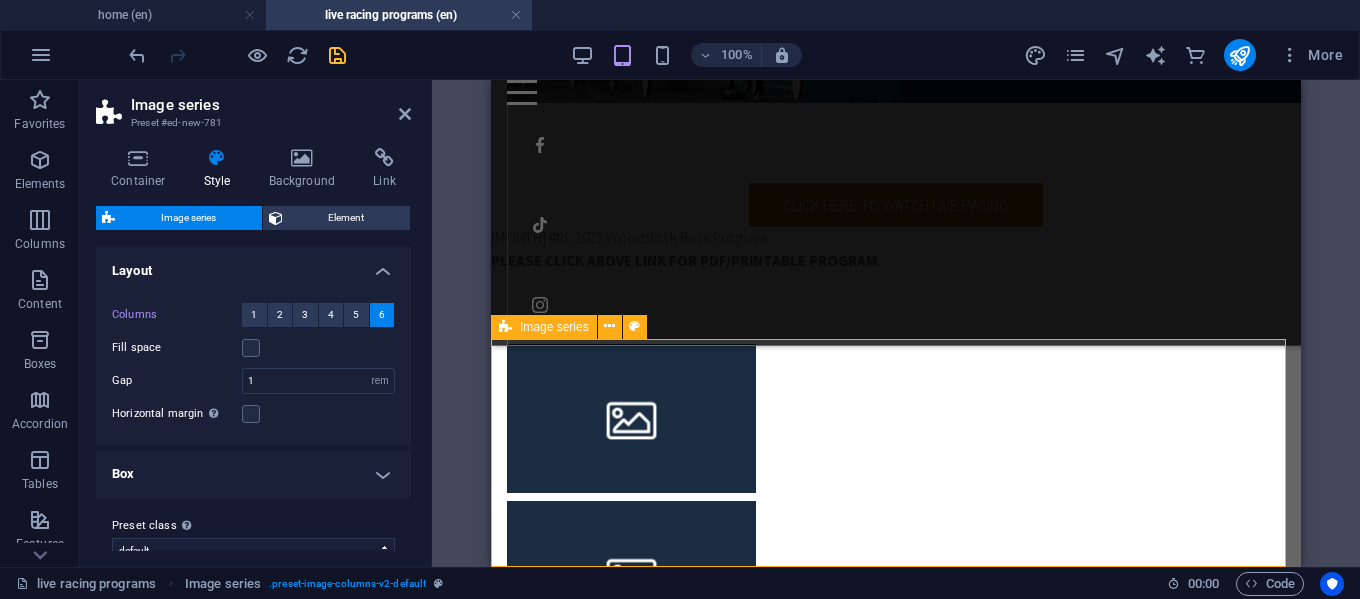 scroll, scrollTop: 269, scrollLeft: 0, axis: vertical 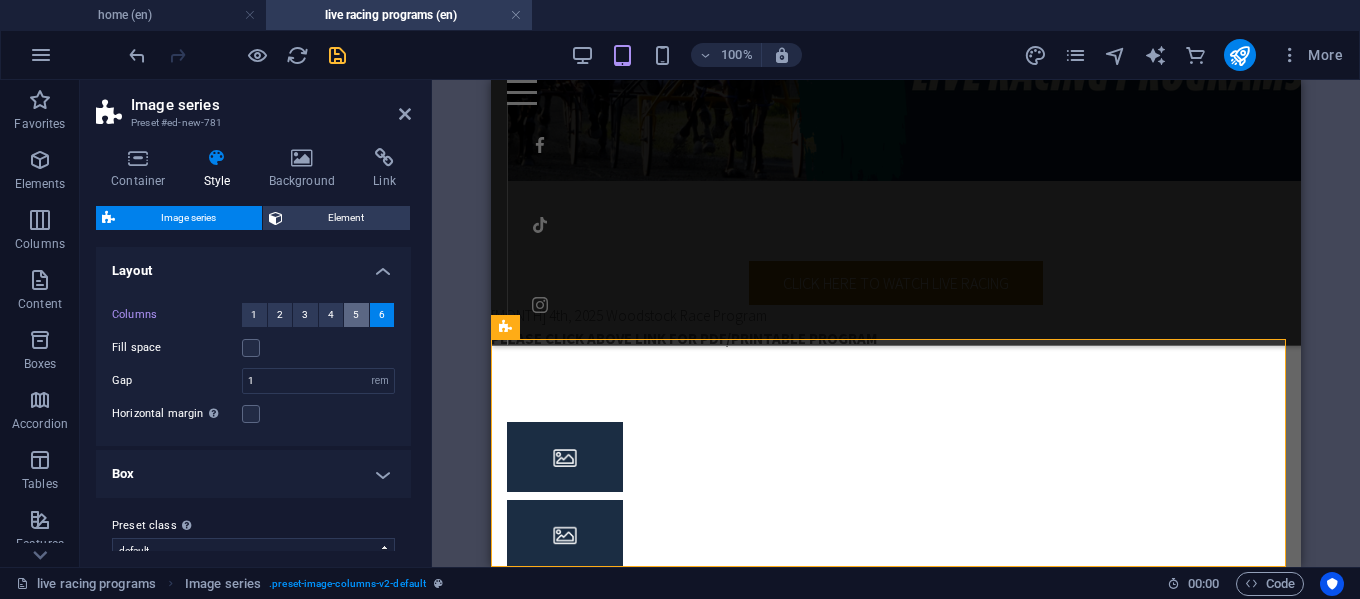 click on "5" at bounding box center [356, 315] 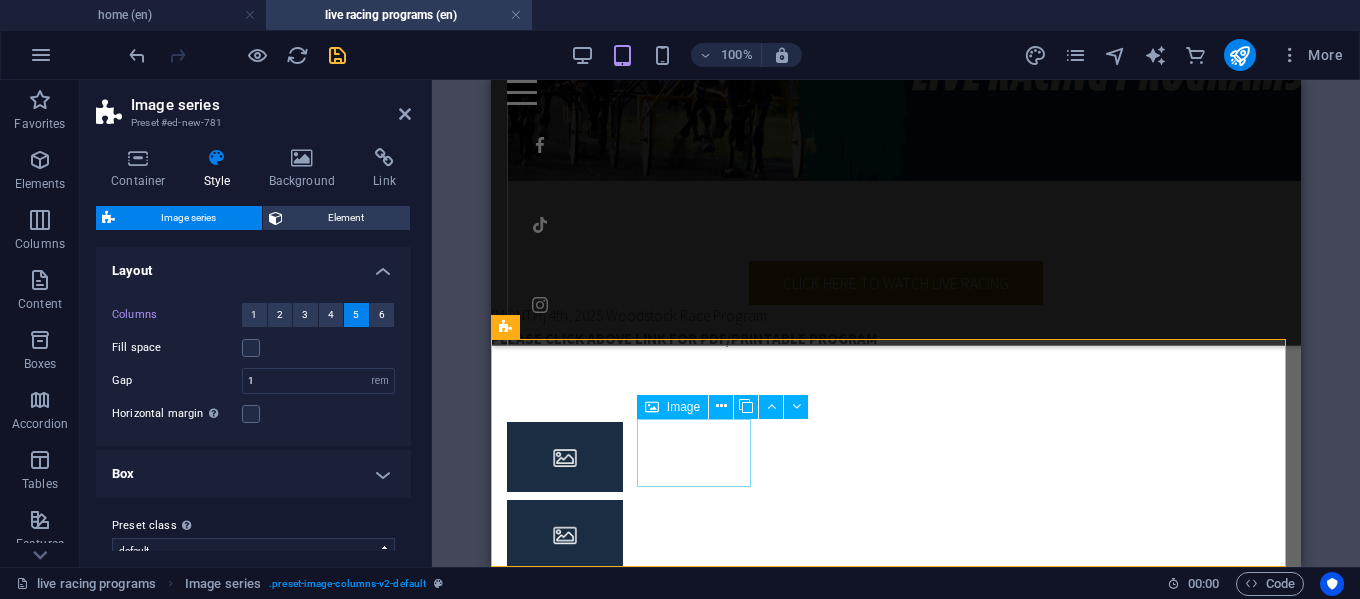 scroll, scrollTop: 284, scrollLeft: 0, axis: vertical 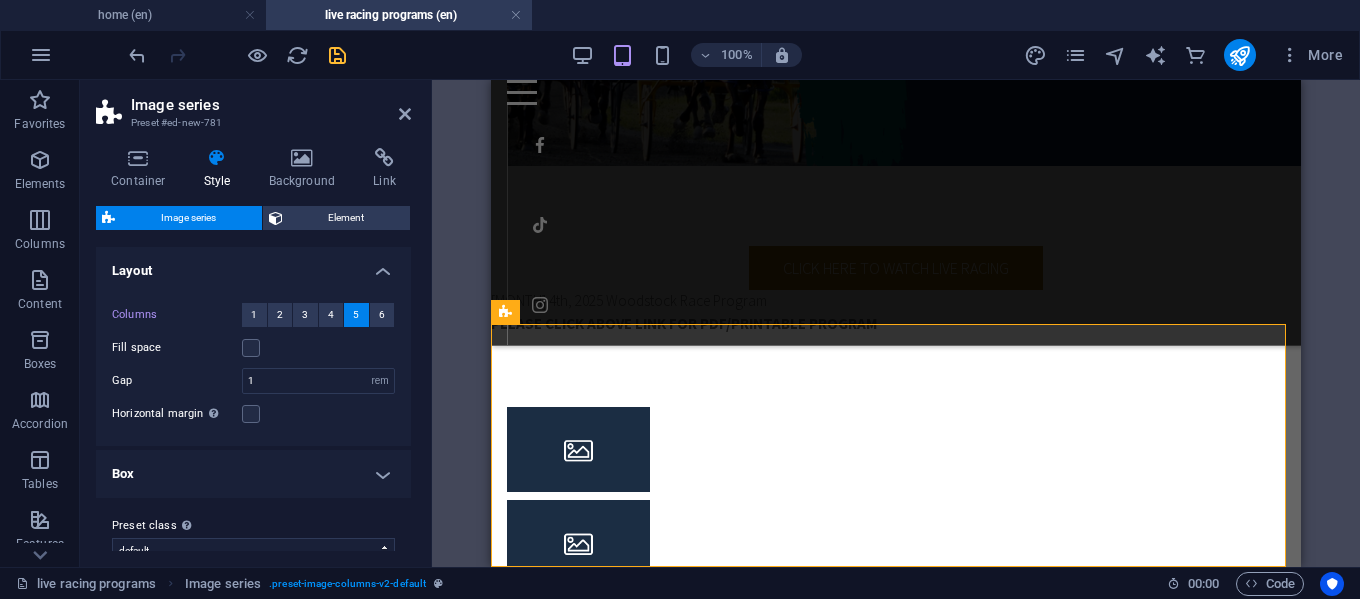 click on "Image series" at bounding box center [188, 218] 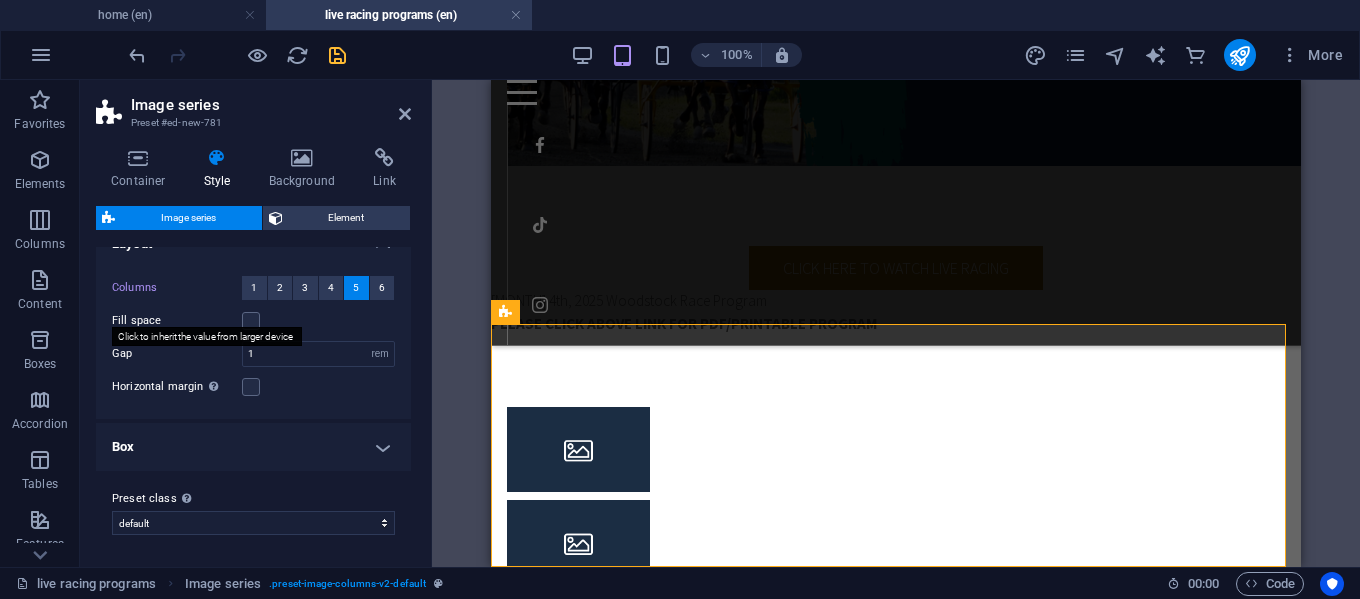 scroll, scrollTop: 0, scrollLeft: 0, axis: both 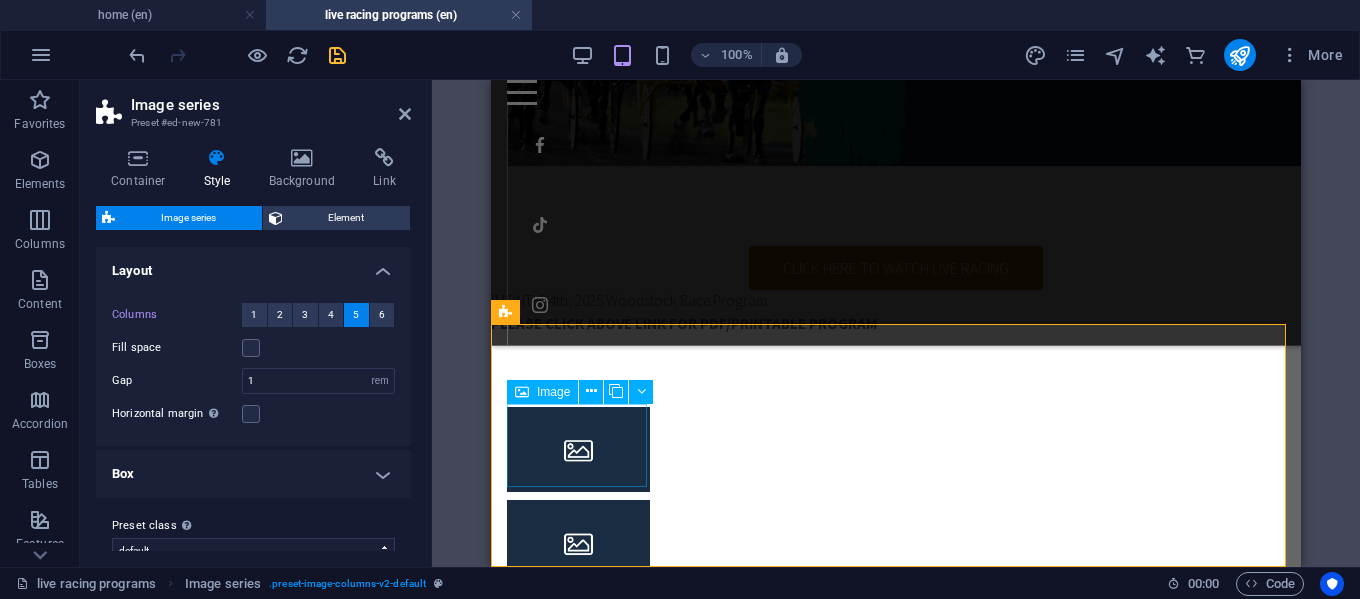click on "Image" at bounding box center [553, 392] 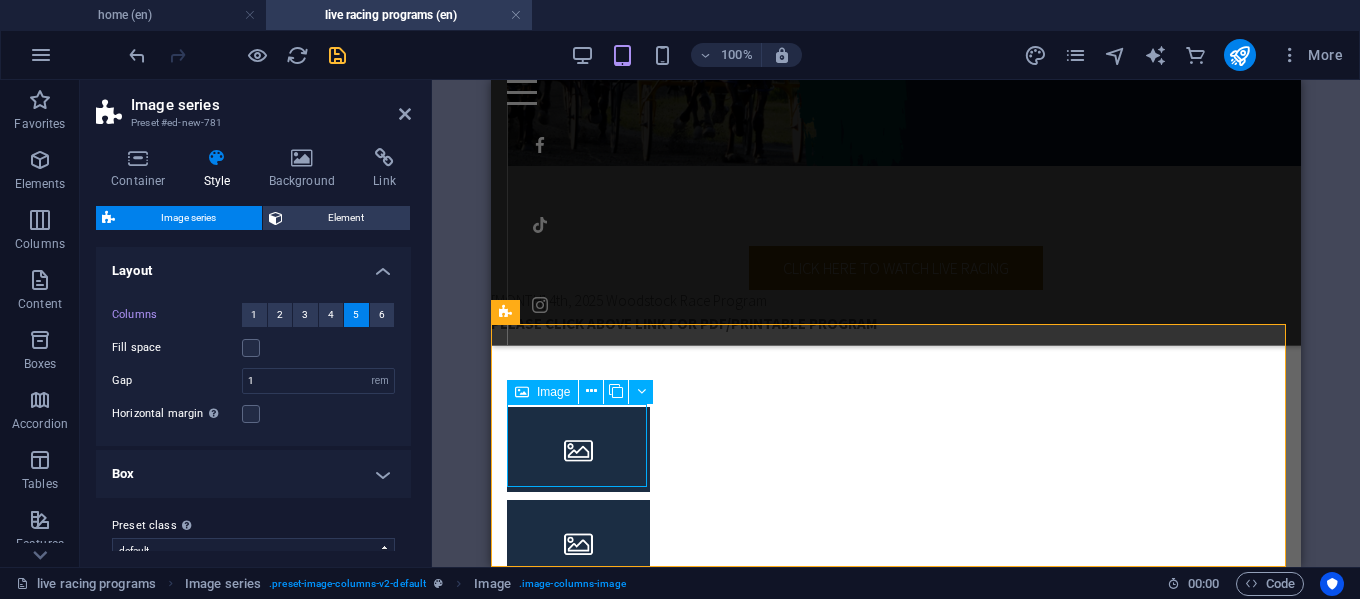 click on "Image" at bounding box center [542, 392] 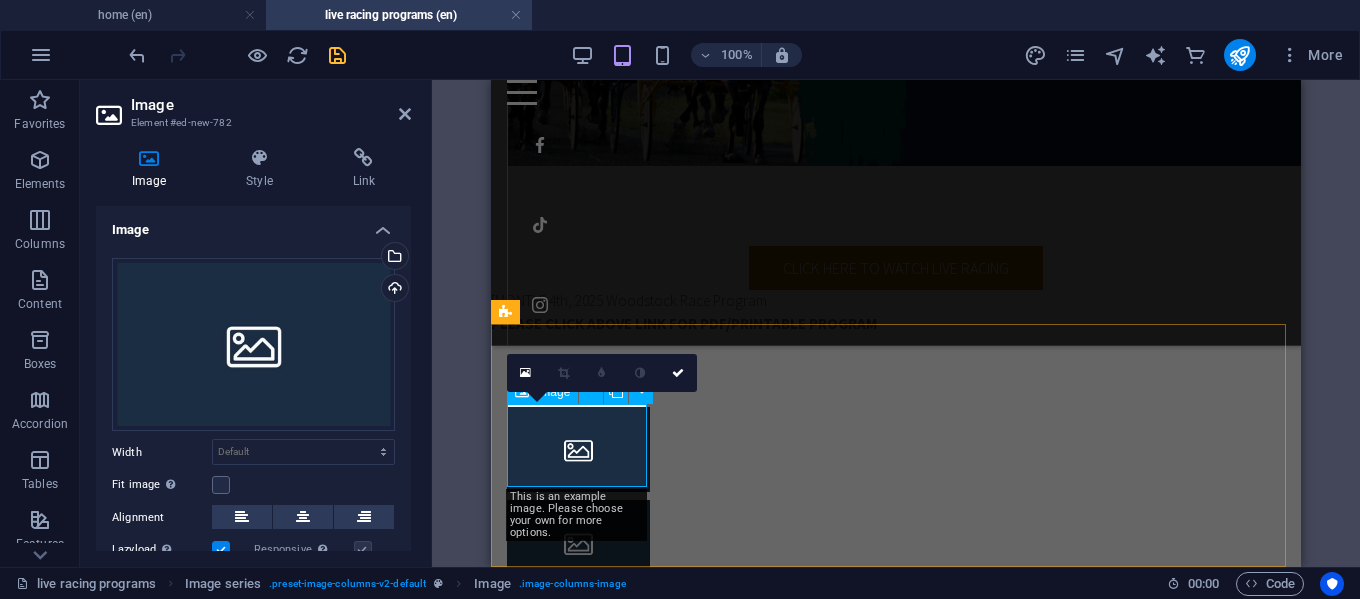 click at bounding box center (578, 450) 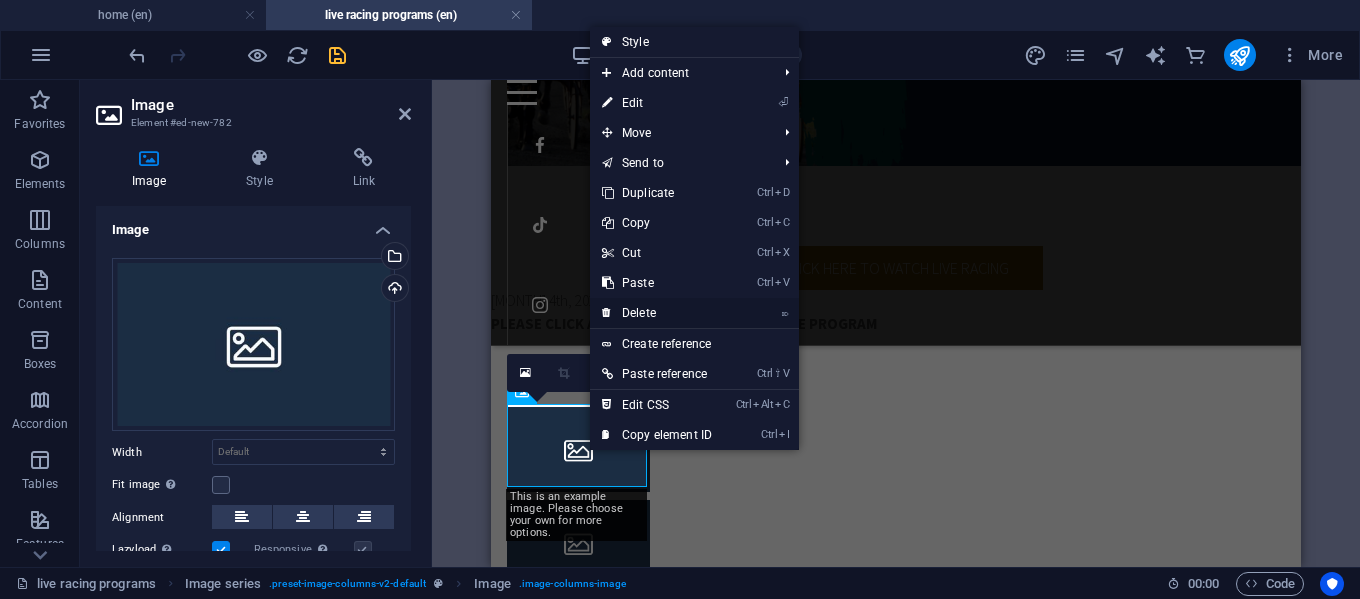 click on "⌦  Delete" at bounding box center [657, 313] 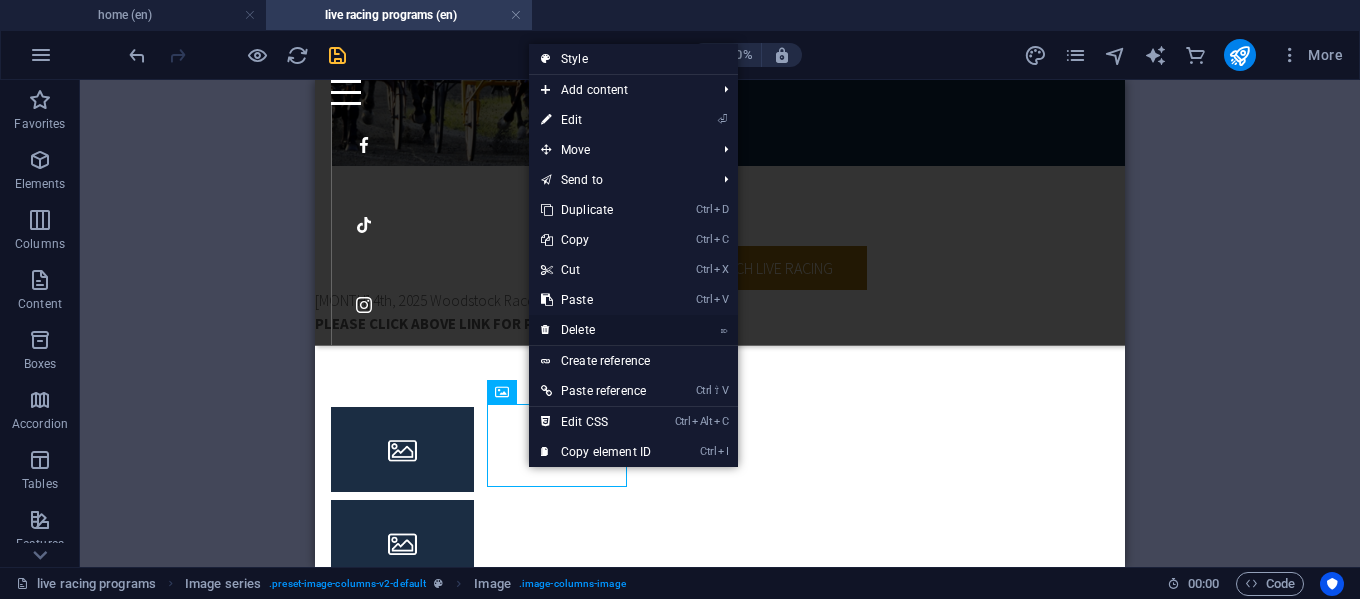 click on "⌦  Delete" at bounding box center [596, 330] 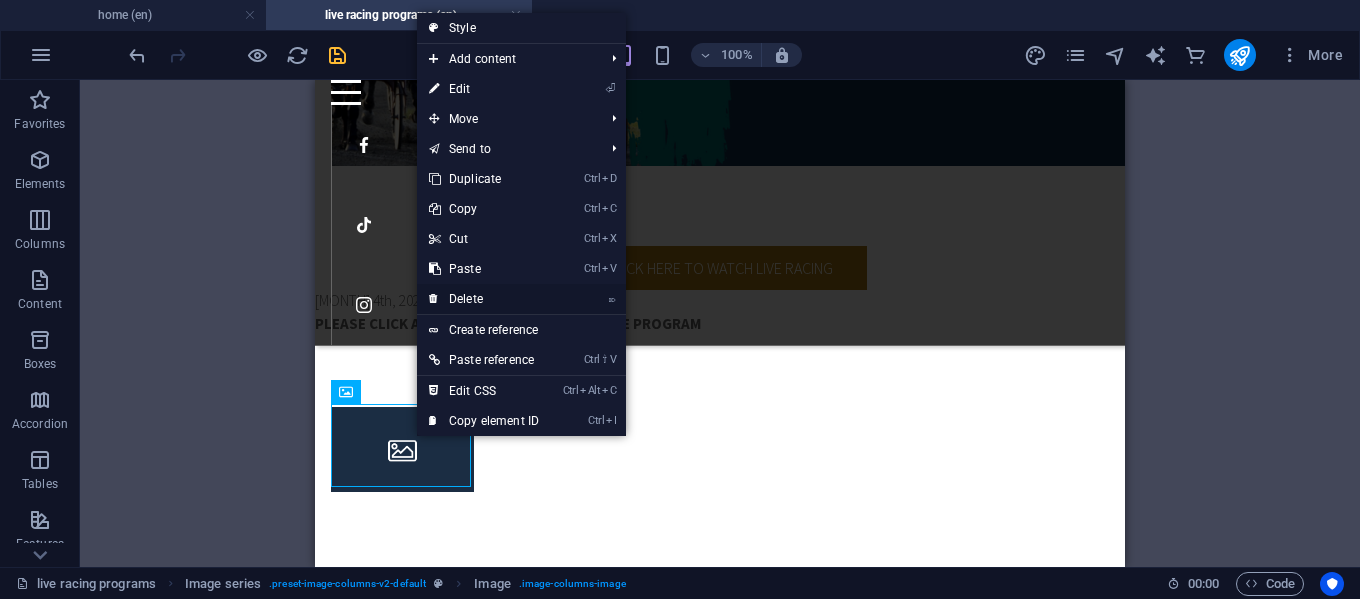 click on "⌦  Delete" at bounding box center (484, 299) 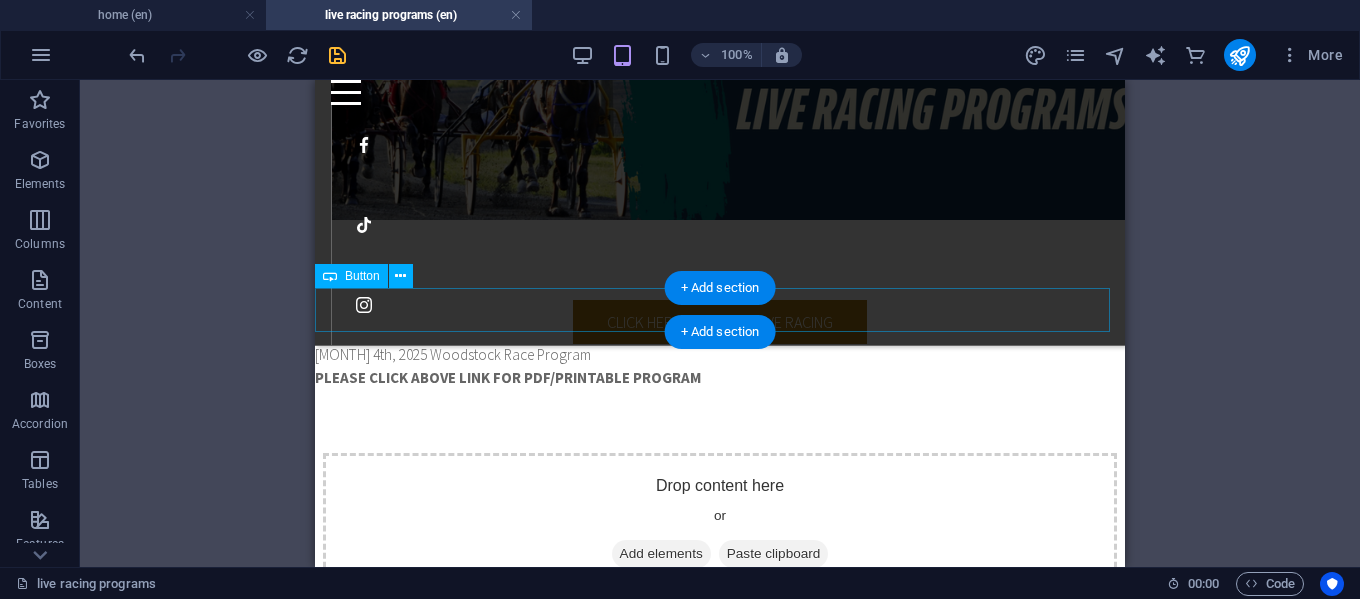 scroll, scrollTop: 327, scrollLeft: 0, axis: vertical 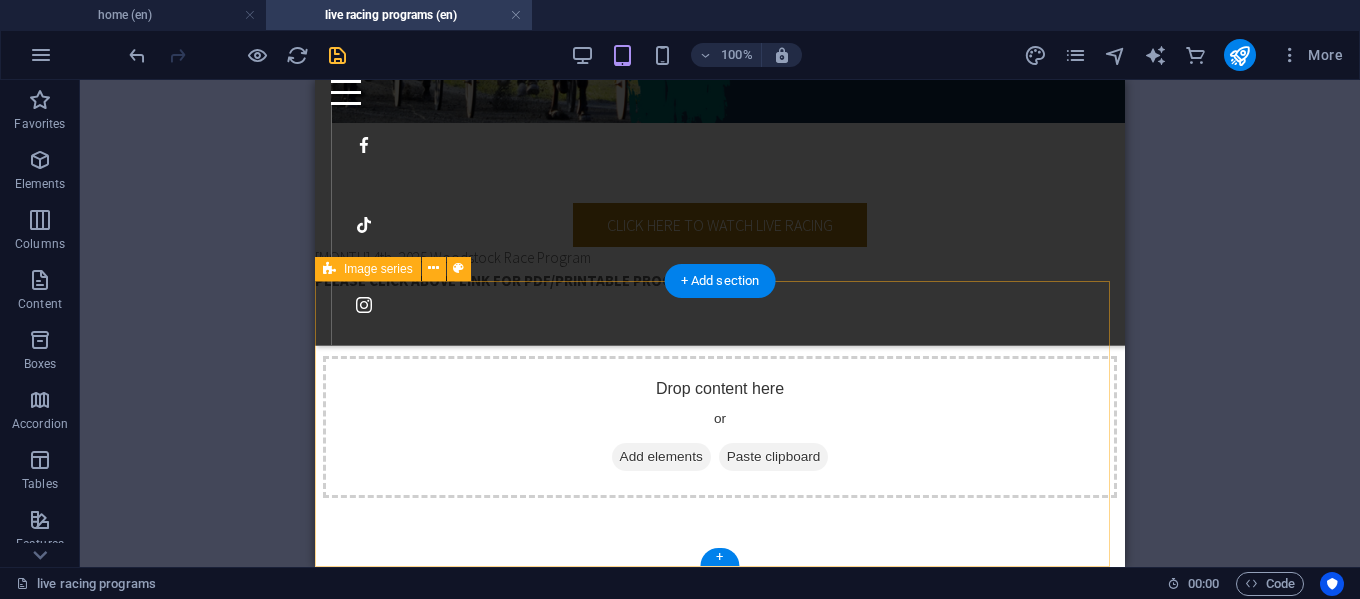 click on "Add elements" at bounding box center [661, 457] 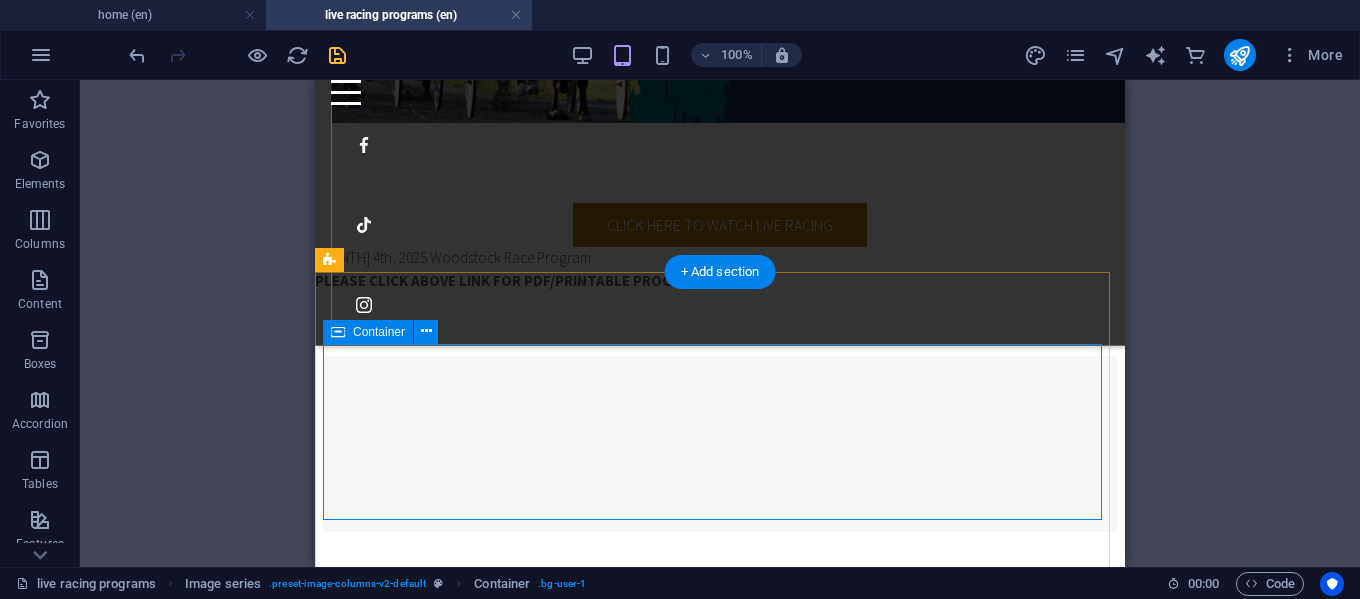 scroll, scrollTop: 361, scrollLeft: 0, axis: vertical 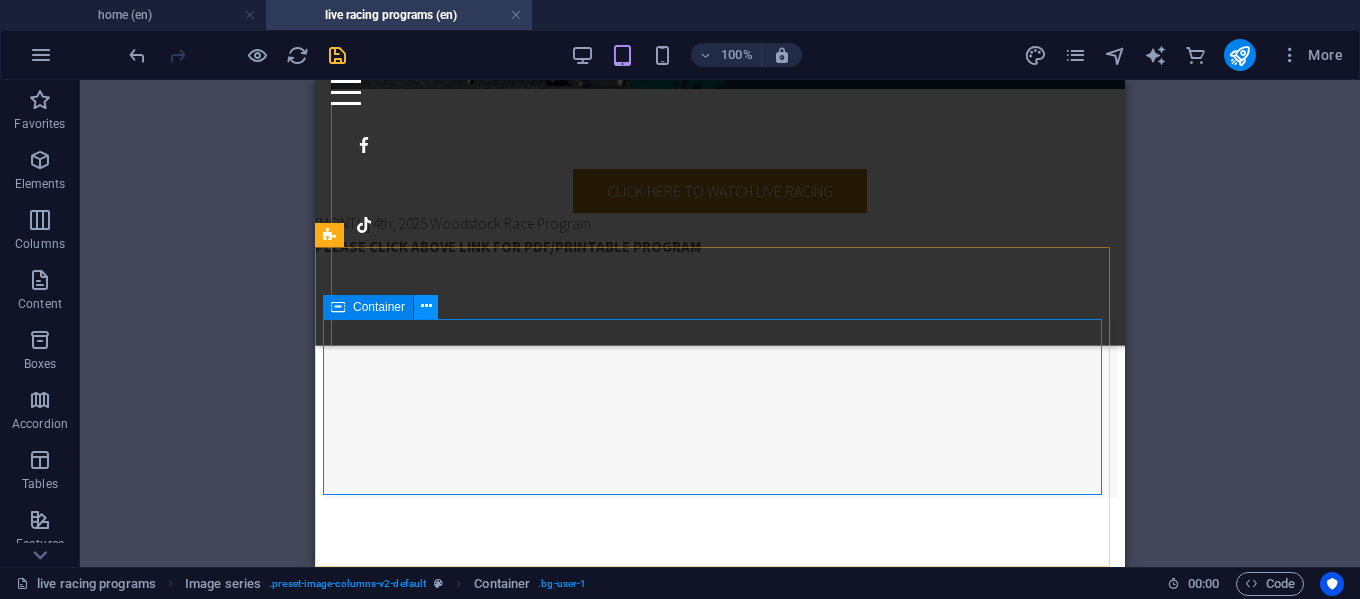 click at bounding box center (426, 306) 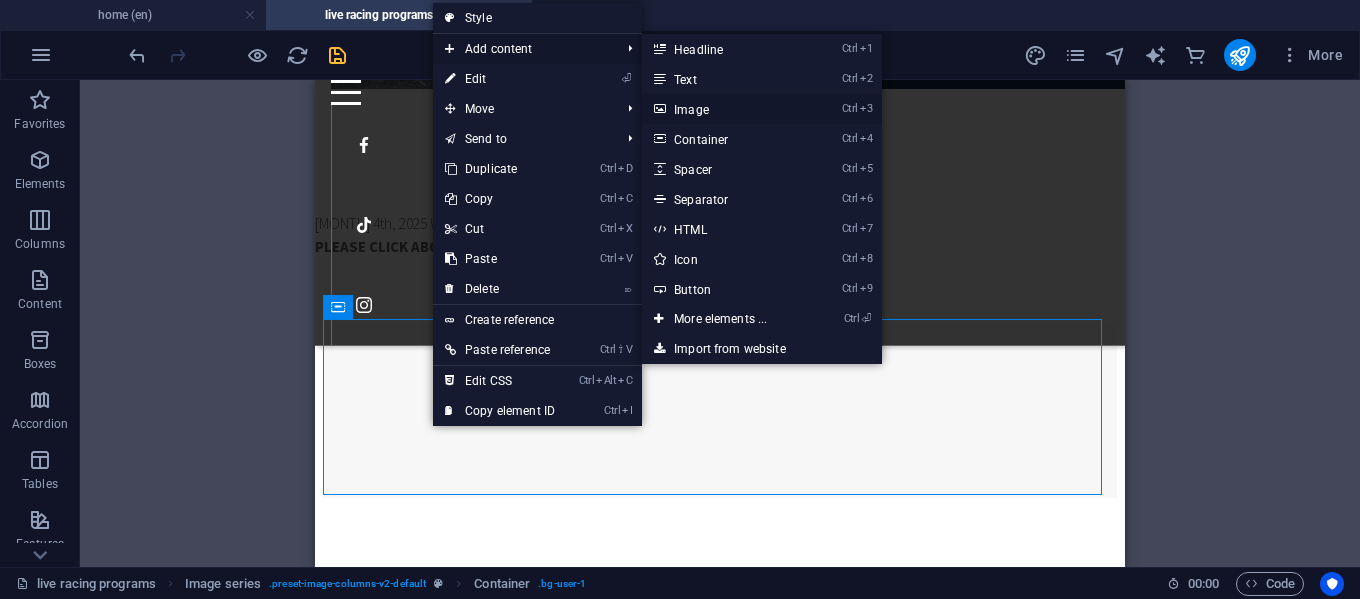 click on "Ctrl 3  Image" at bounding box center (724, 109) 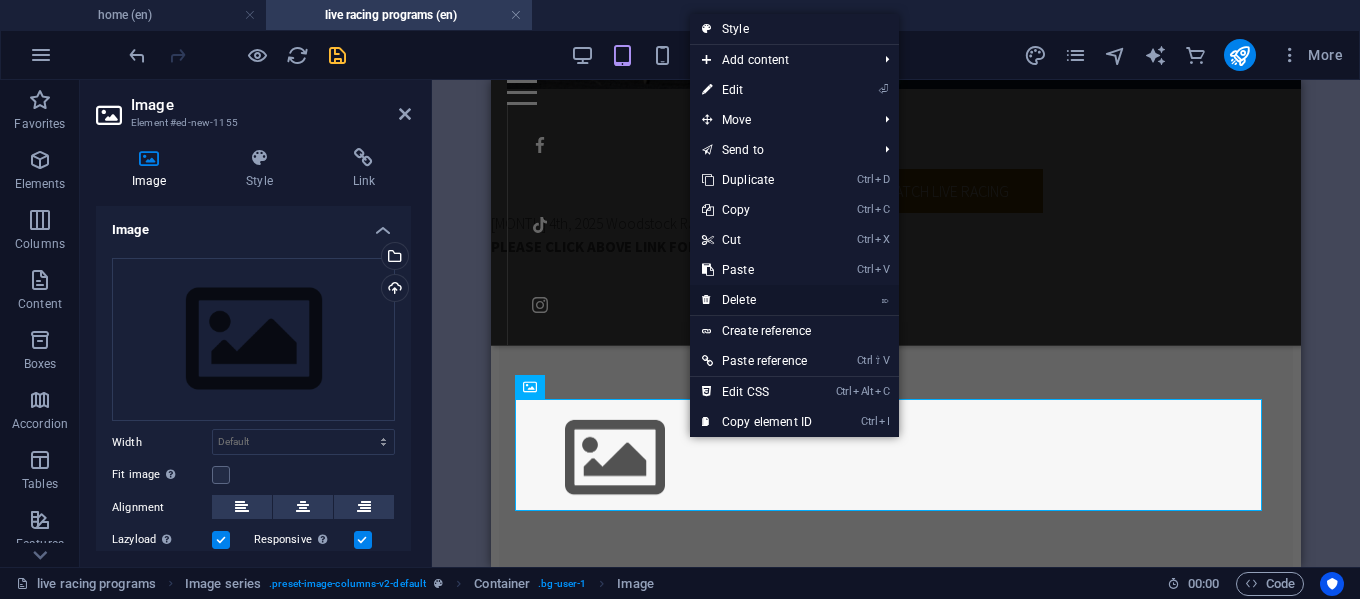 click on "⌦  Delete" at bounding box center [757, 300] 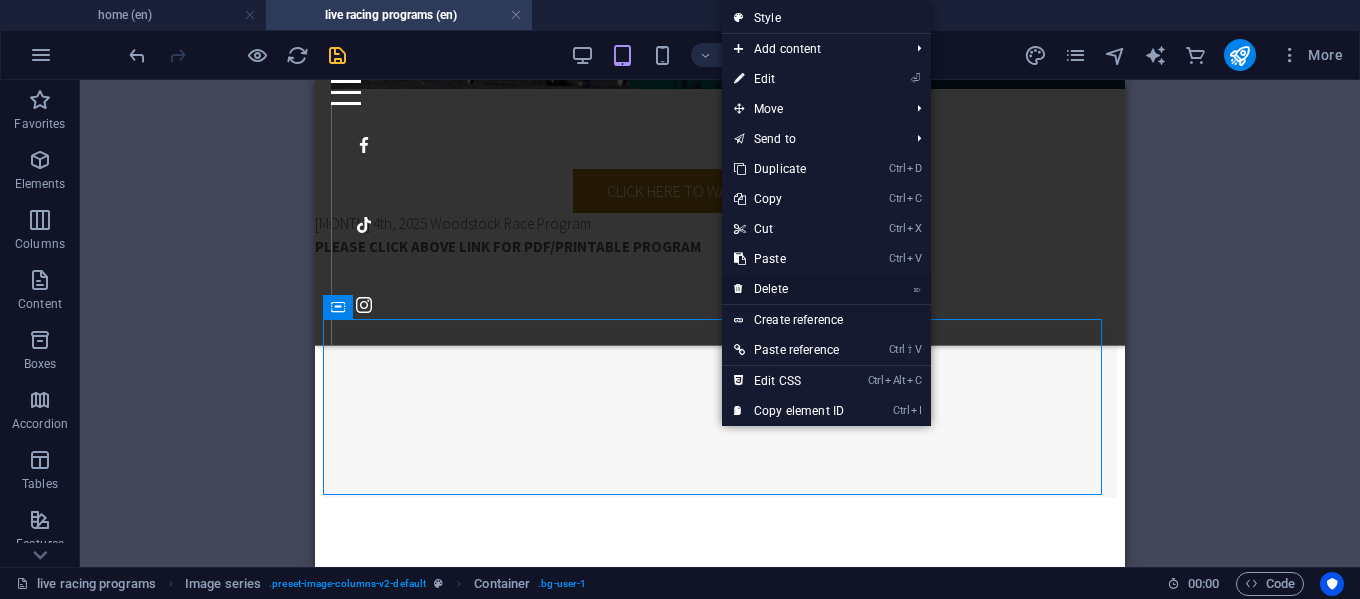 click on "⌦  Delete" at bounding box center [789, 289] 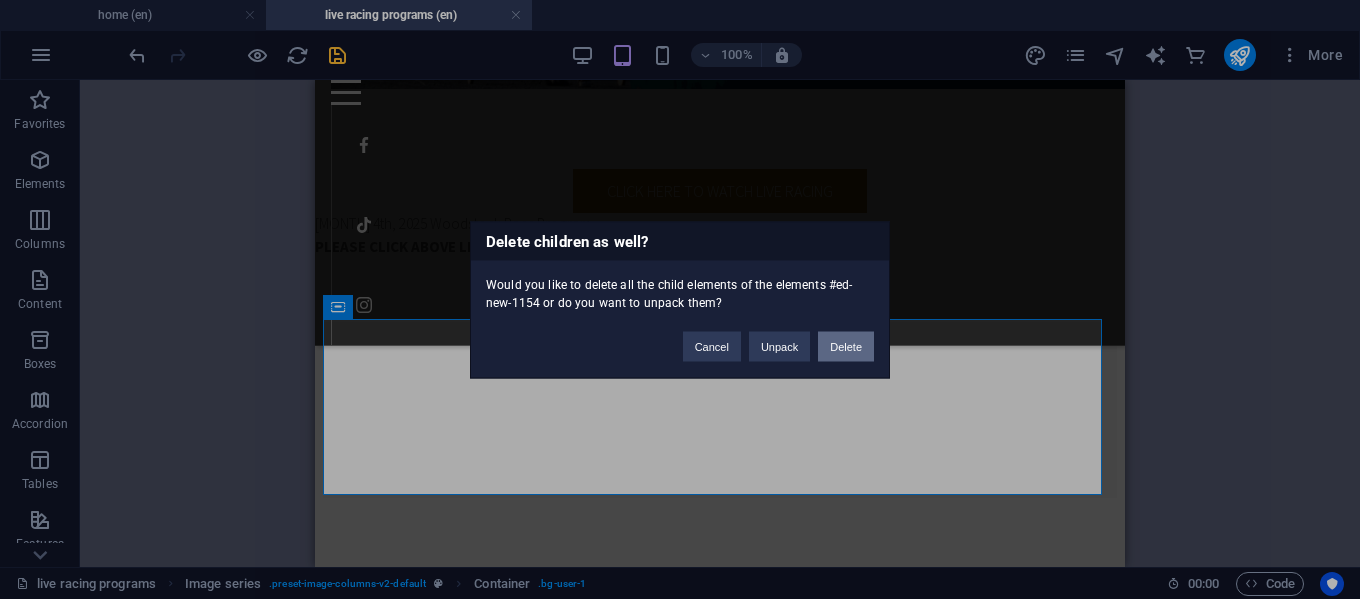 click on "Delete" at bounding box center (846, 346) 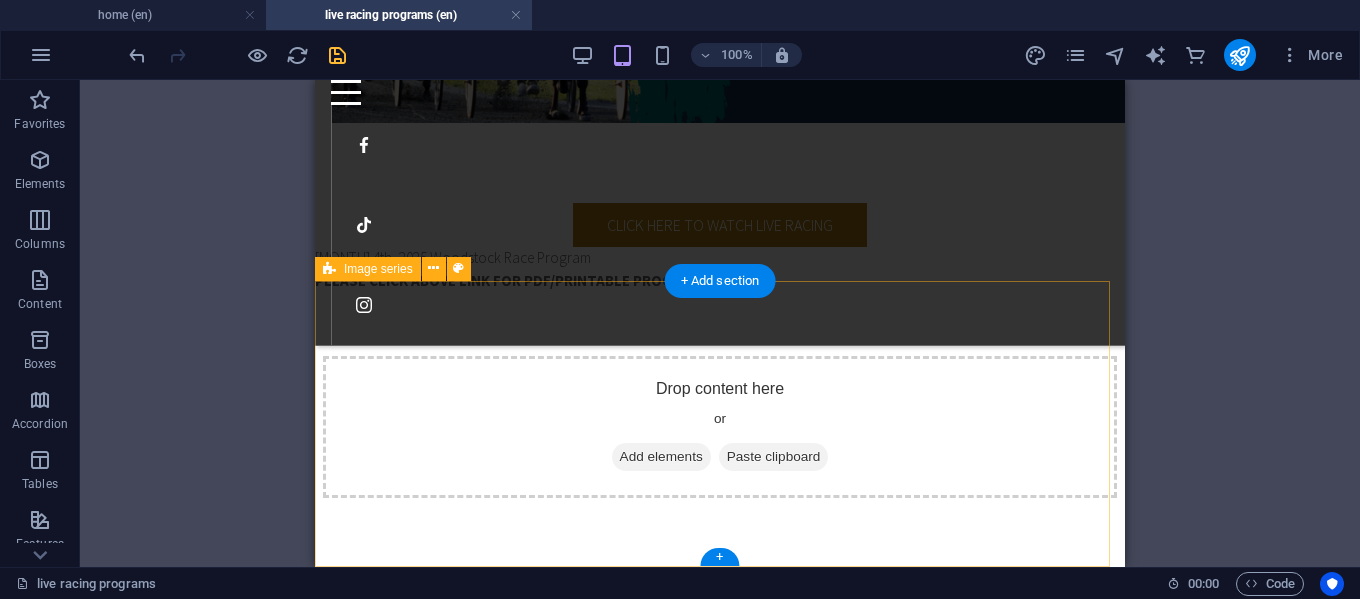 click on "Add elements" at bounding box center (661, 457) 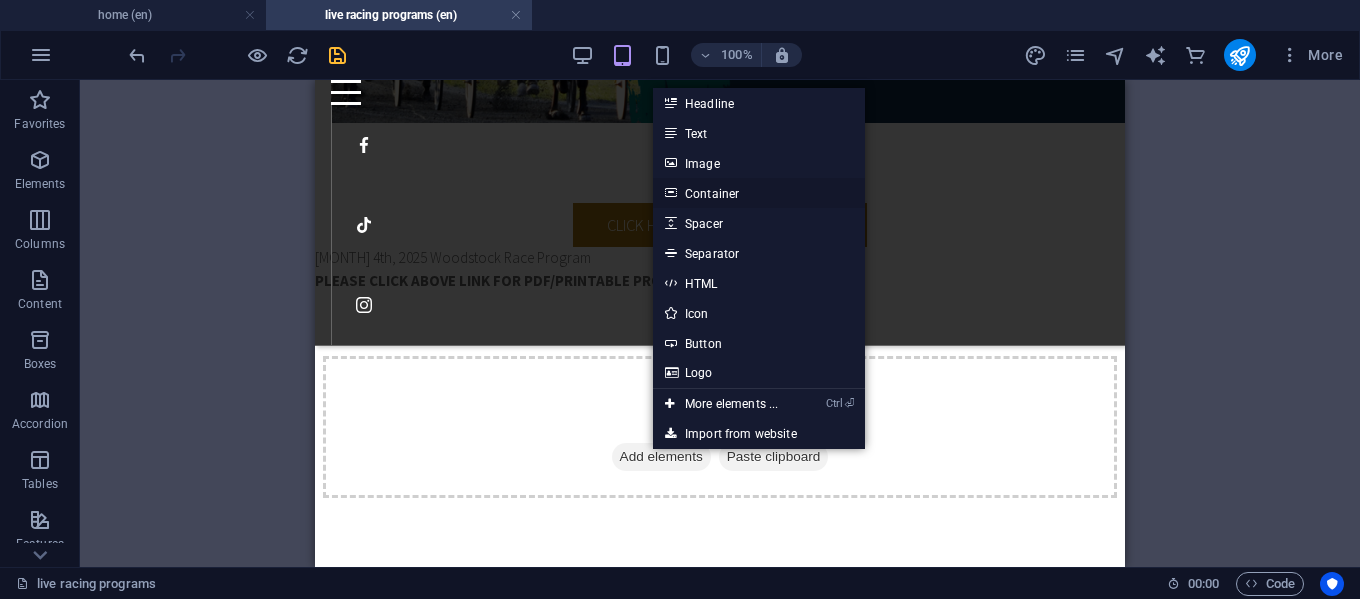 click on "Container" at bounding box center [759, 193] 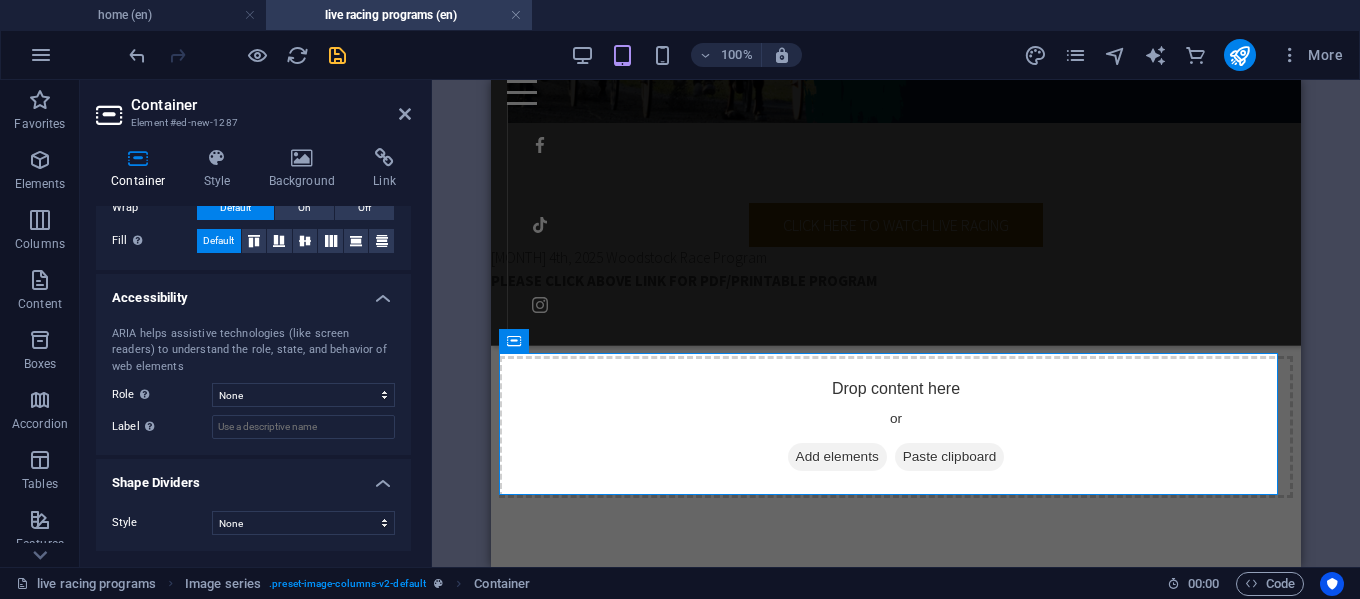 scroll, scrollTop: 0, scrollLeft: 0, axis: both 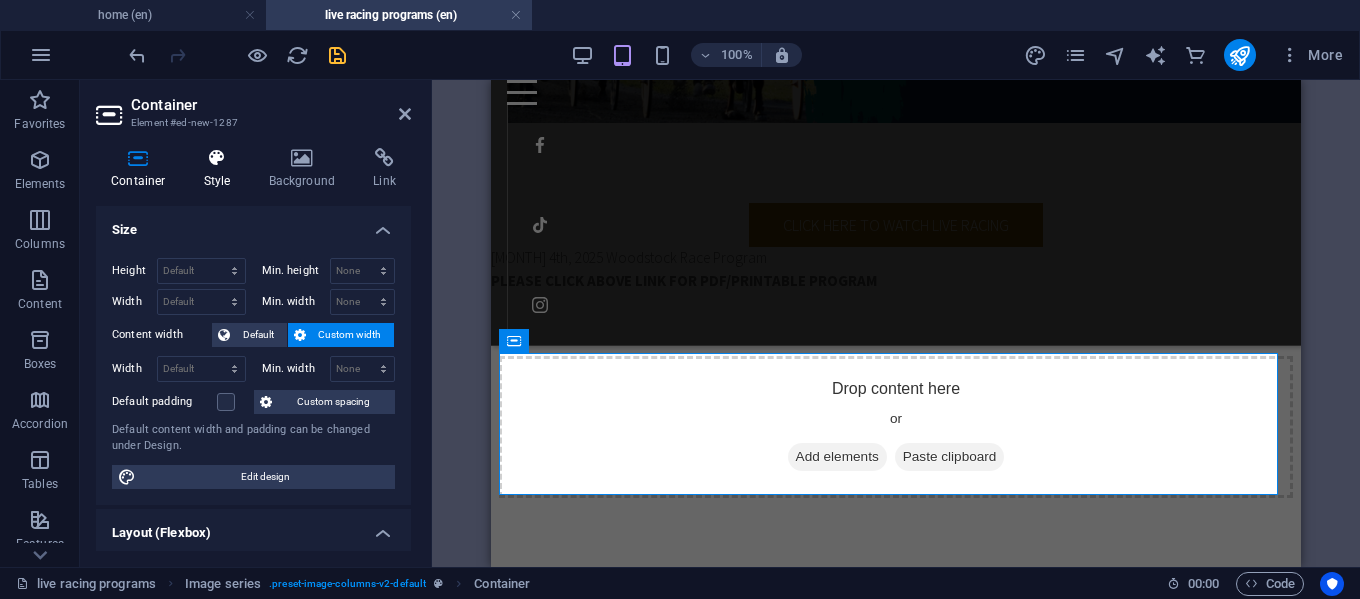 click on "Style" at bounding box center [221, 169] 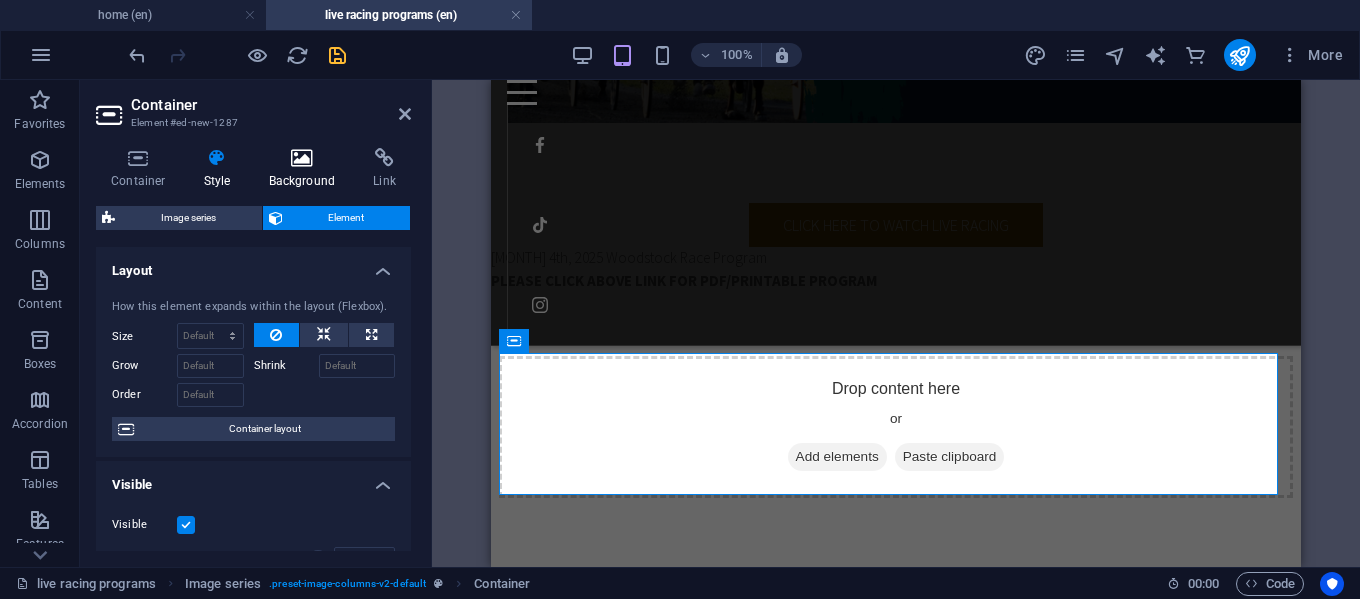 click on "Background" at bounding box center [306, 169] 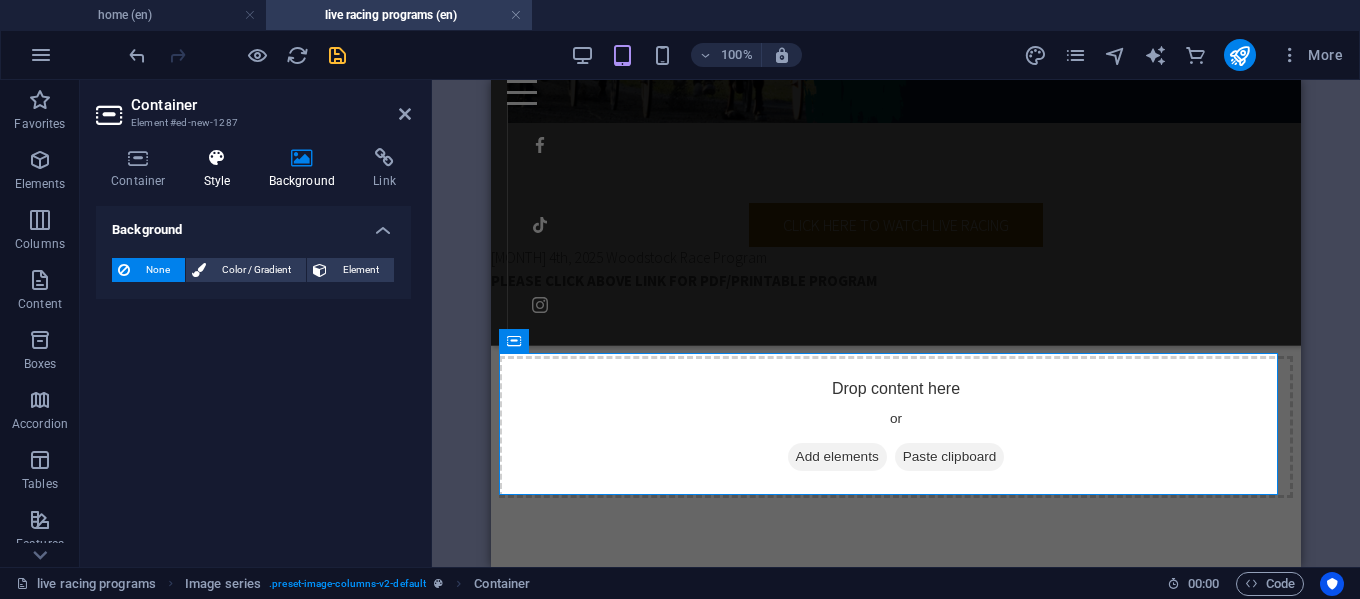 click at bounding box center (217, 158) 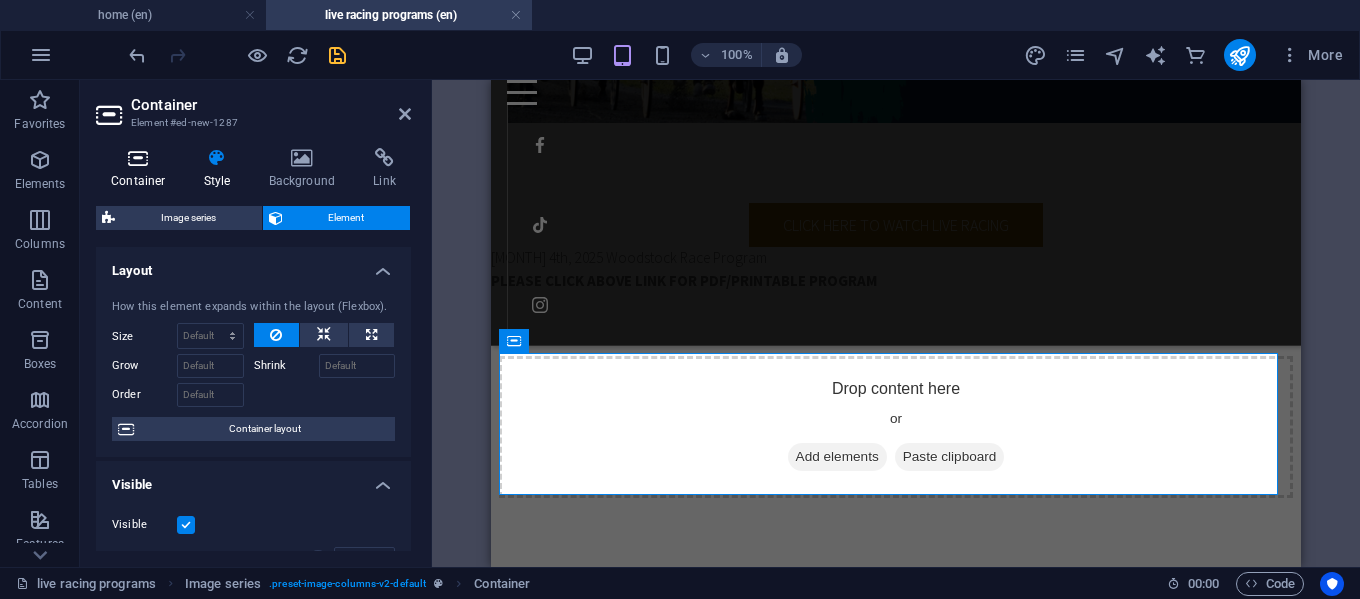 click on "Container" at bounding box center [142, 169] 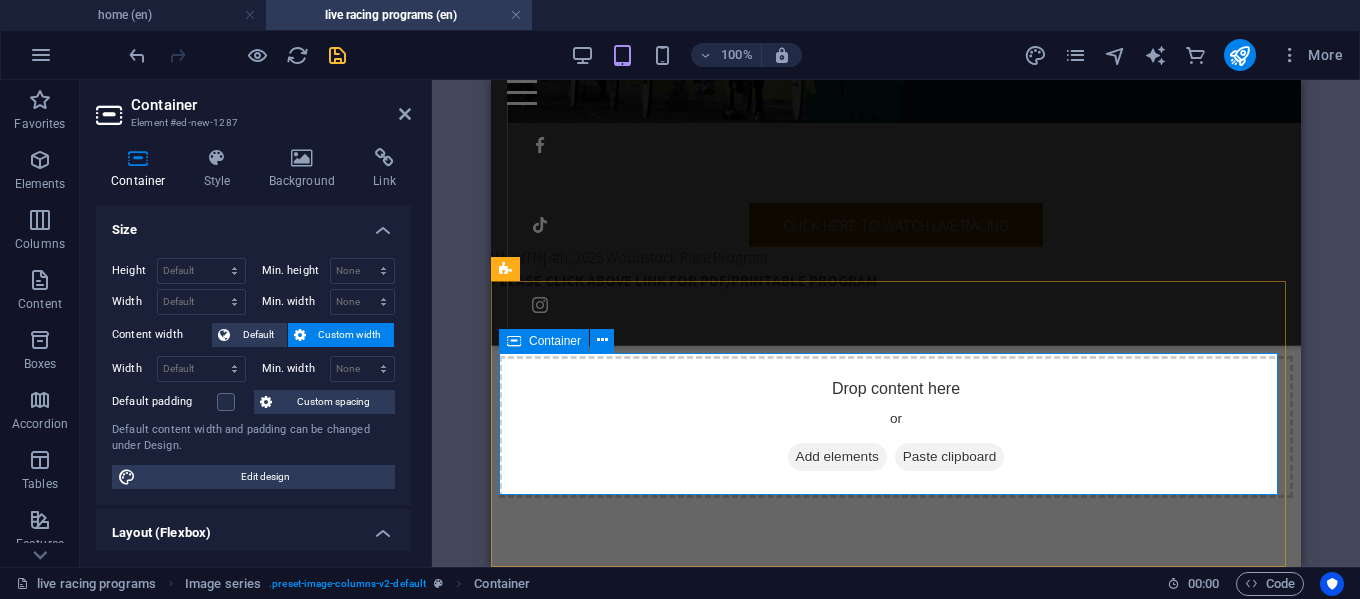 click on "Add elements" at bounding box center [837, 457] 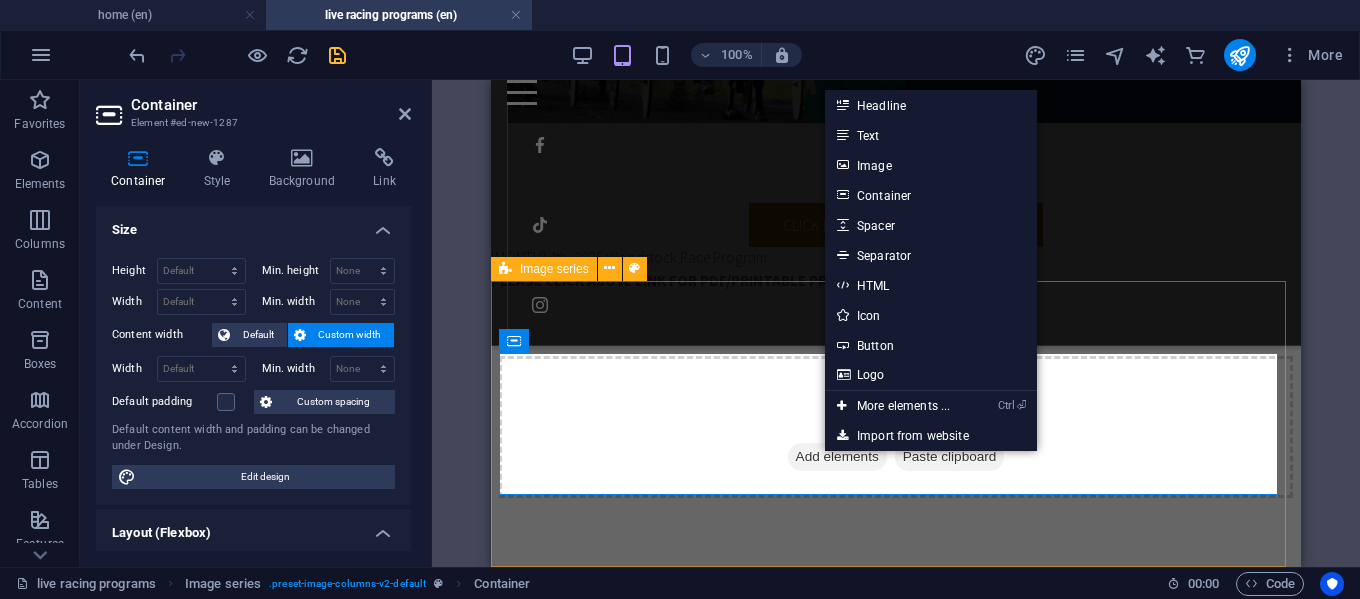 click on "Image series" at bounding box center (554, 269) 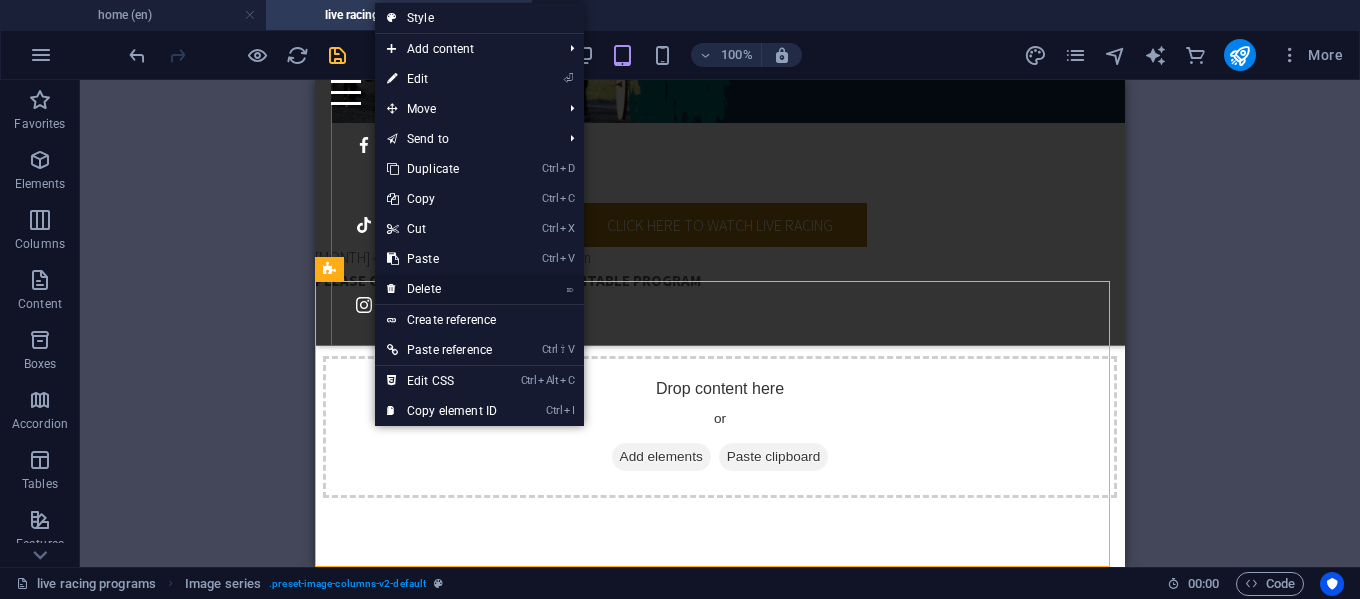 click on "⌦  Delete" at bounding box center (442, 289) 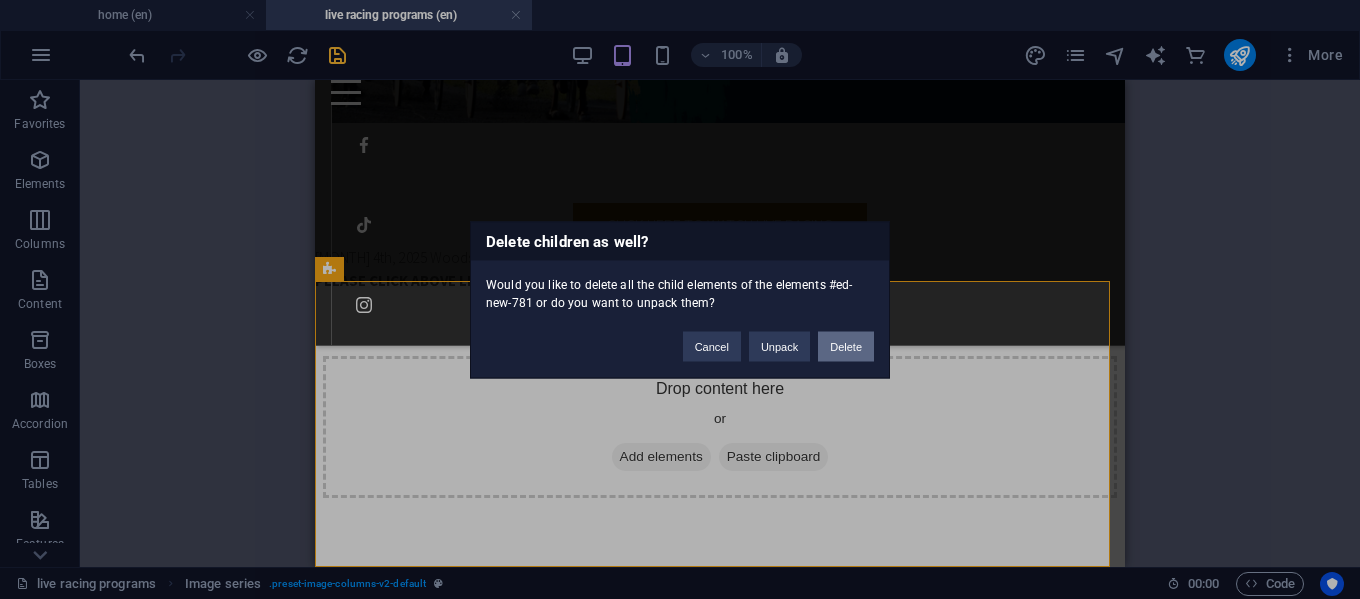 click on "Delete" at bounding box center [846, 346] 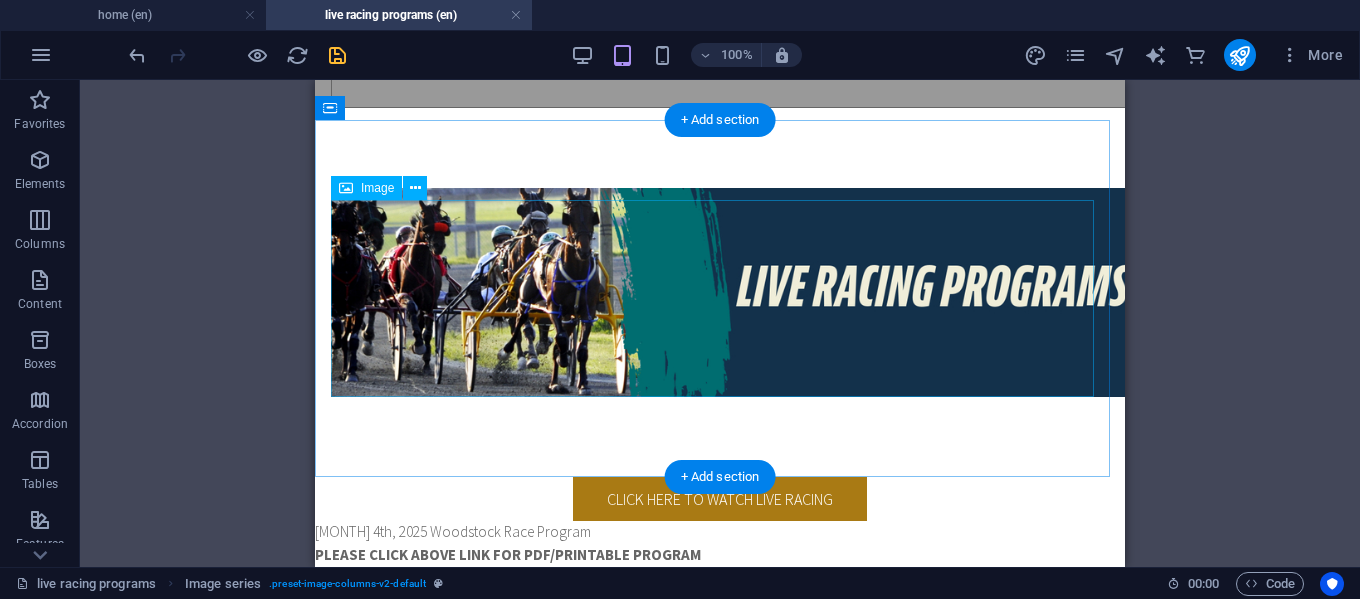 scroll, scrollTop: 41, scrollLeft: 0, axis: vertical 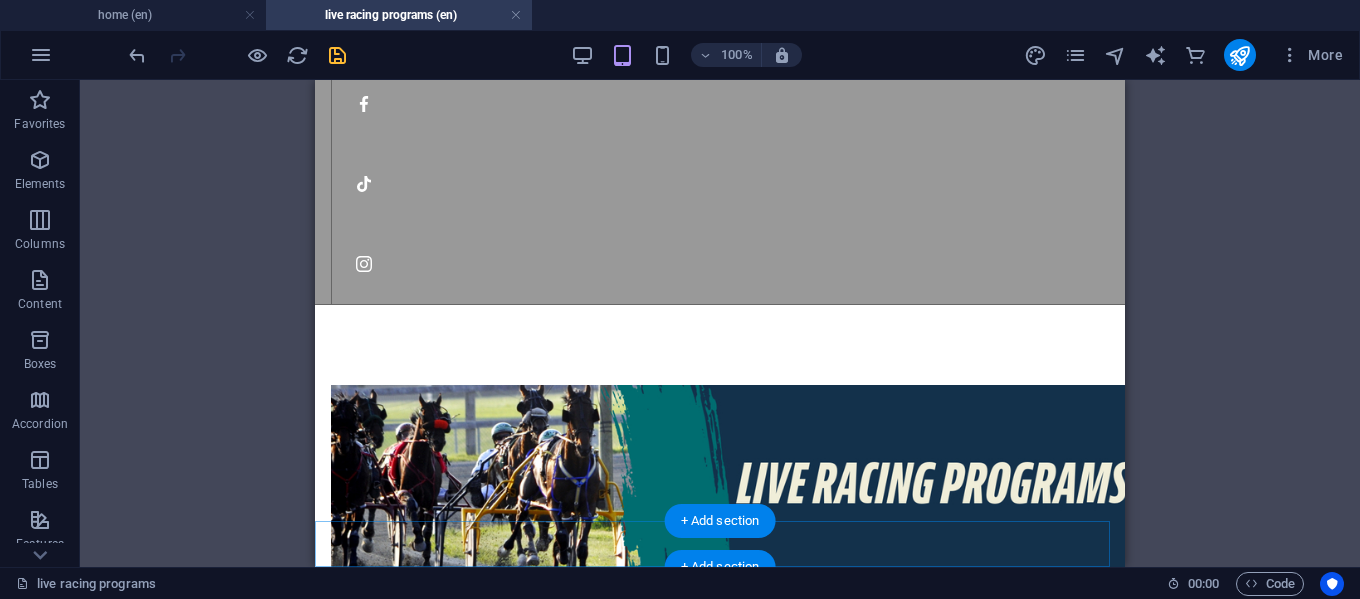 click on "+ Add section" at bounding box center (720, 567) 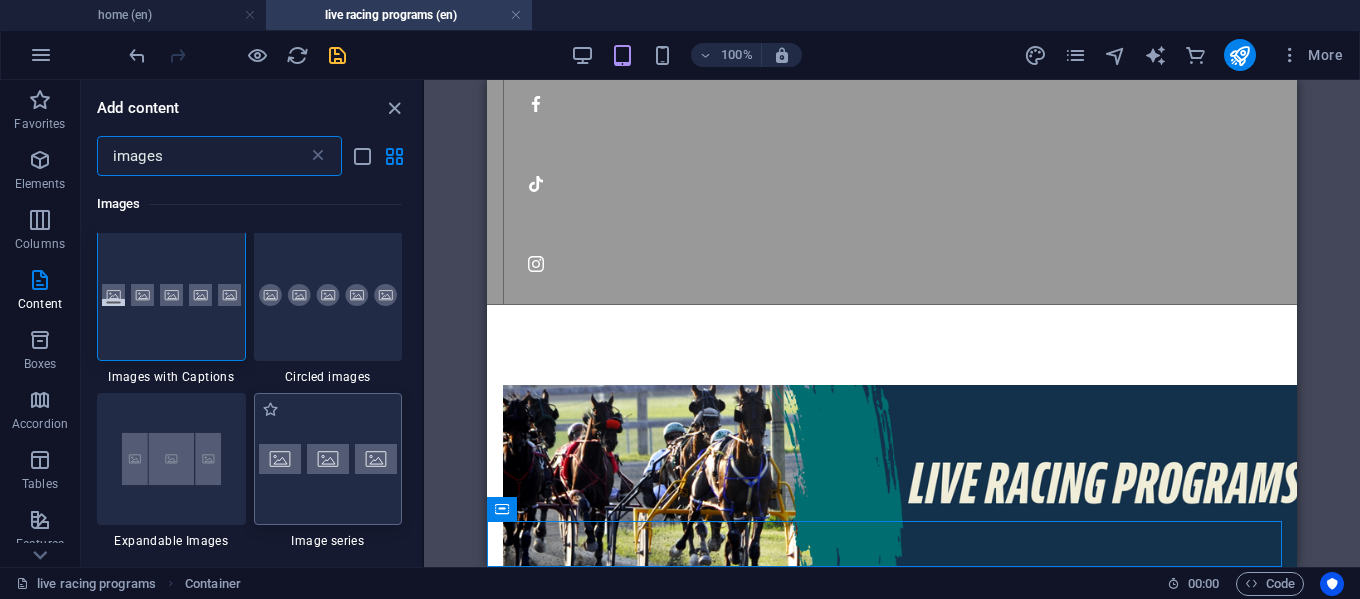 scroll, scrollTop: 0, scrollLeft: 0, axis: both 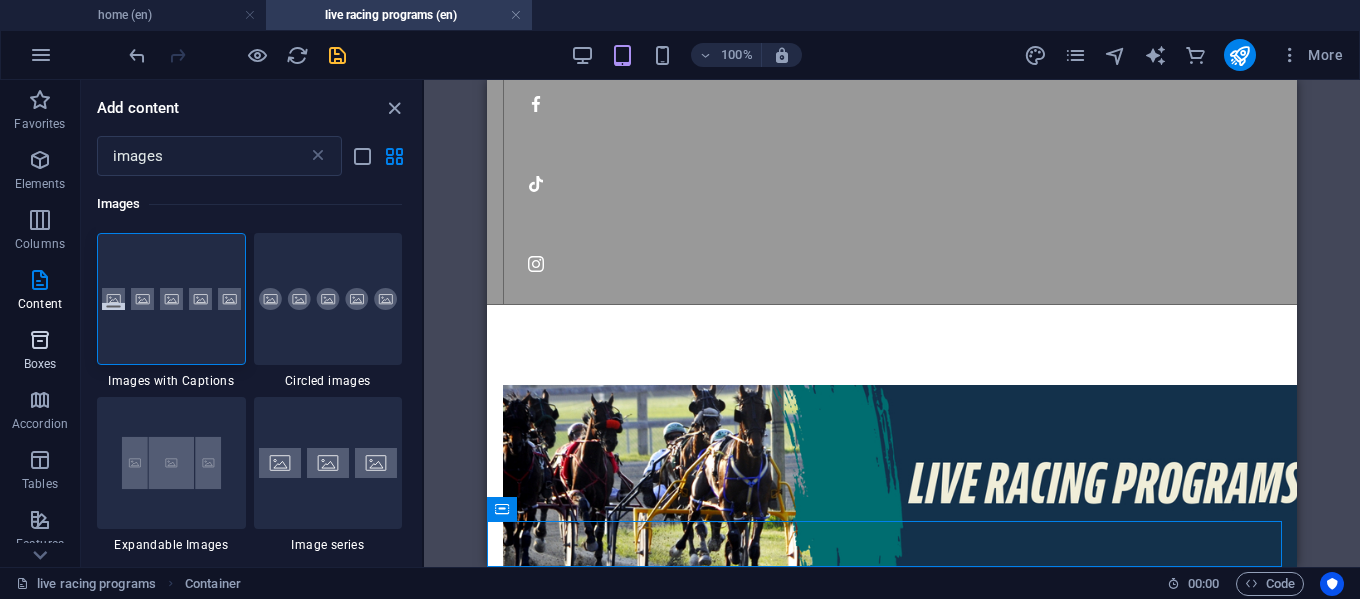 click at bounding box center (40, 340) 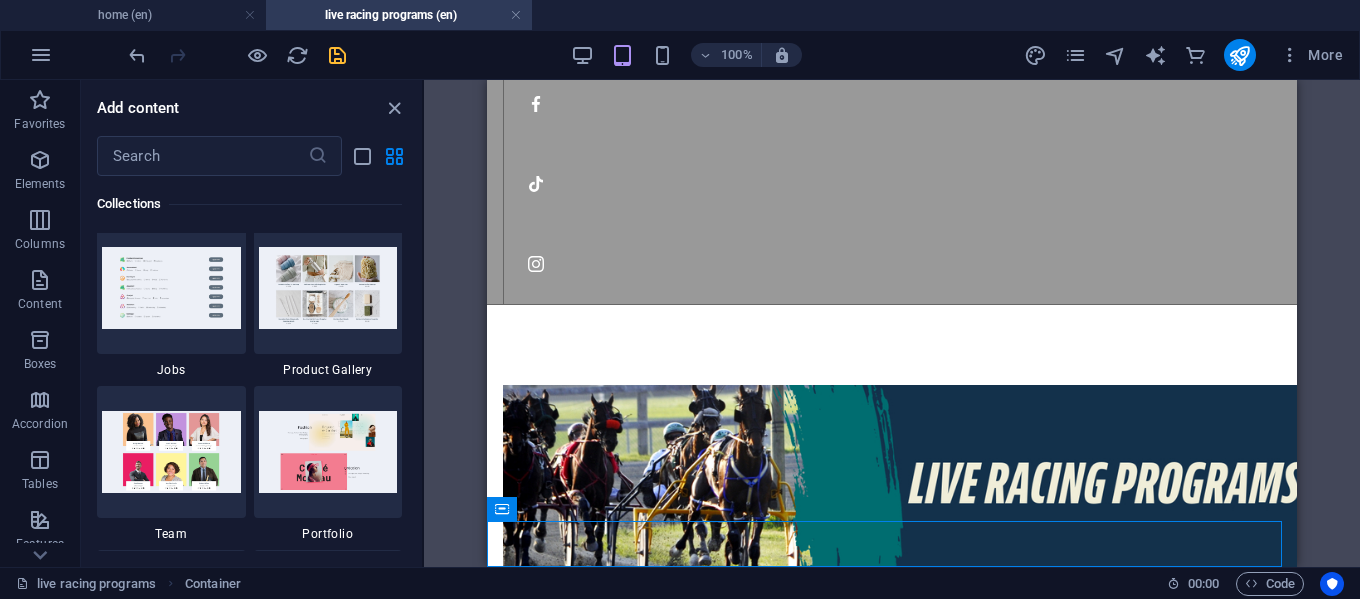 scroll, scrollTop: 18420, scrollLeft: 0, axis: vertical 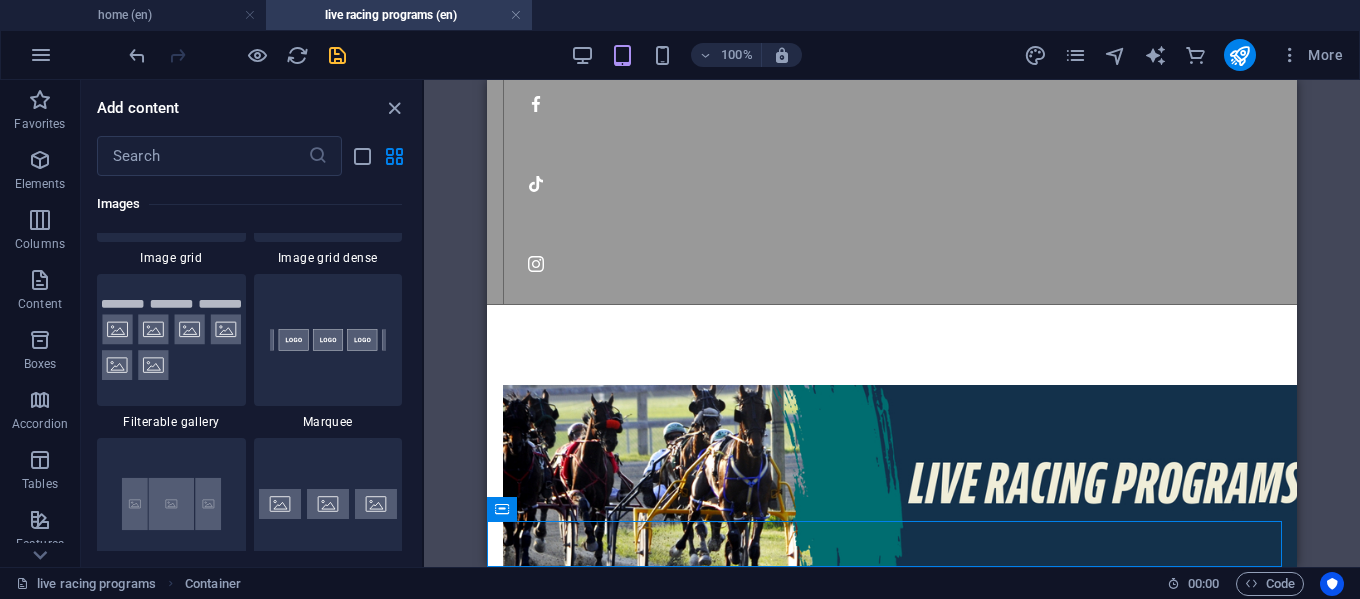 click at bounding box center (171, 340) 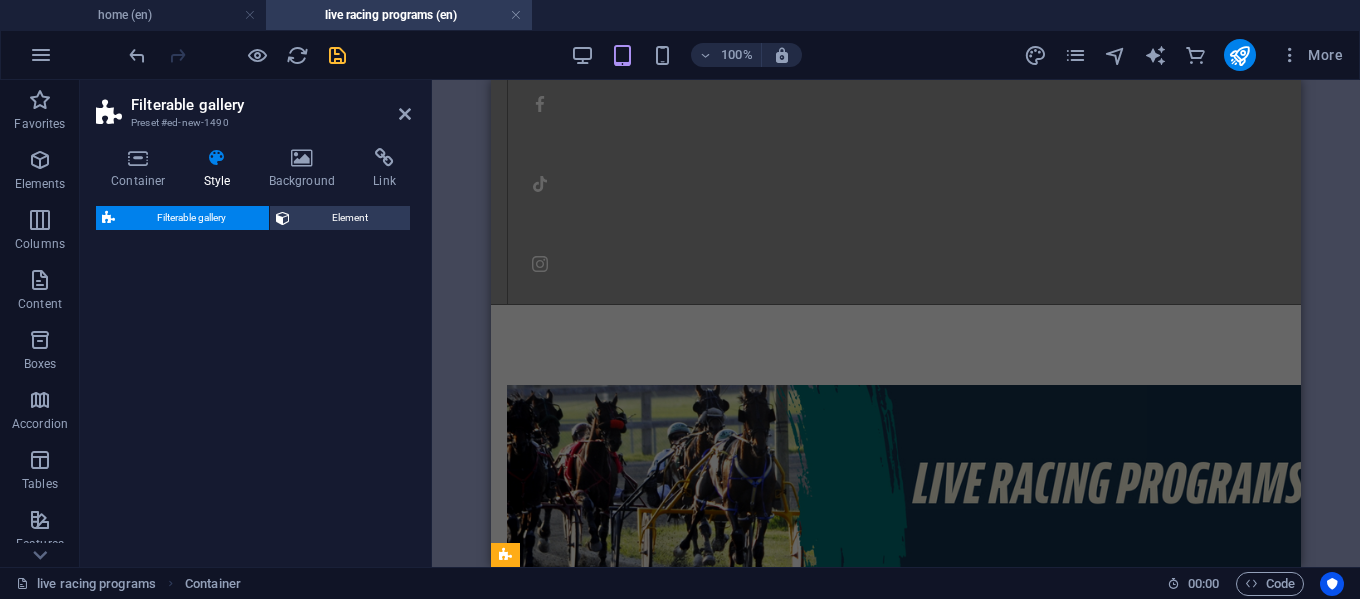 select on "rem" 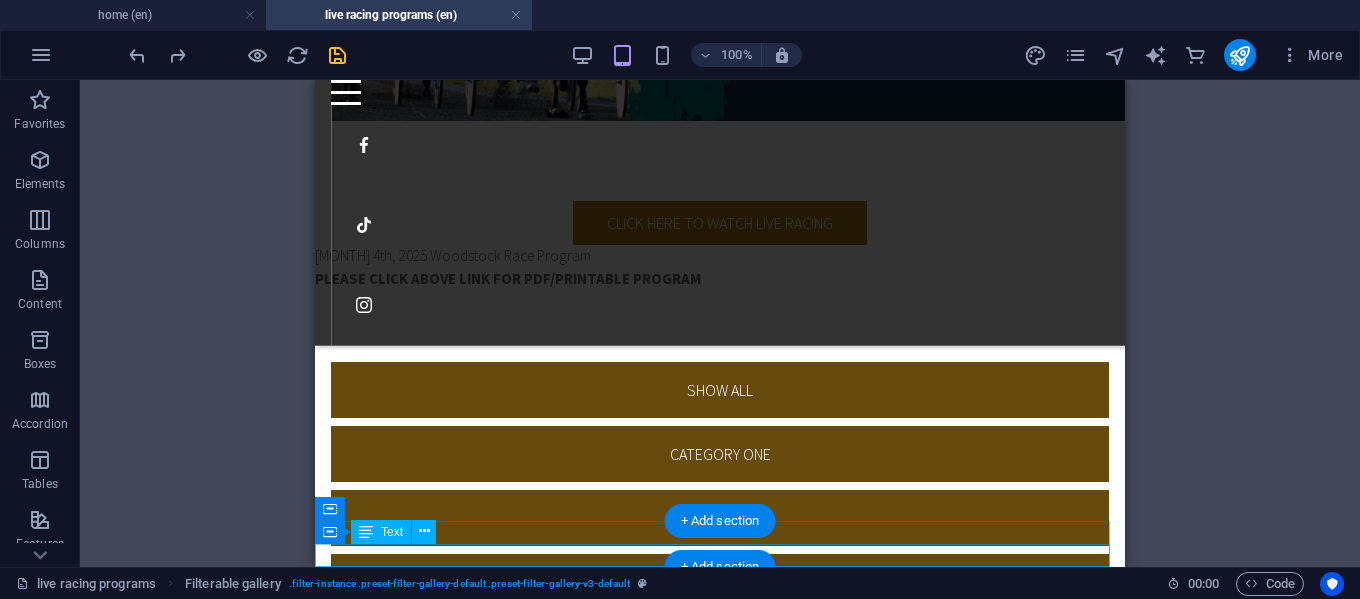 scroll, scrollTop: 41, scrollLeft: 0, axis: vertical 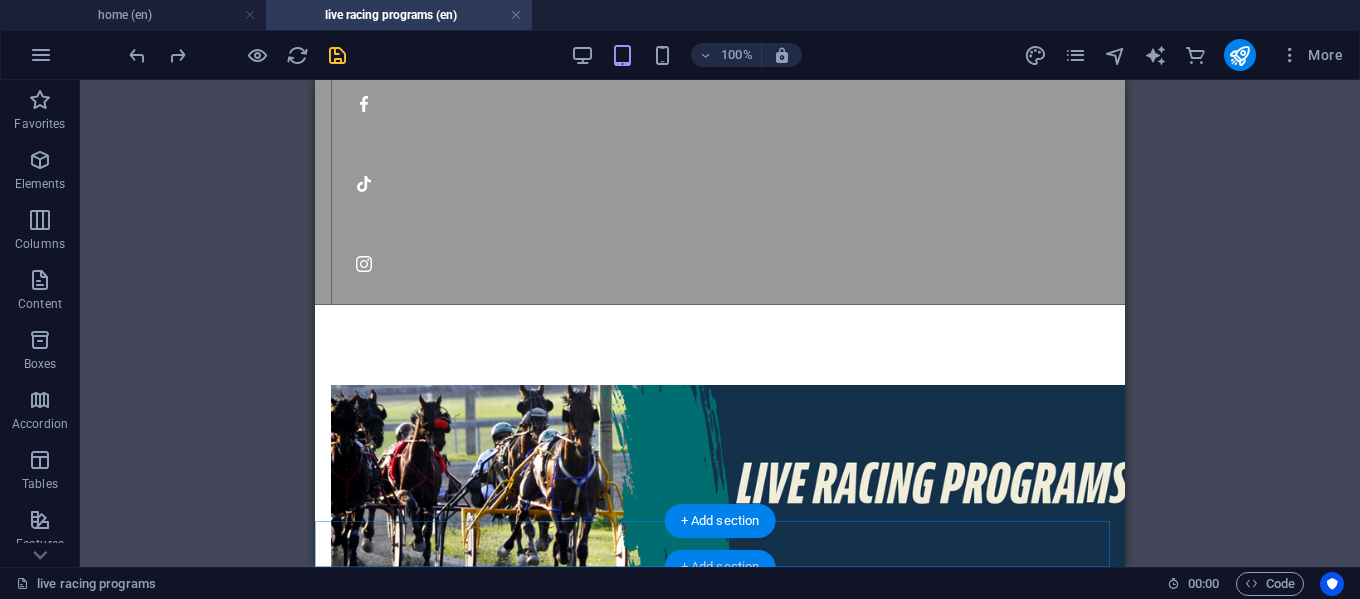 click on "+ Add section" at bounding box center (720, 567) 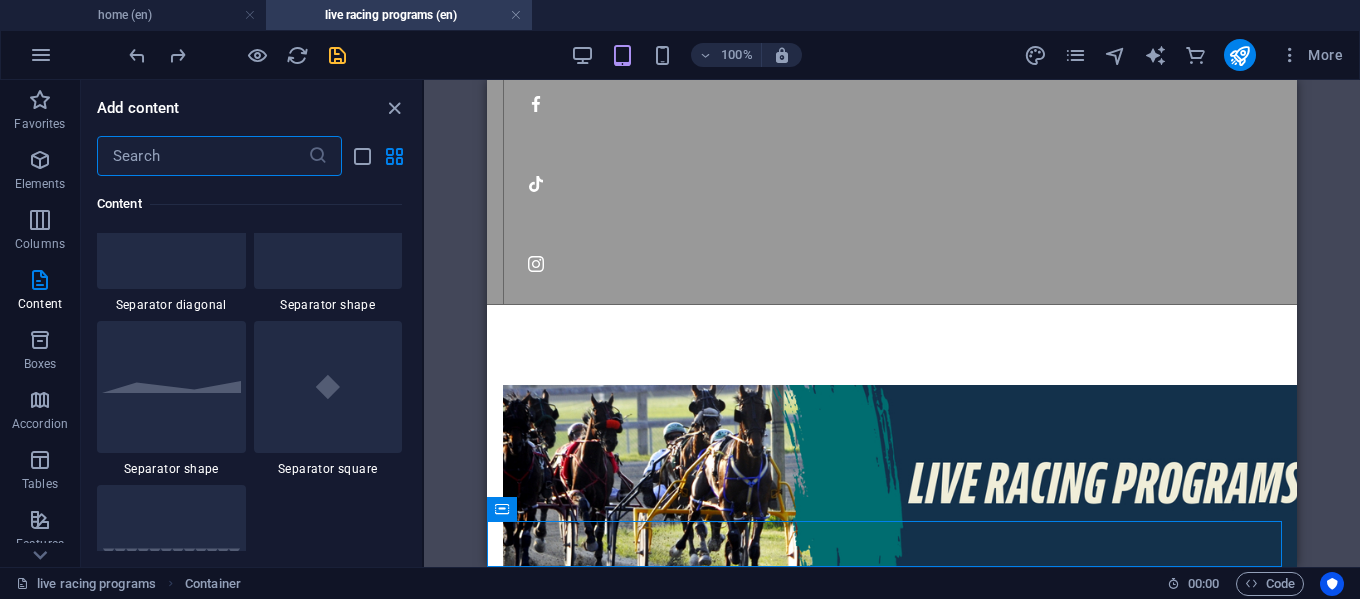 scroll, scrollTop: 5199, scrollLeft: 0, axis: vertical 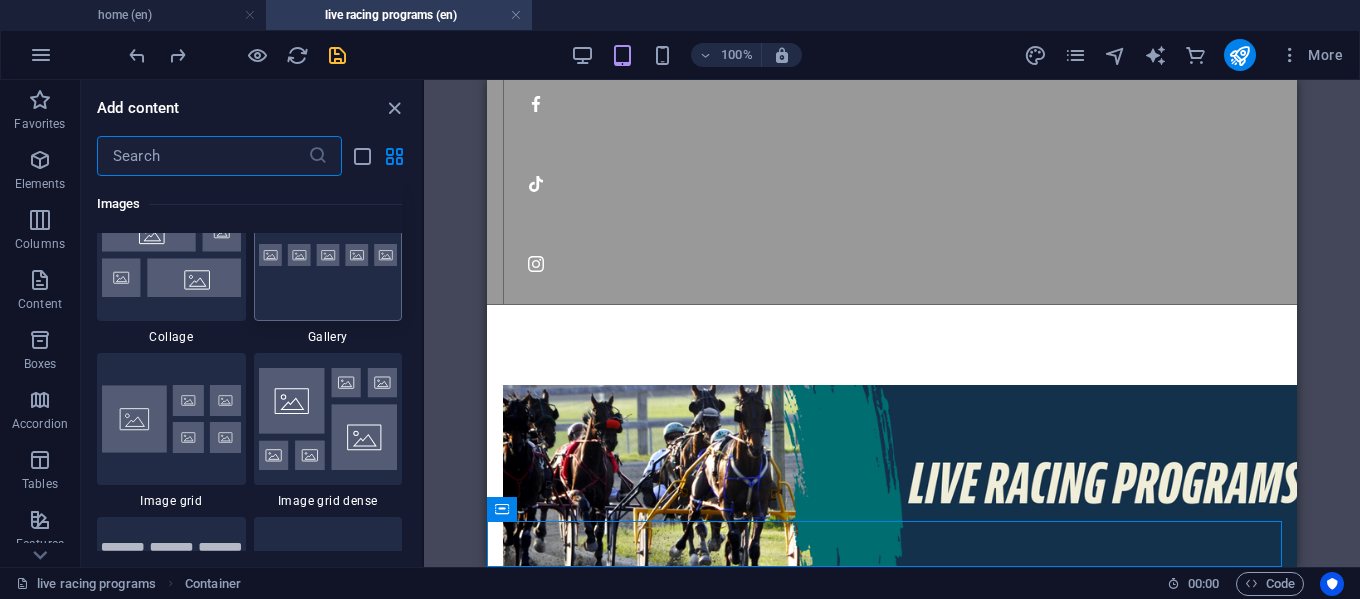 click at bounding box center (328, 255) 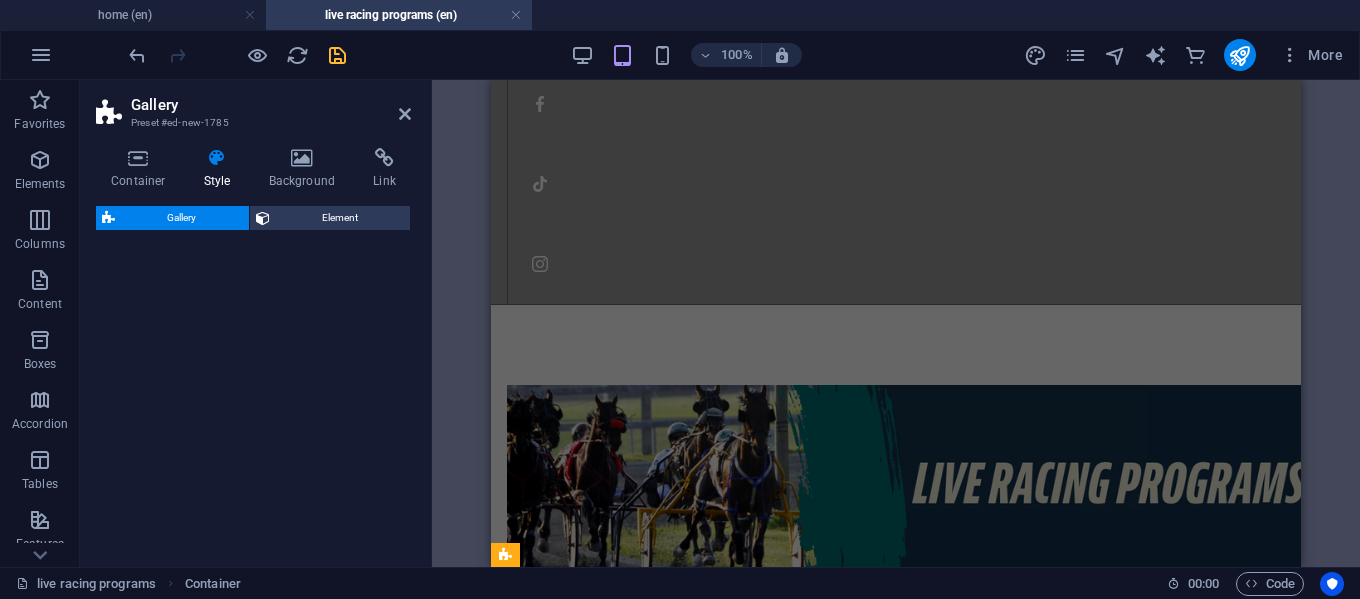 select on "rem" 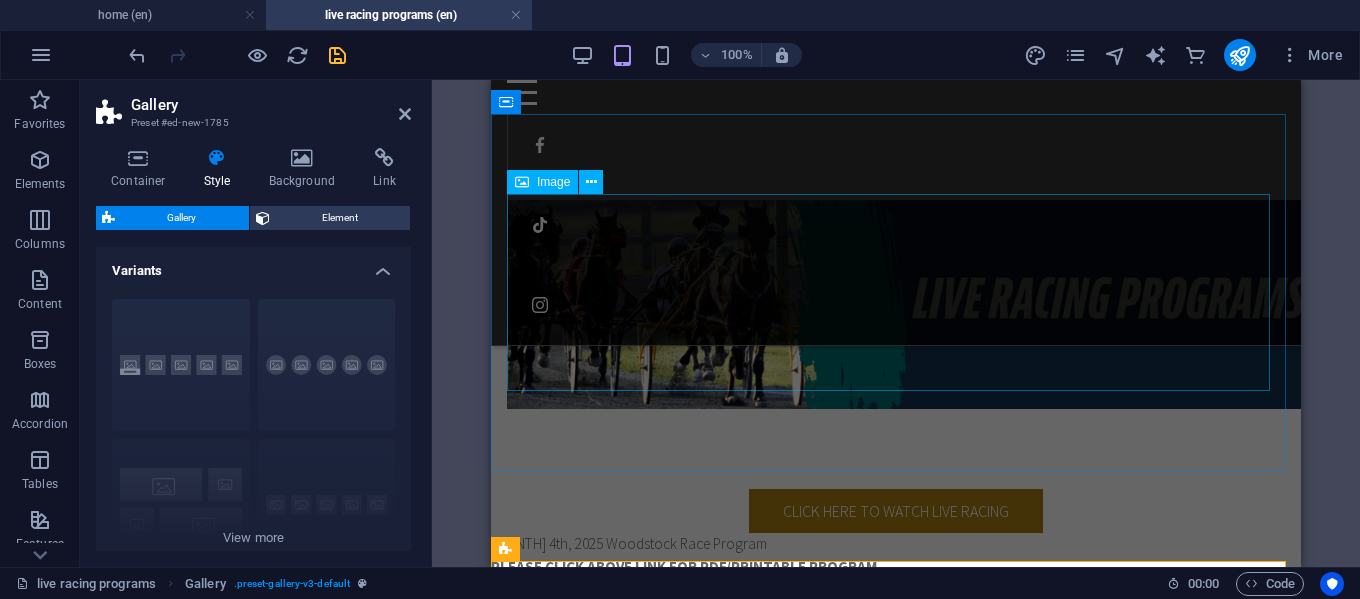 scroll, scrollTop: 174, scrollLeft: 0, axis: vertical 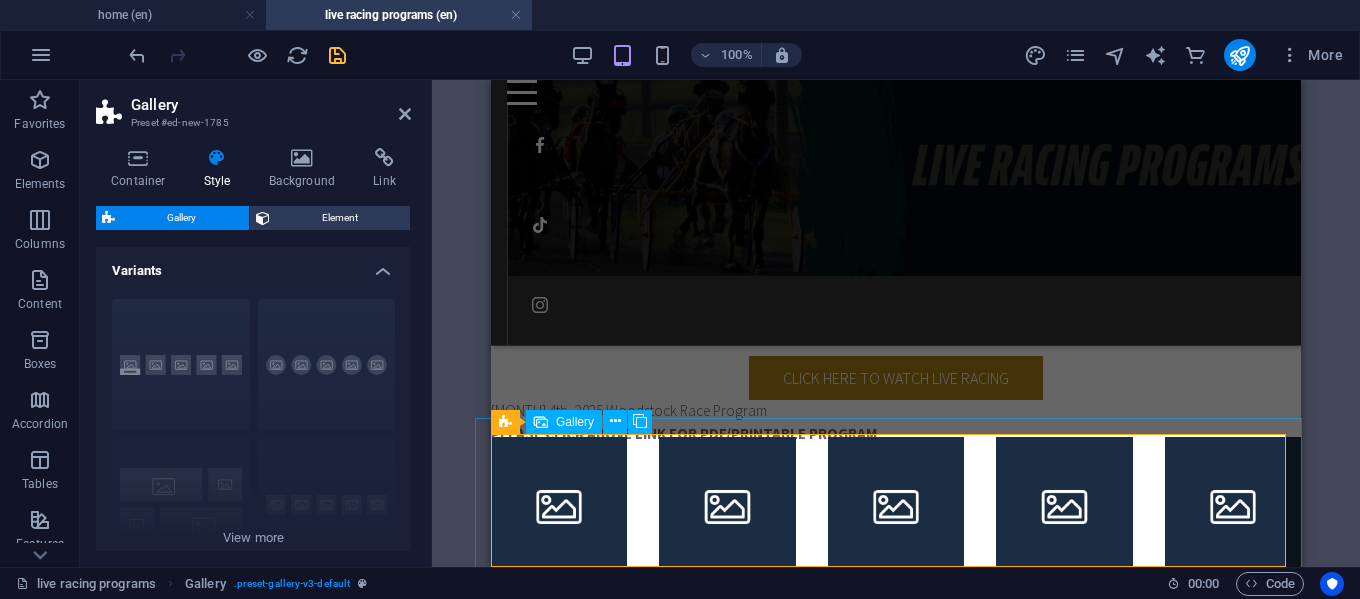 click on "Gallery" at bounding box center (575, 422) 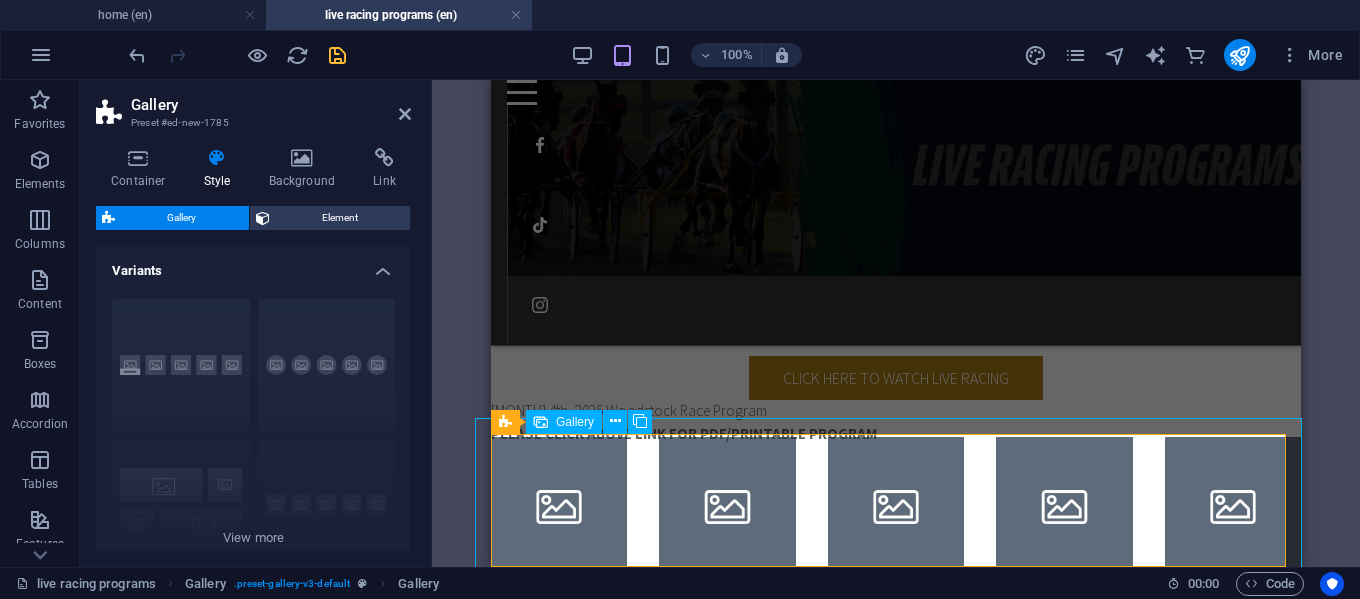 click at bounding box center [559, 505] 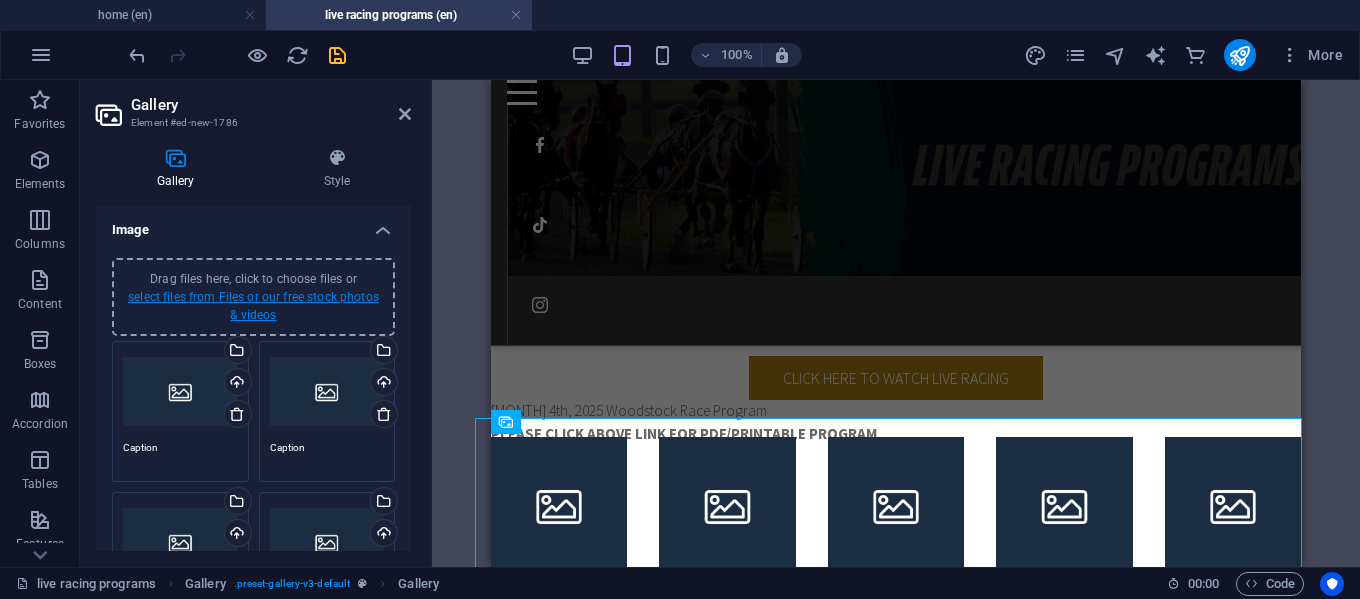 click on "select files from Files or our free stock photos & videos" at bounding box center (253, 306) 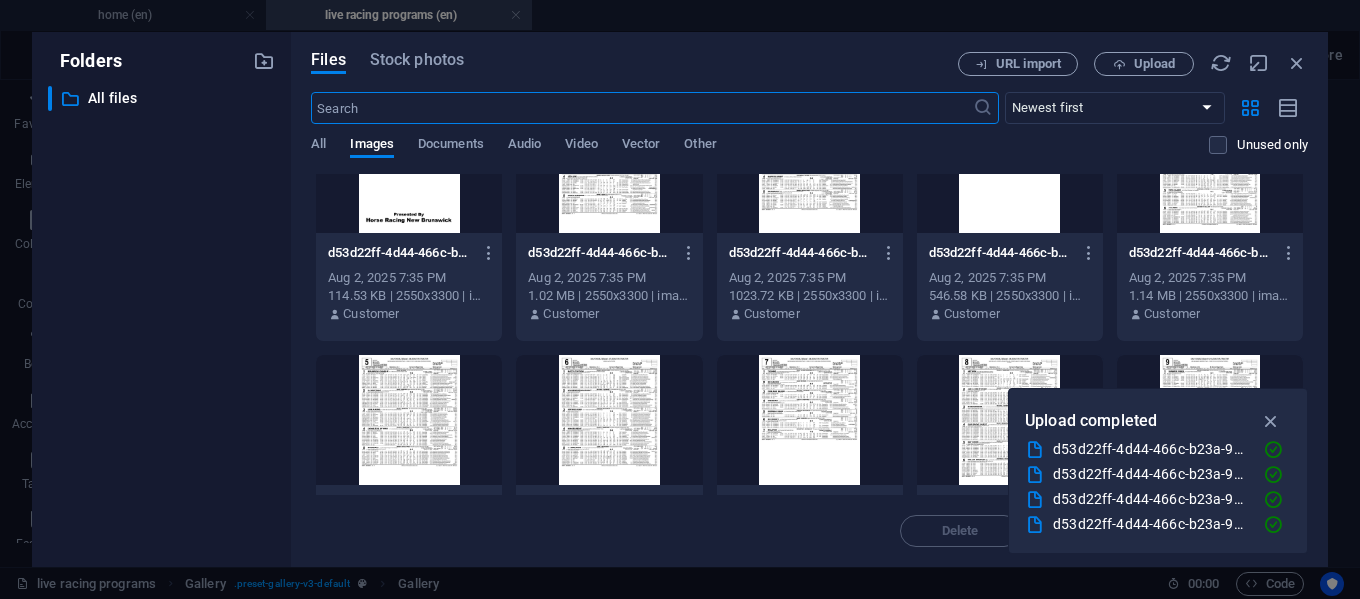 scroll, scrollTop: 0, scrollLeft: 0, axis: both 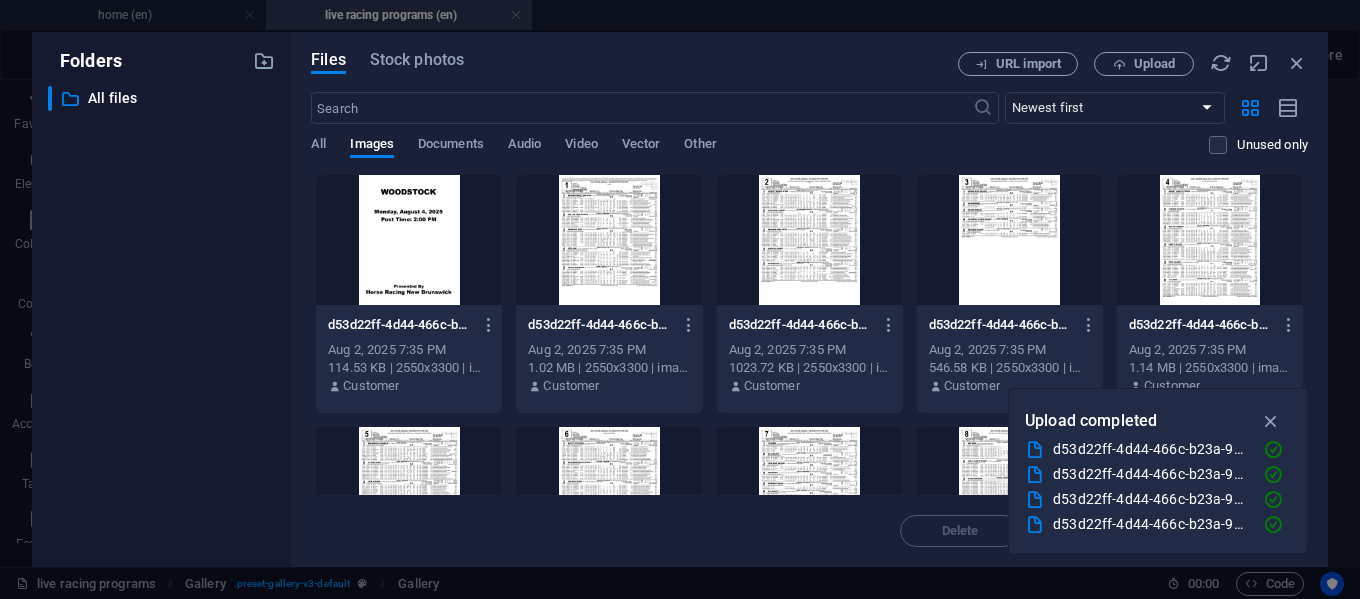 click at bounding box center (409, 240) 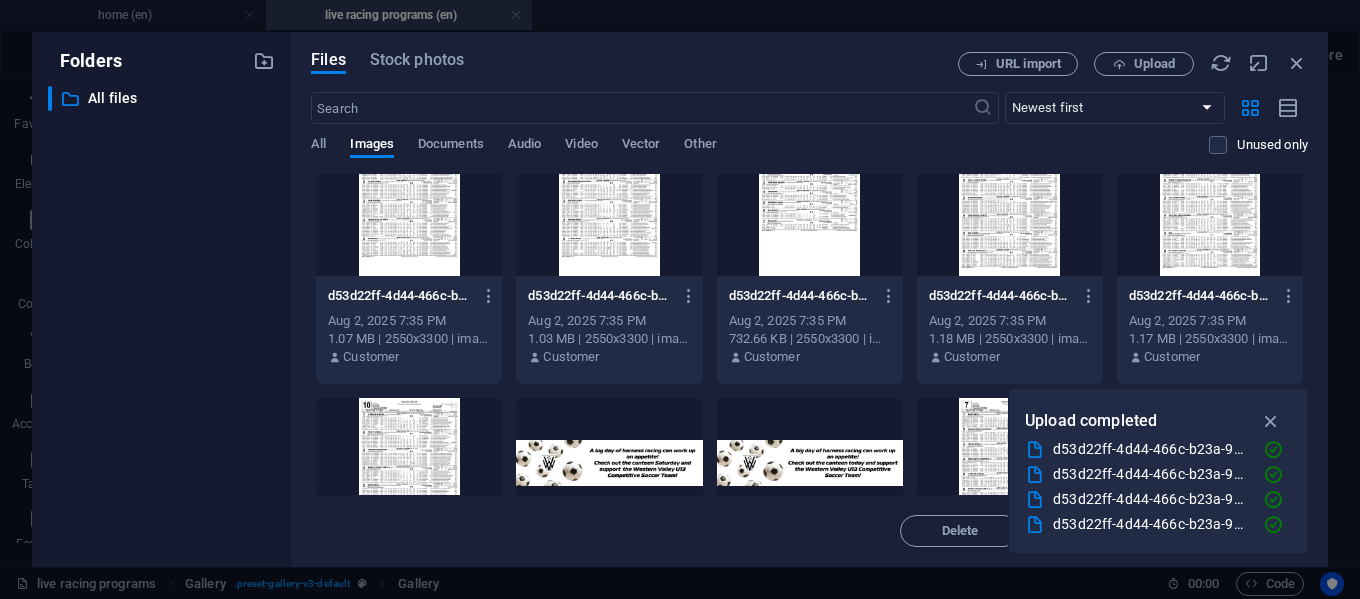 scroll, scrollTop: 318, scrollLeft: 0, axis: vertical 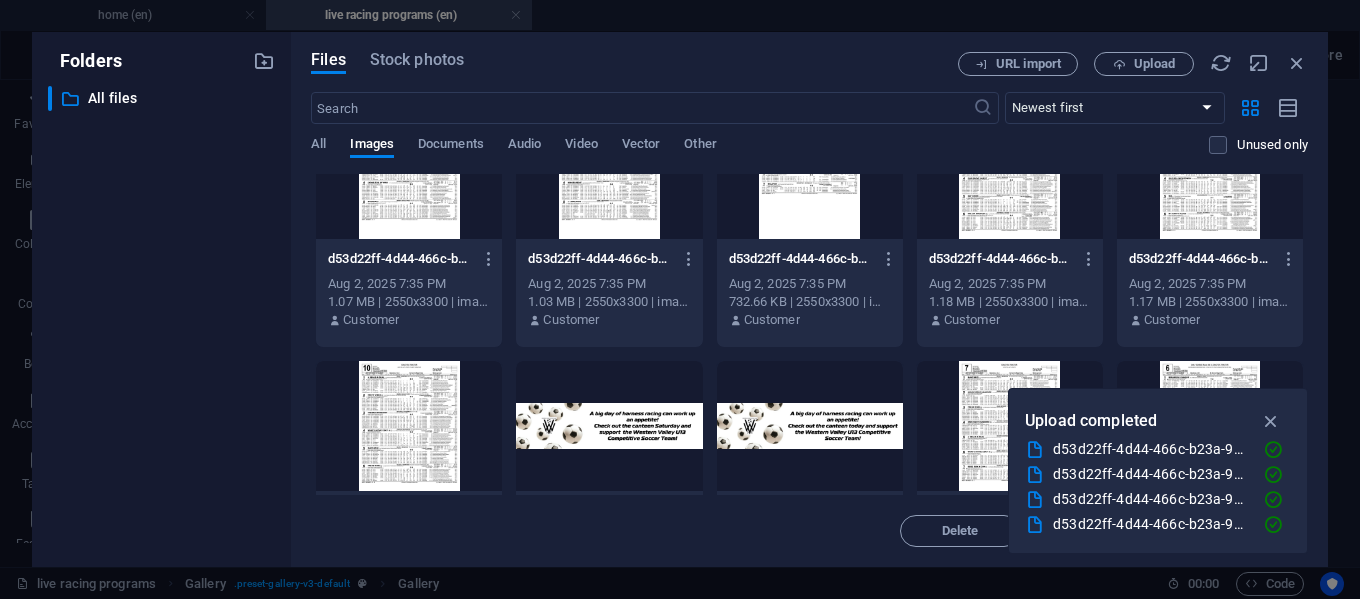 click at bounding box center [409, 426] 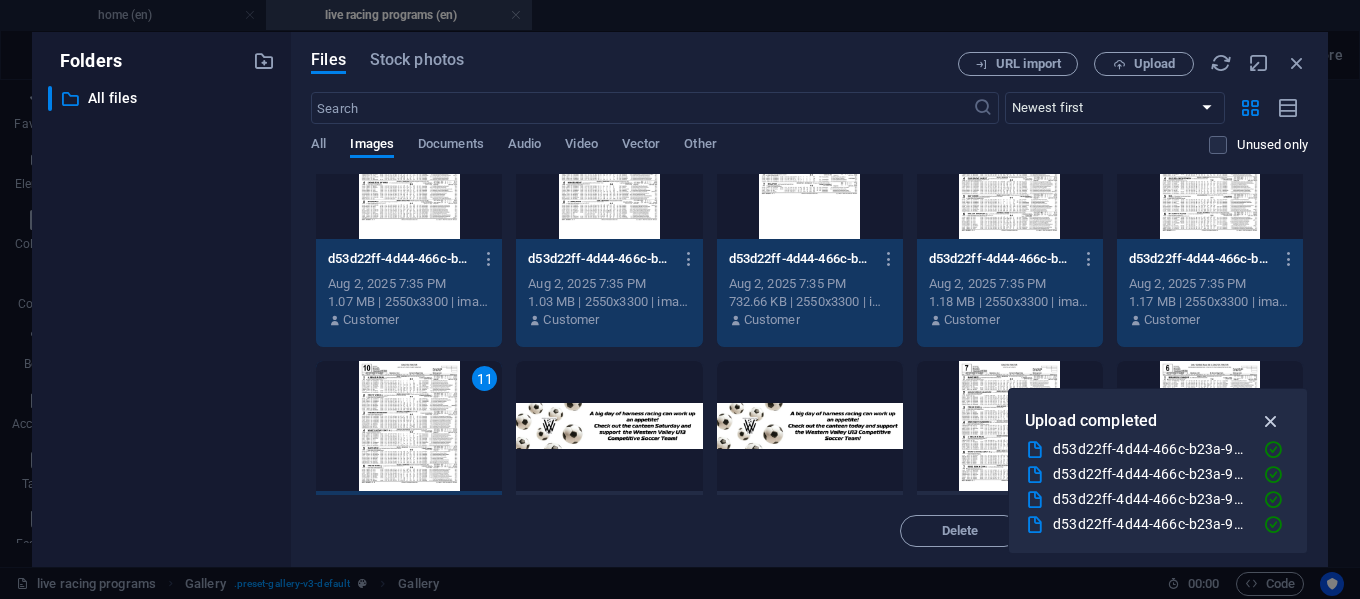 click at bounding box center [1271, 421] 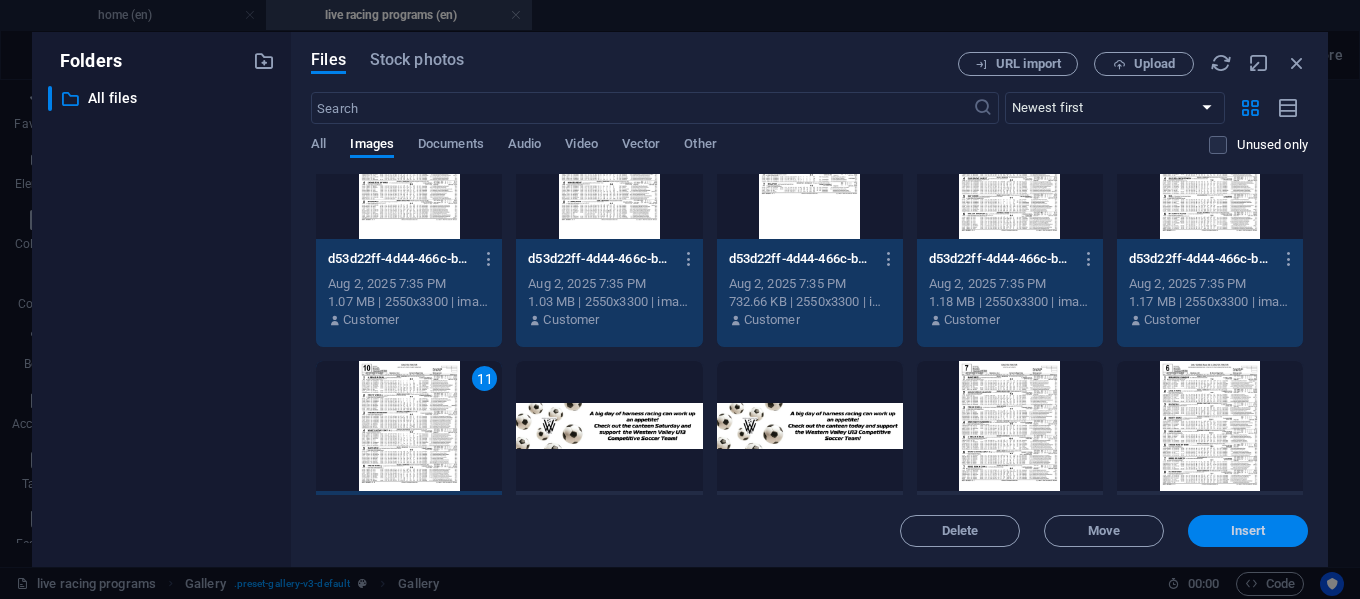 click on "Insert" at bounding box center (1248, 531) 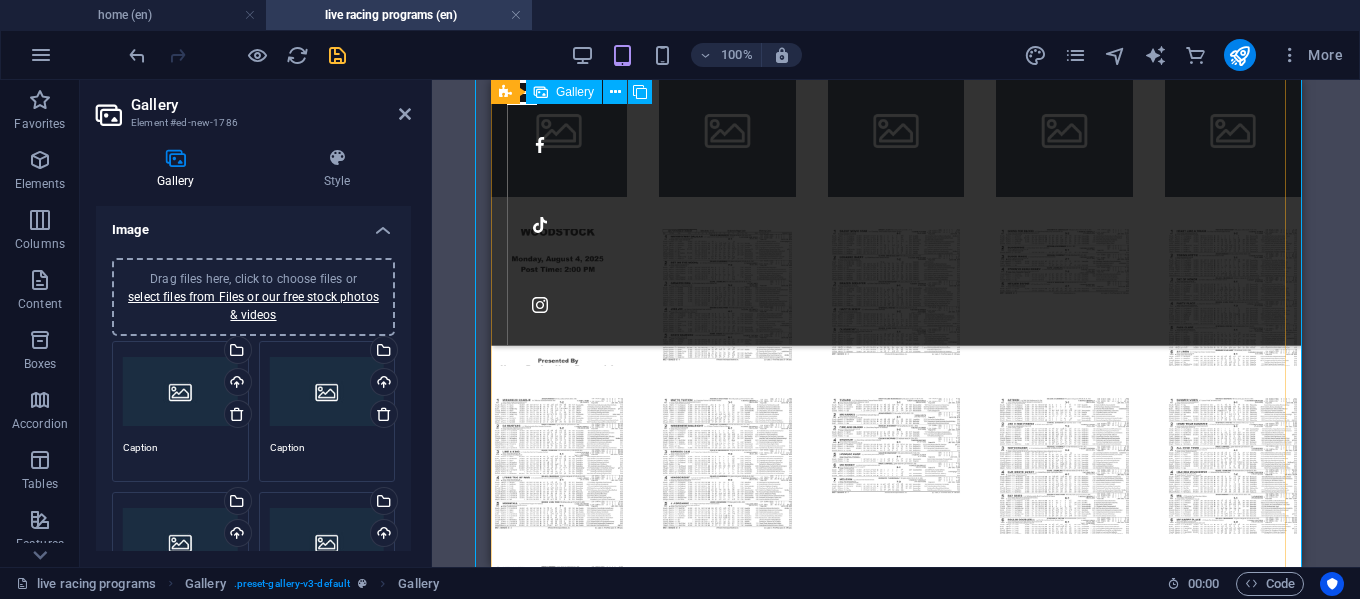 scroll, scrollTop: 370, scrollLeft: 0, axis: vertical 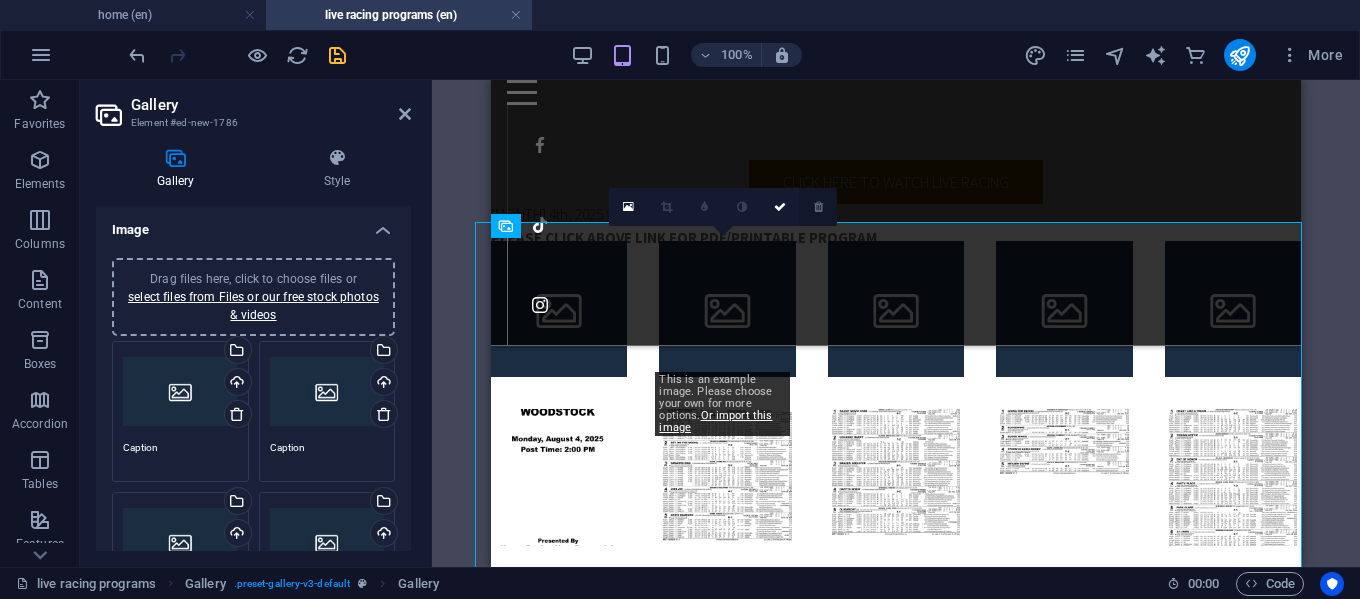 click at bounding box center (818, 207) 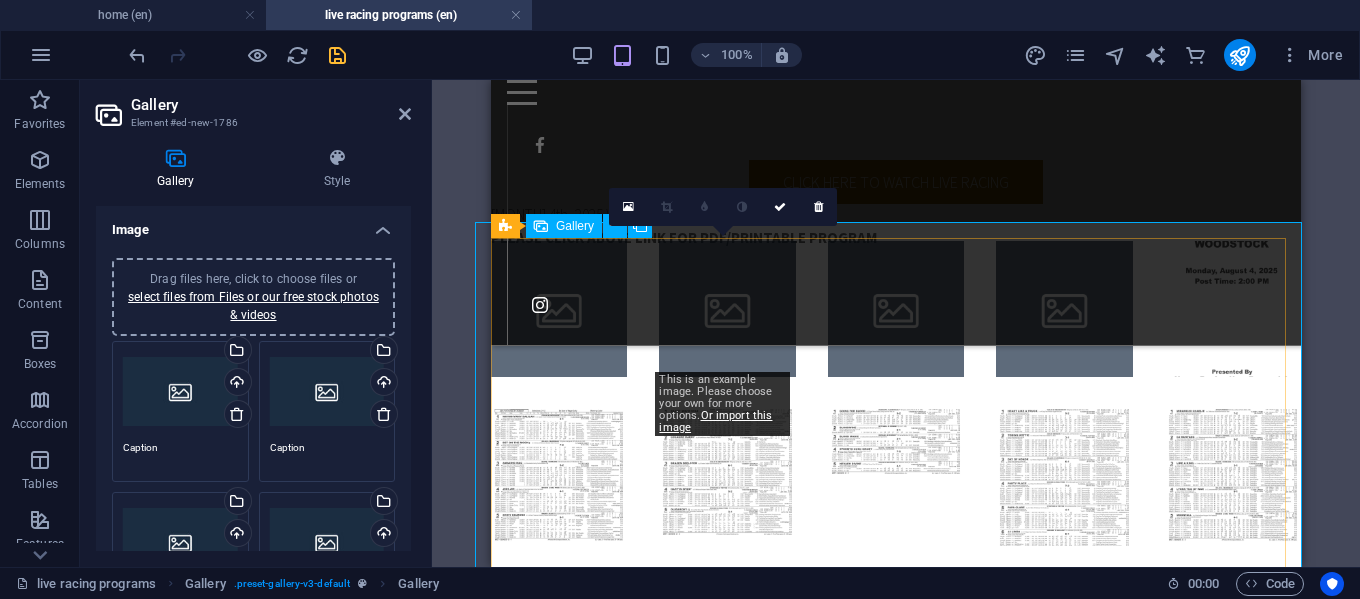 click at bounding box center (727, 309) 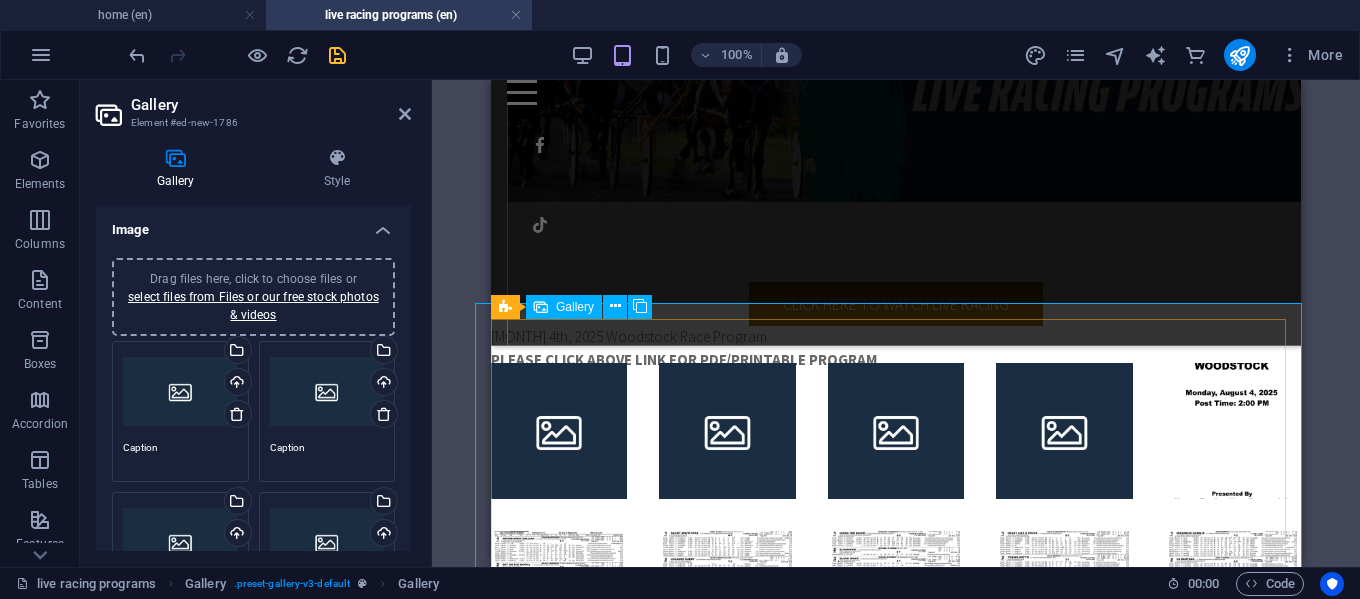 scroll, scrollTop: 370, scrollLeft: 0, axis: vertical 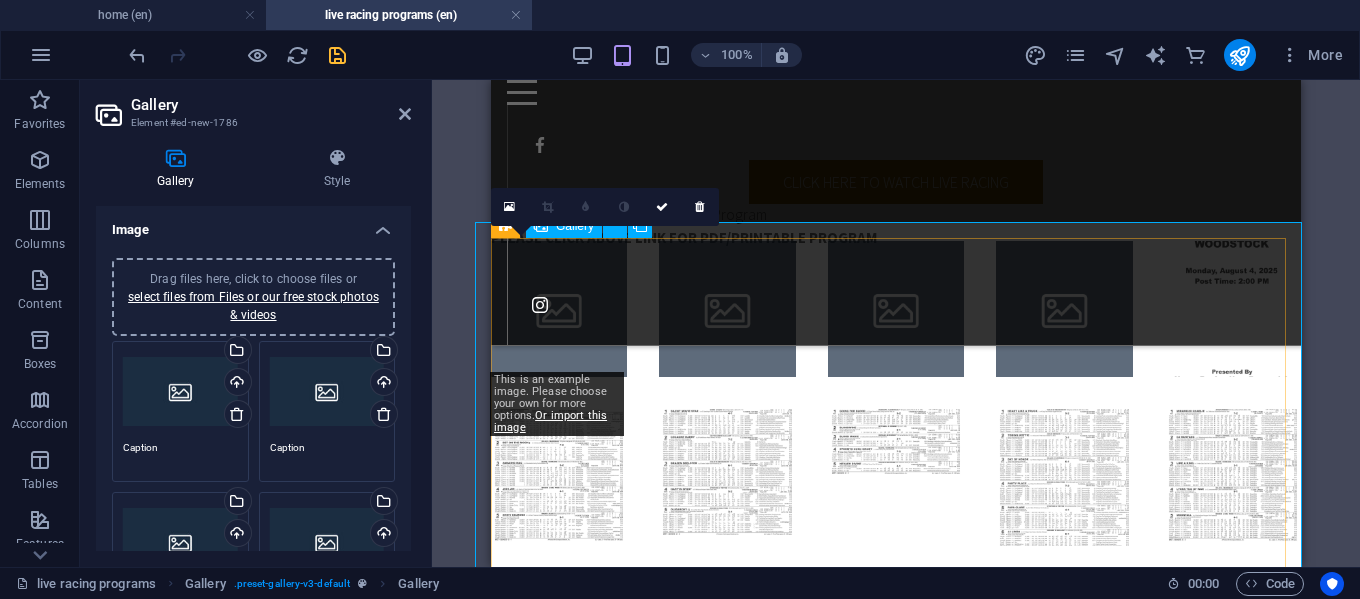 click at bounding box center [559, 309] 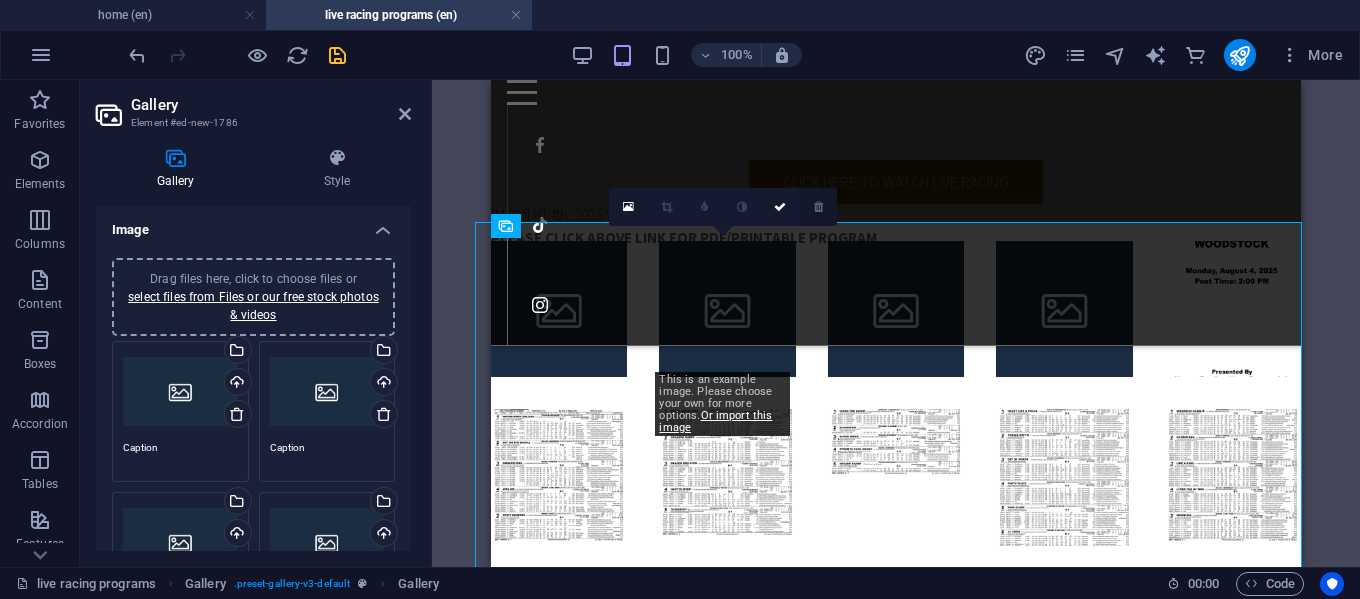 click at bounding box center (818, 207) 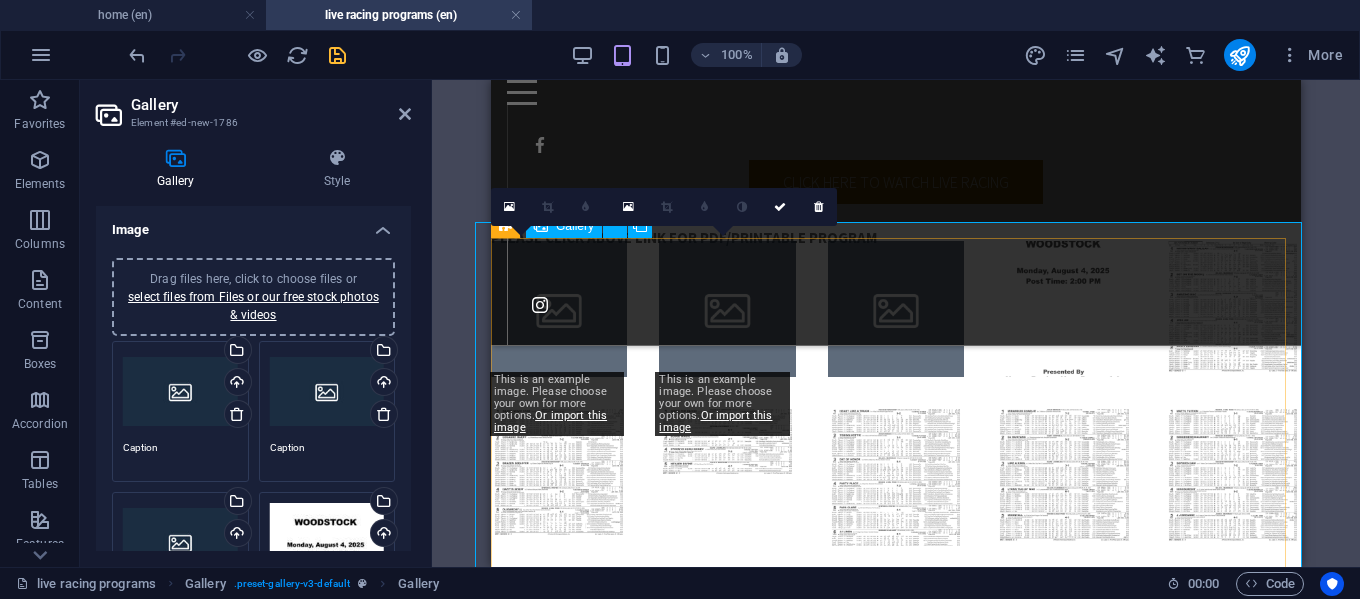 click at bounding box center [559, 309] 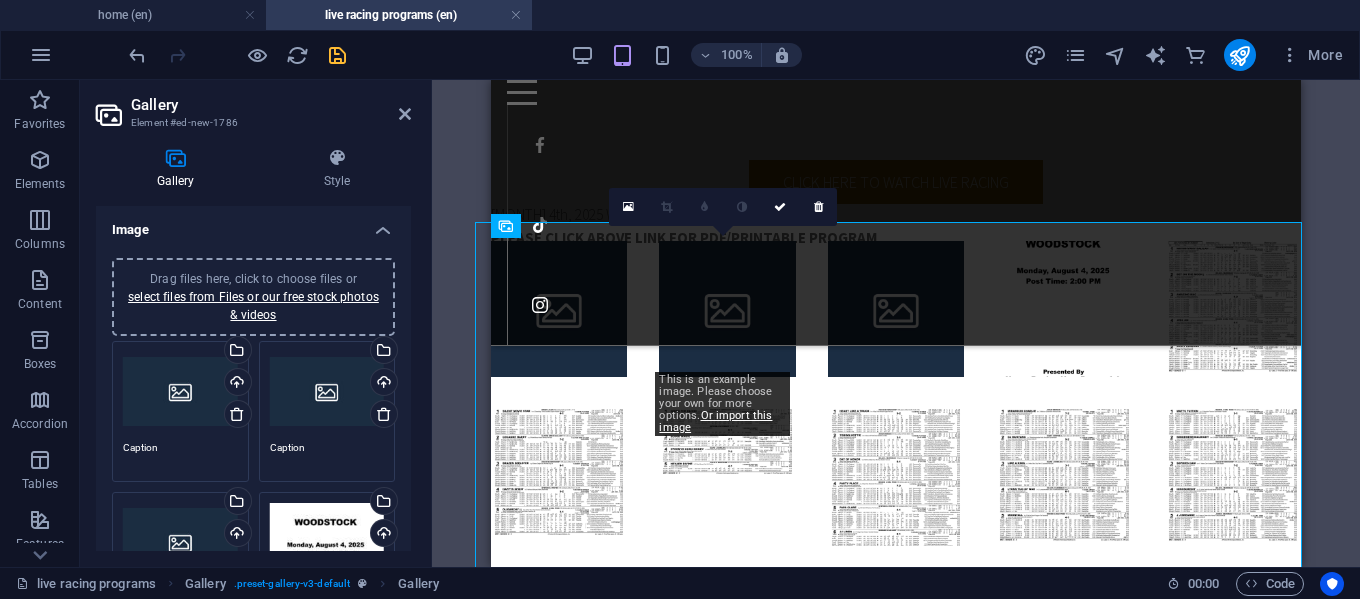 click at bounding box center (704, 207) 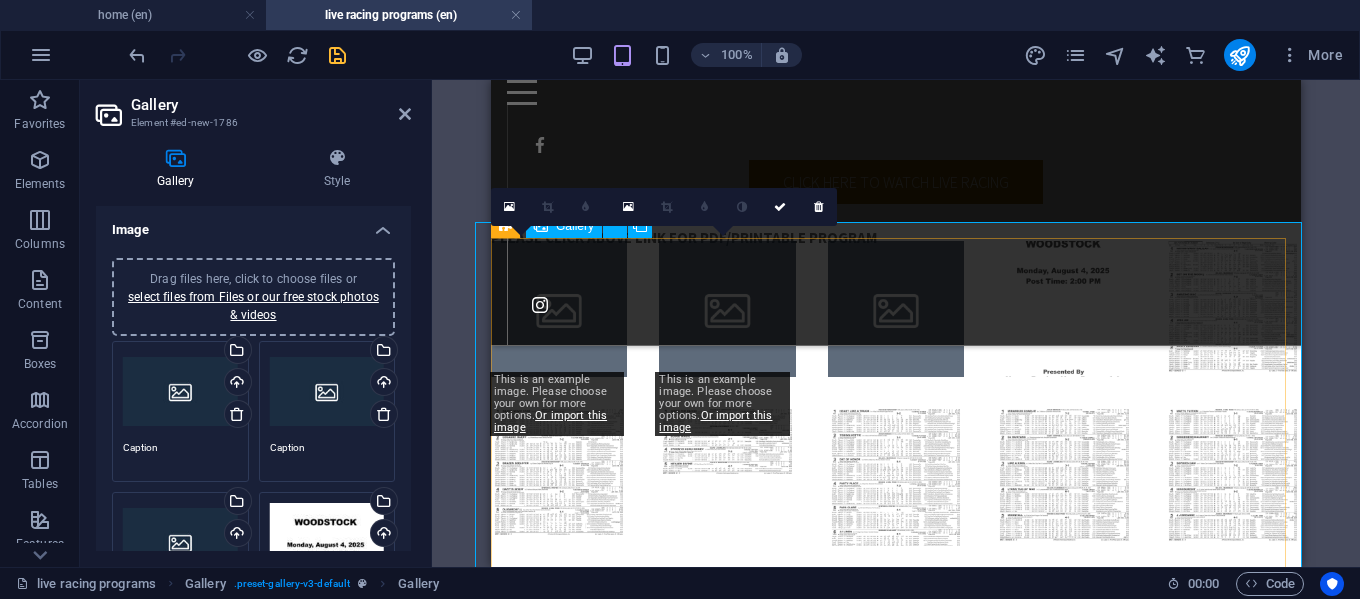 click at bounding box center (559, 309) 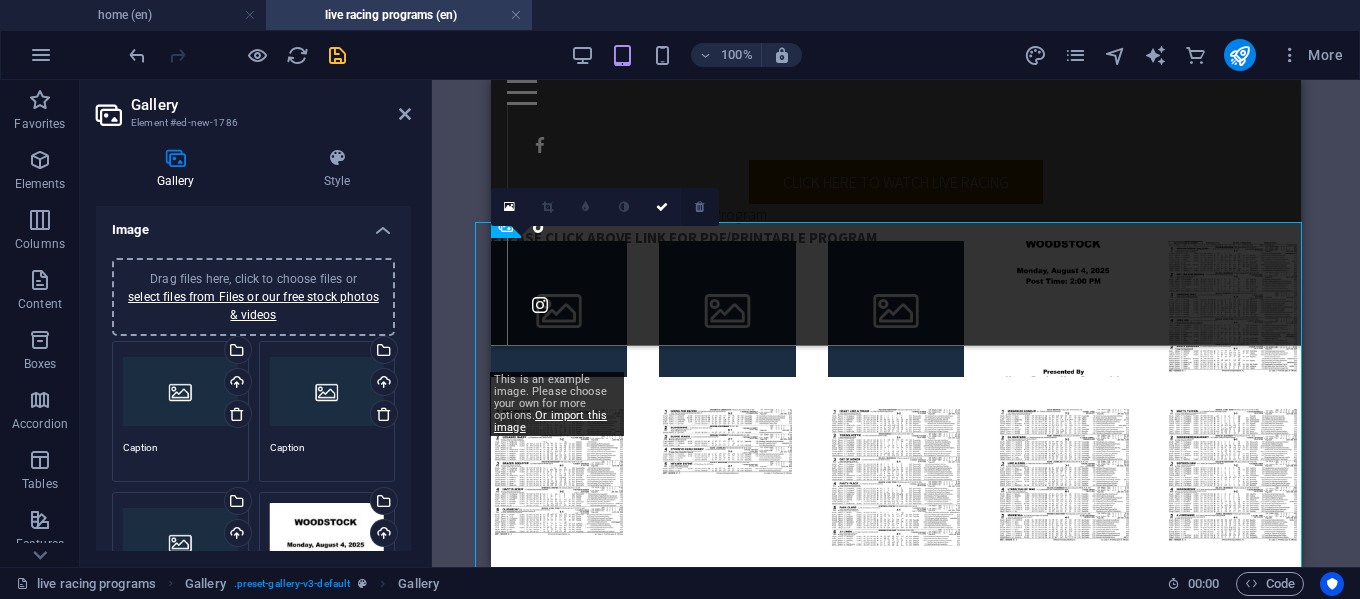 click at bounding box center [699, 207] 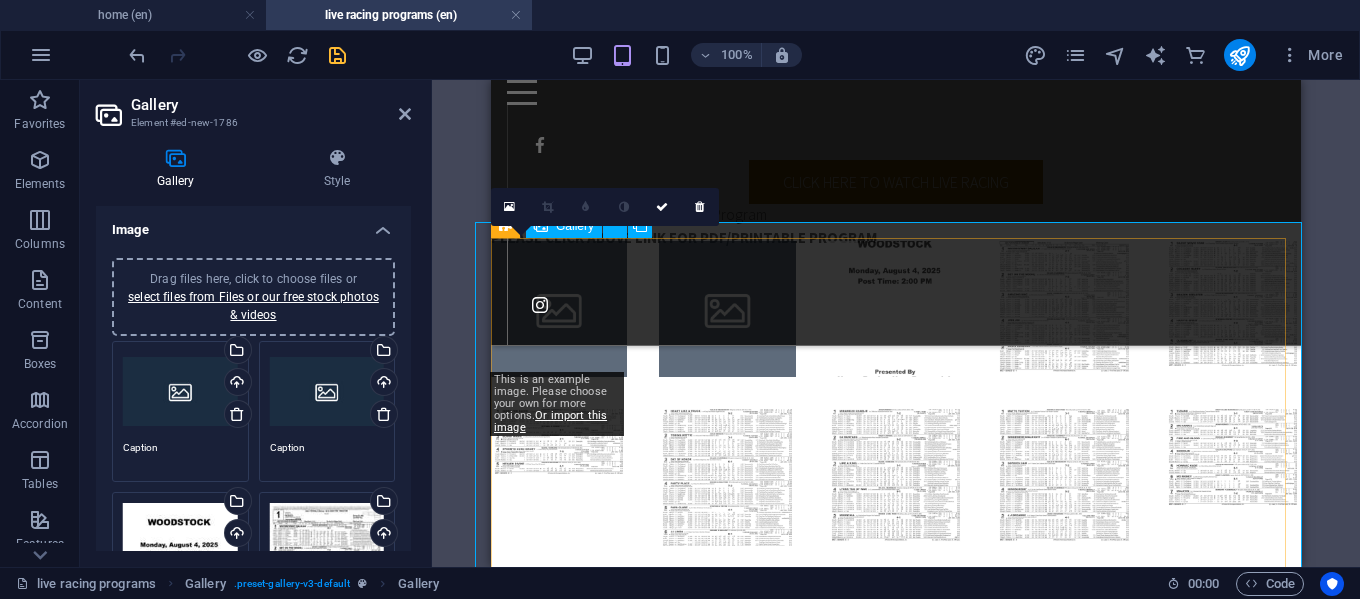 click at bounding box center (559, 309) 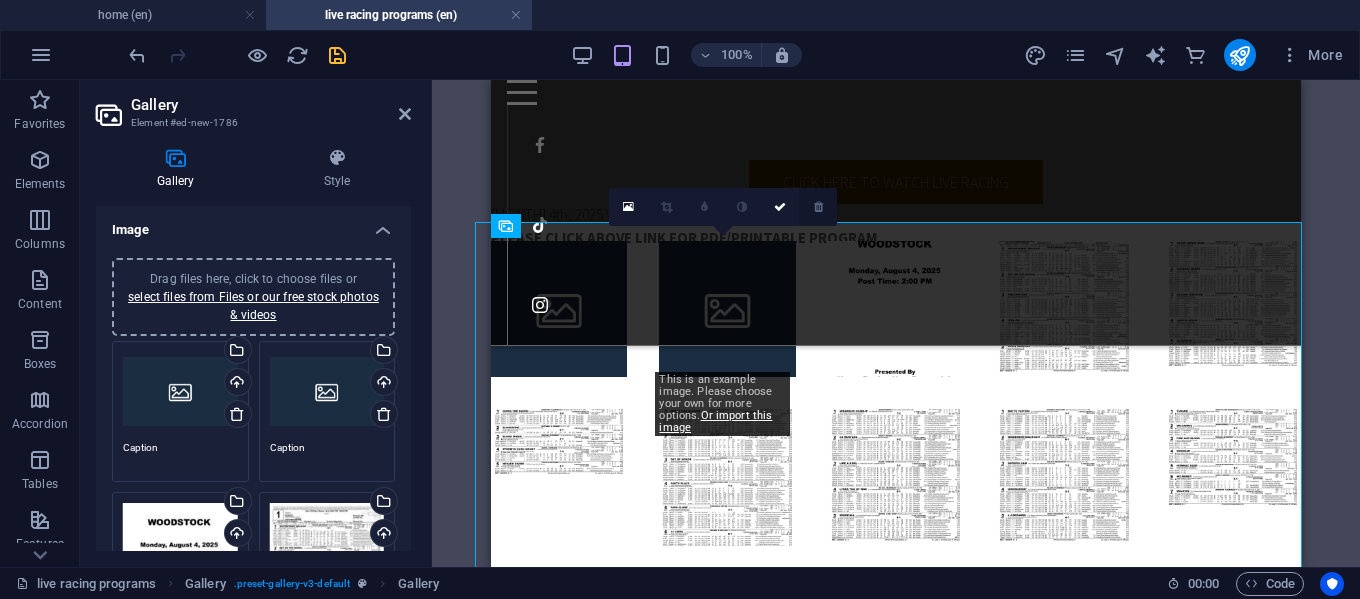 click at bounding box center (818, 207) 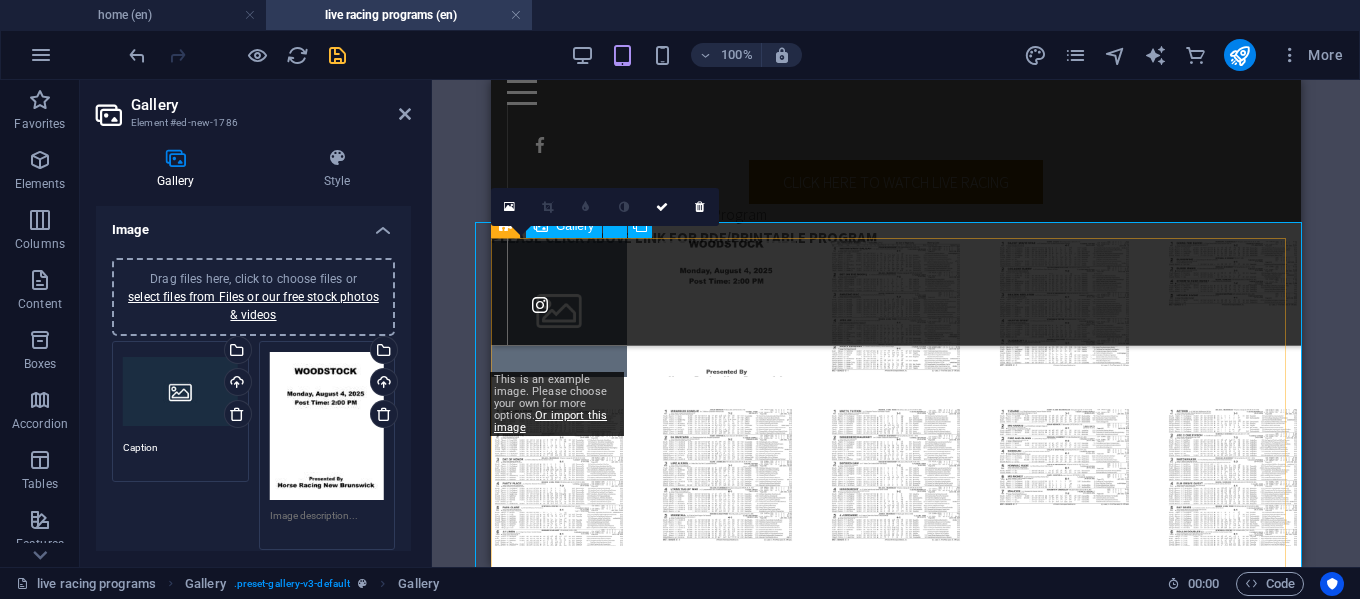 click at bounding box center [559, 309] 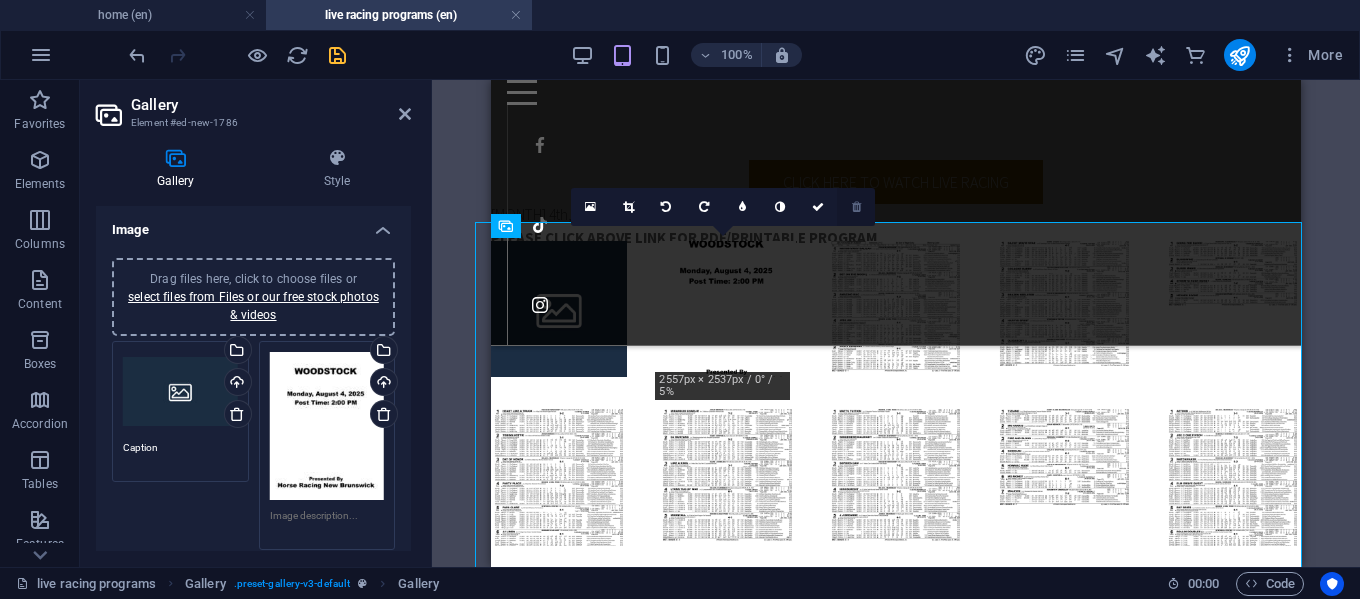 click at bounding box center [856, 207] 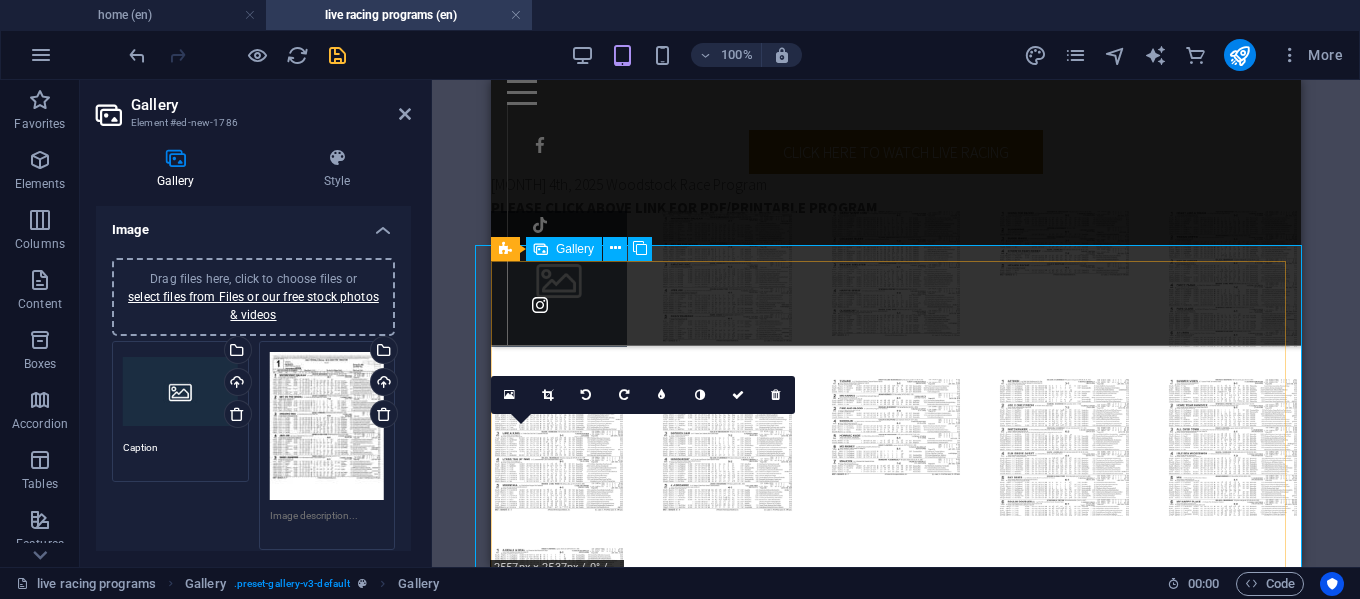 scroll, scrollTop: 305, scrollLeft: 0, axis: vertical 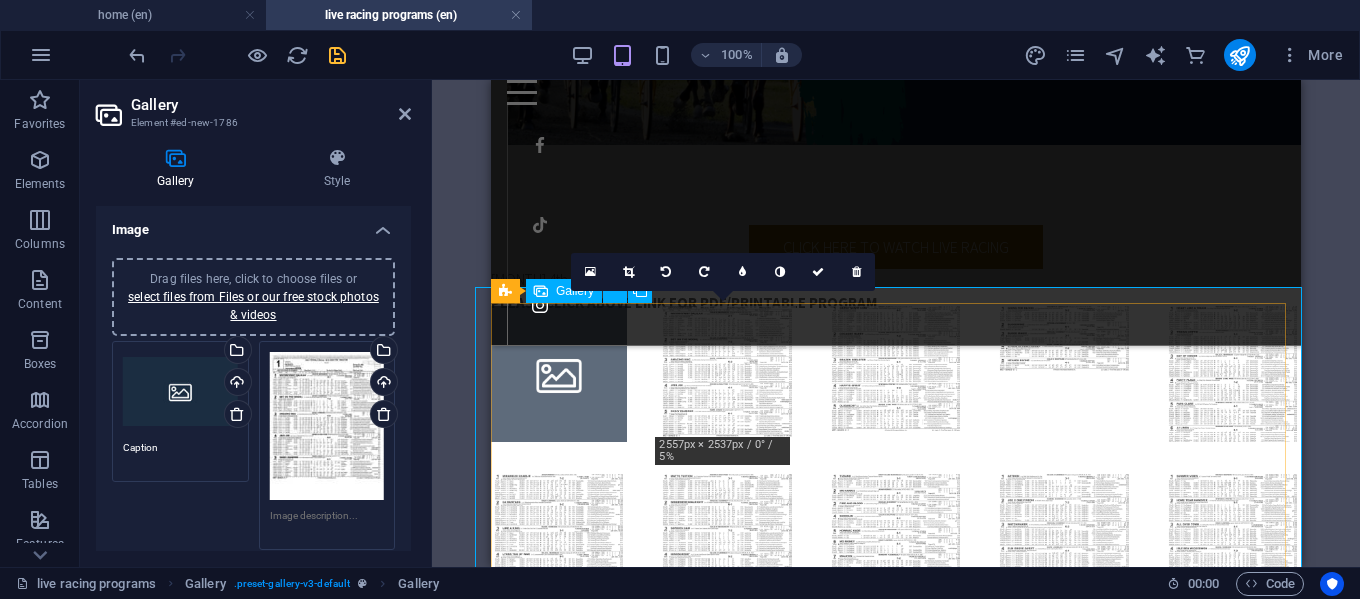 click at bounding box center [727, 374] 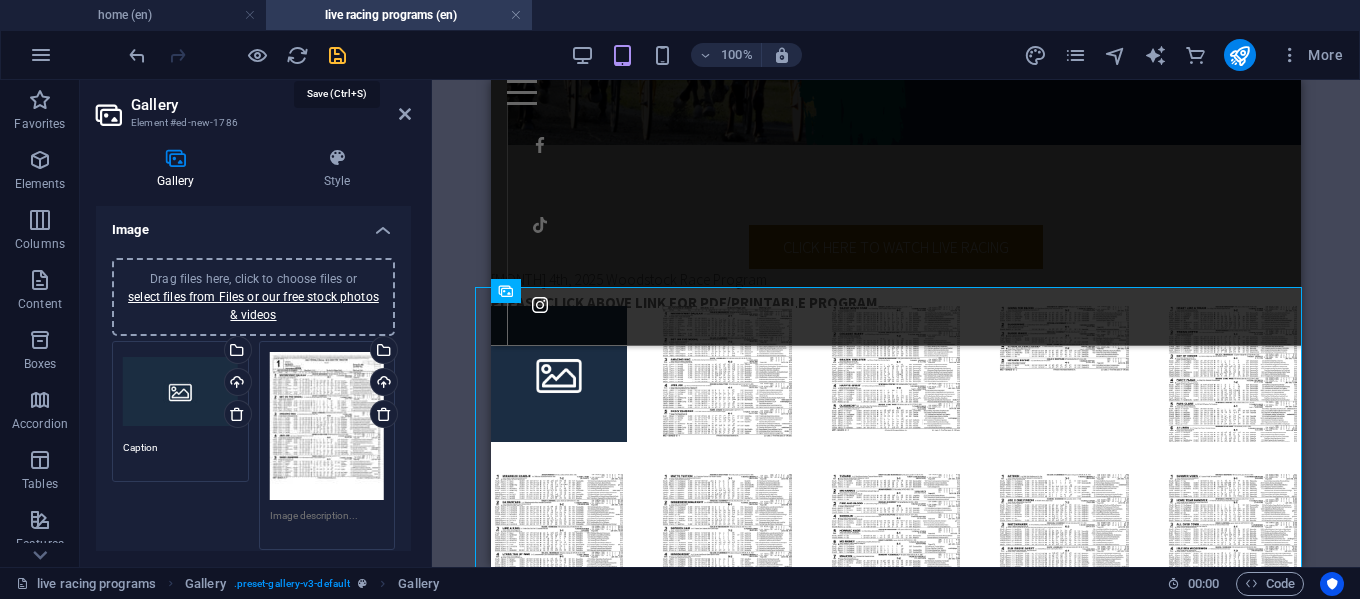 click at bounding box center [337, 55] 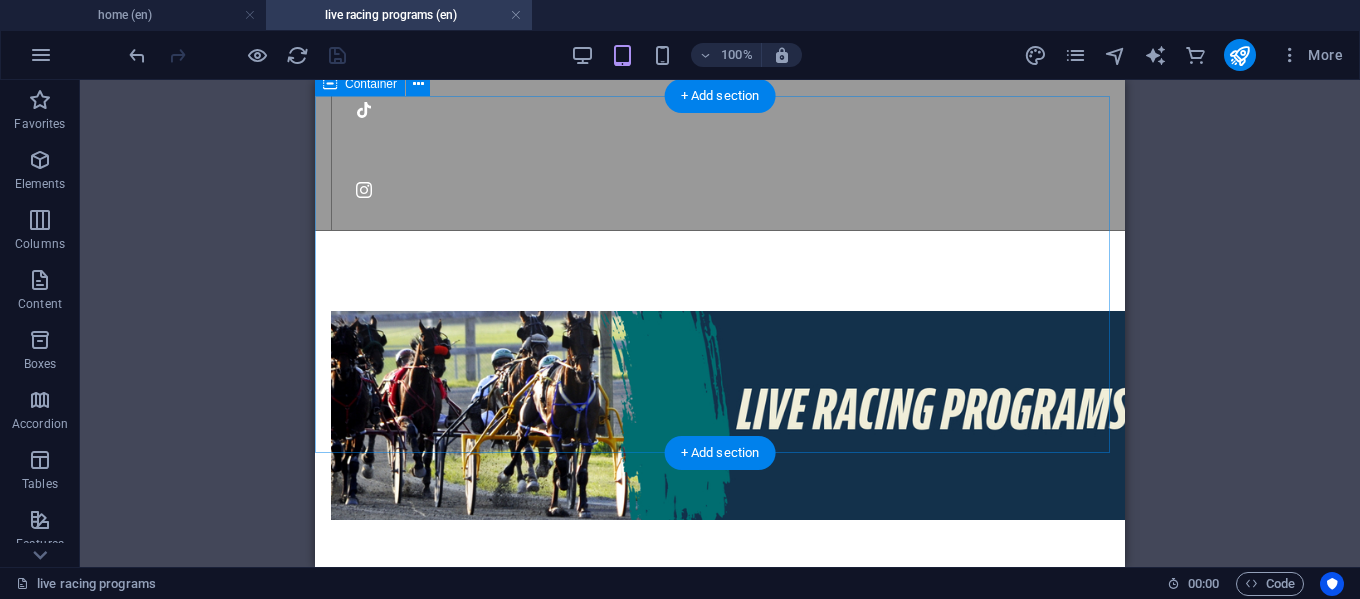 scroll, scrollTop: 0, scrollLeft: 0, axis: both 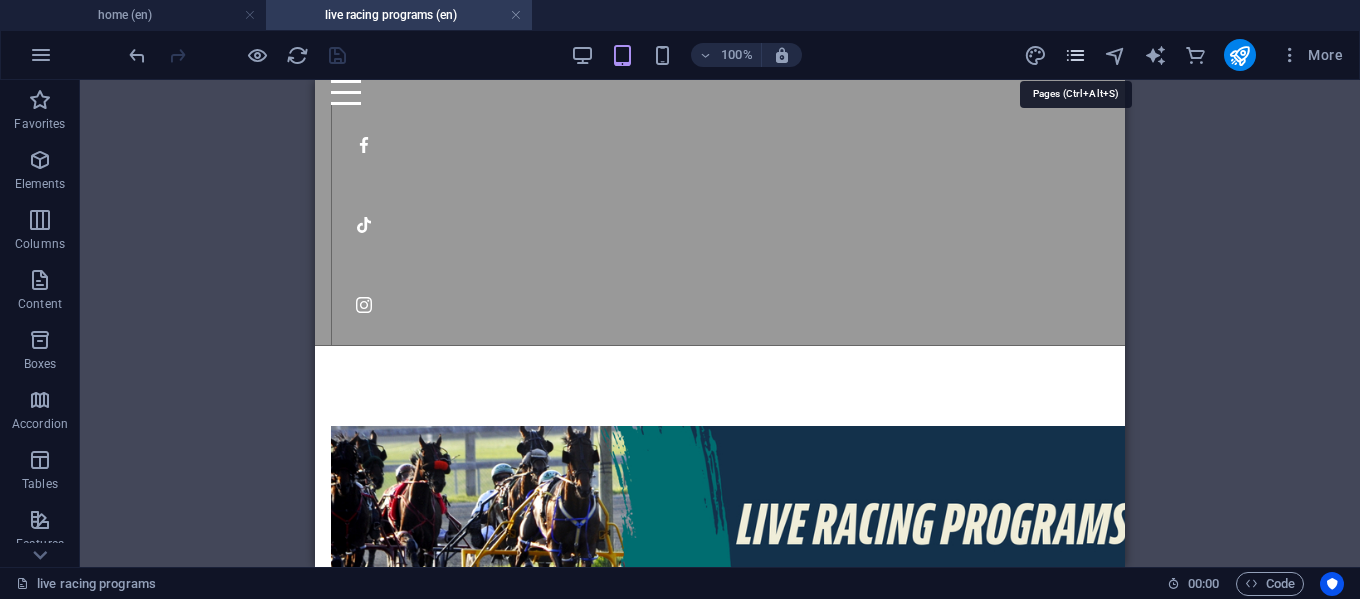 click at bounding box center (1075, 55) 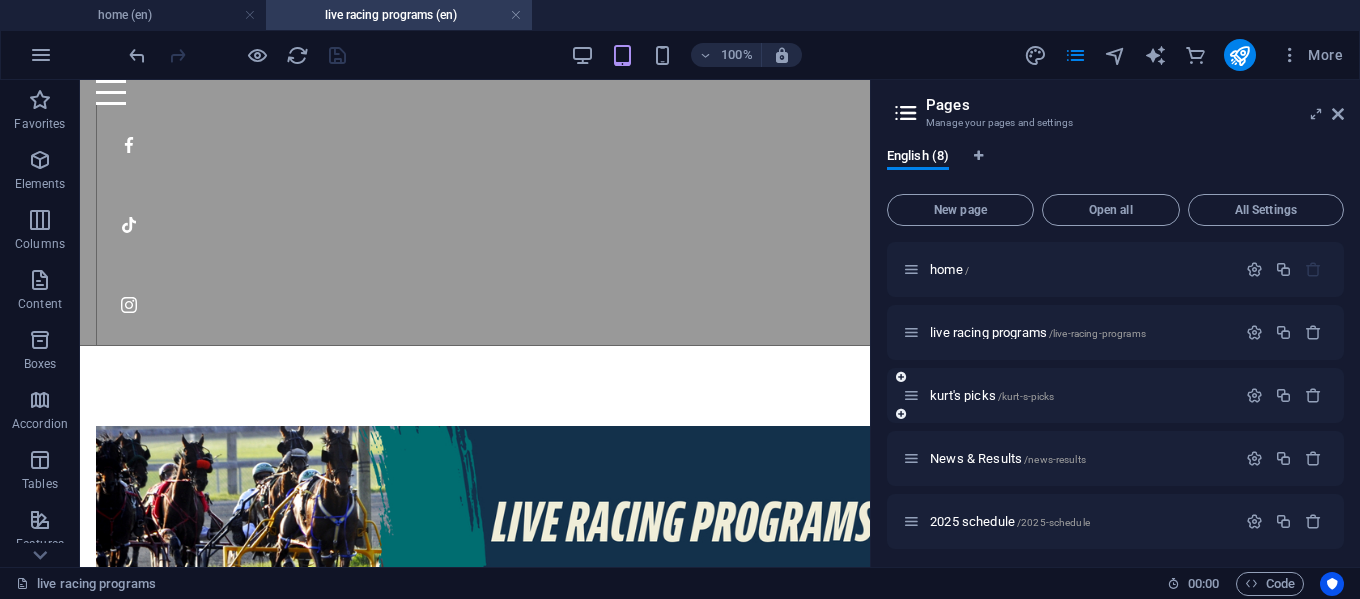 click on "kurt's picks /kurt-s-picks" at bounding box center (1069, 395) 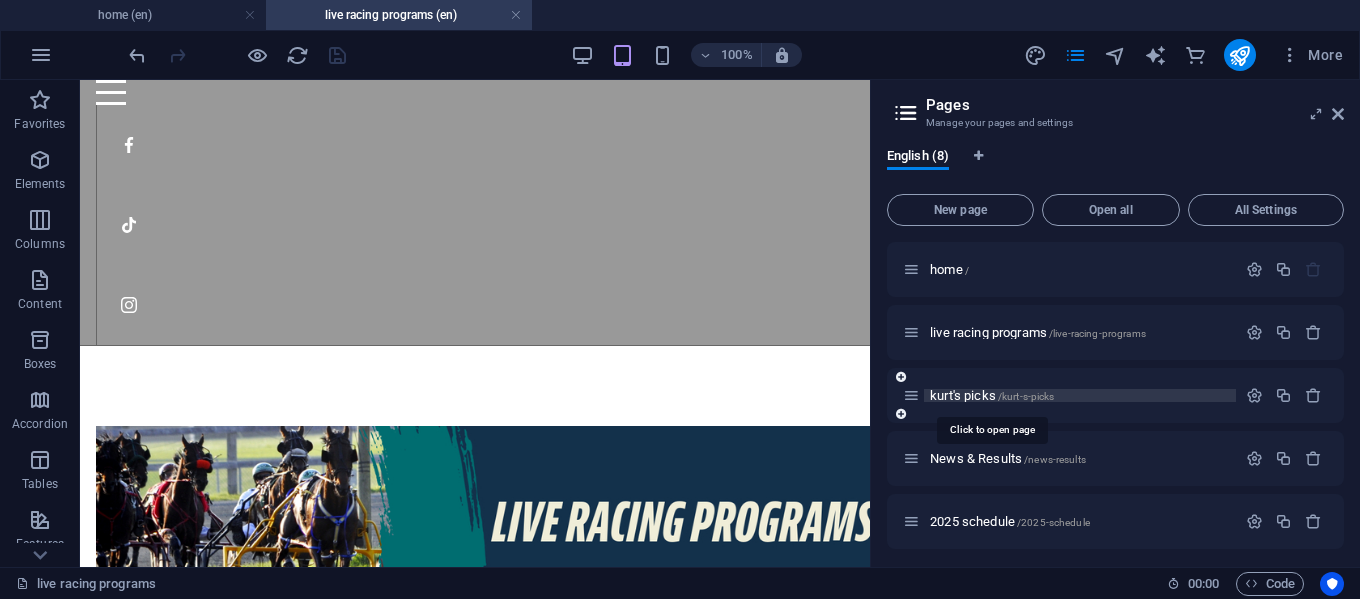 click on "kurt's picks /kurt-s-picks" at bounding box center (992, 395) 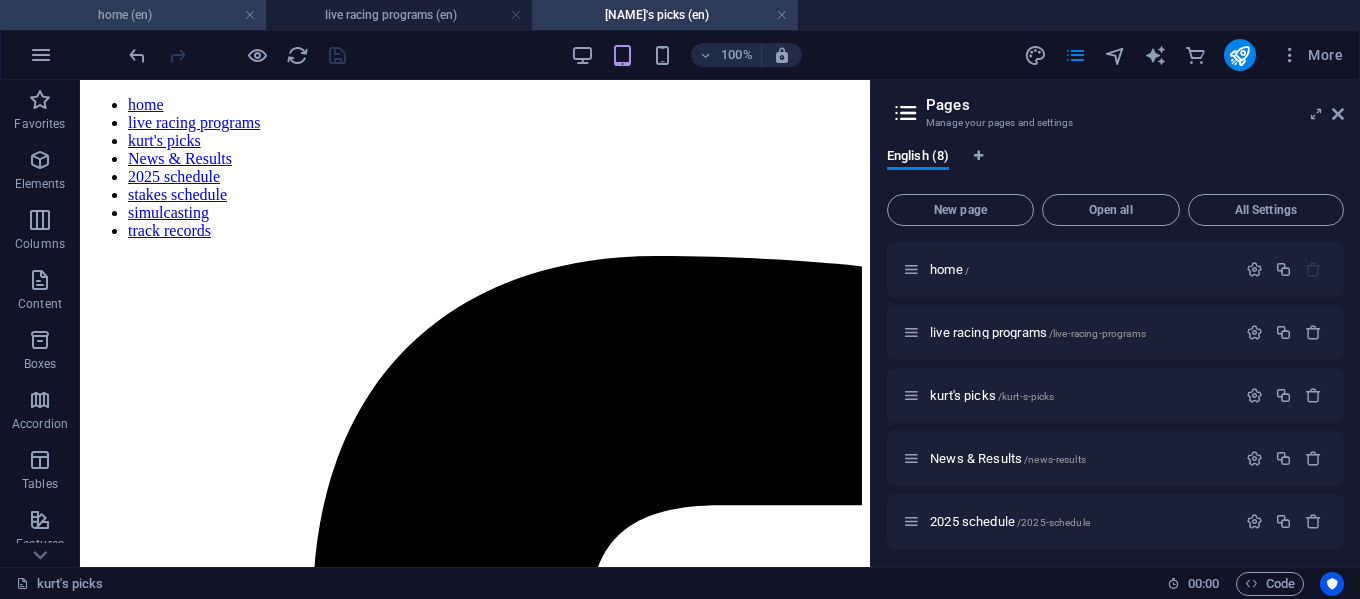 scroll, scrollTop: 0, scrollLeft: 0, axis: both 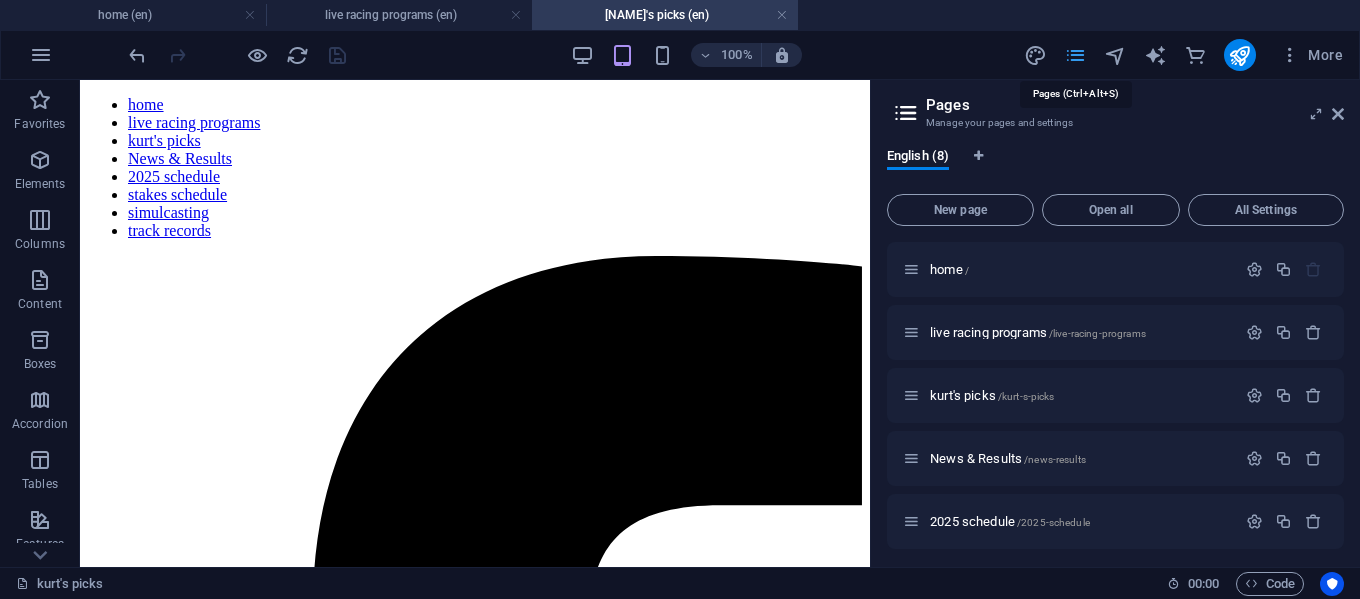 click at bounding box center [1075, 55] 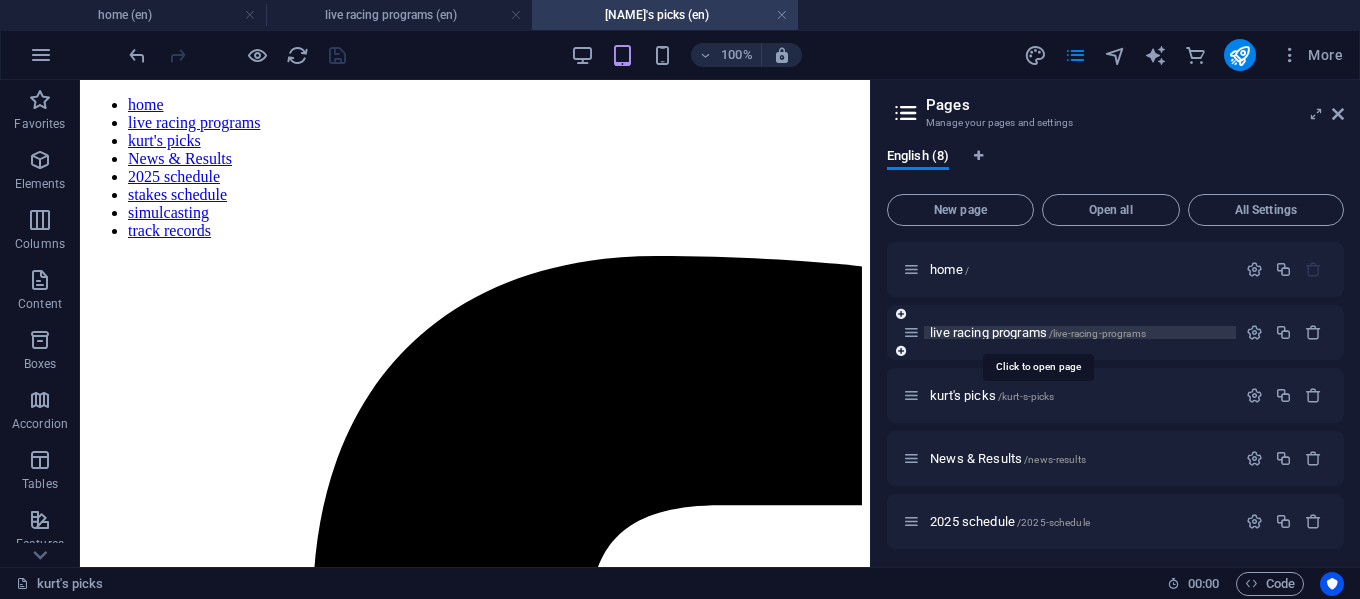 click on "live racing programs /live-racing-programs" at bounding box center [1038, 332] 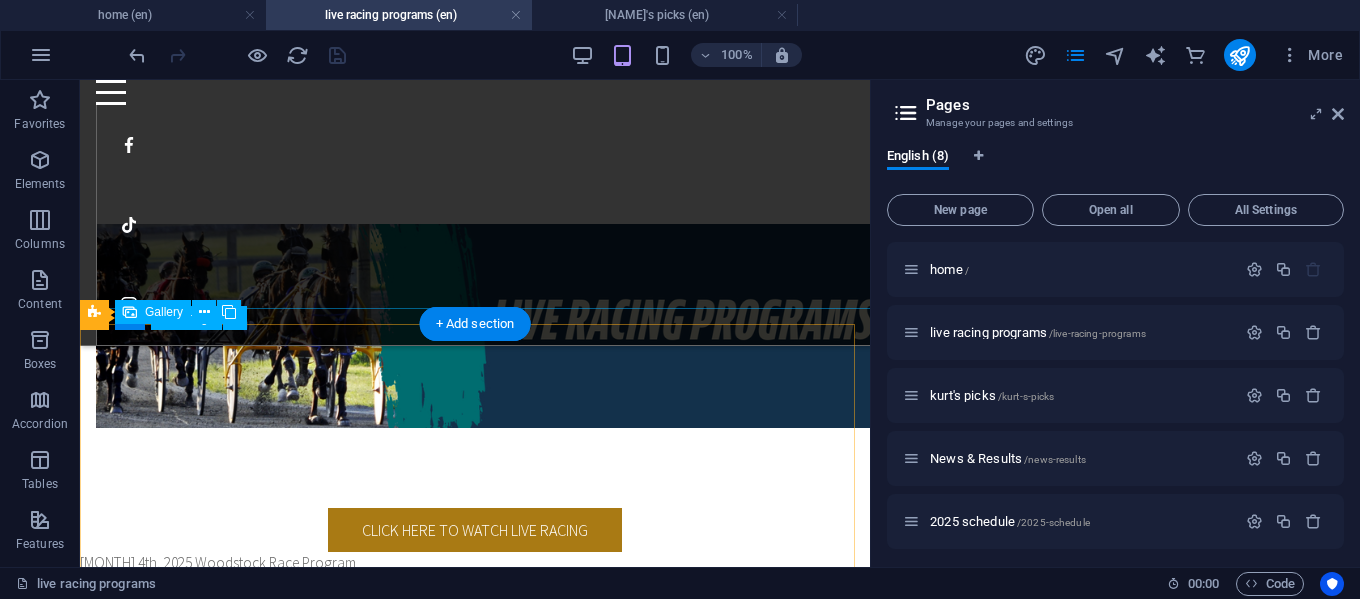 scroll, scrollTop: 300, scrollLeft: 0, axis: vertical 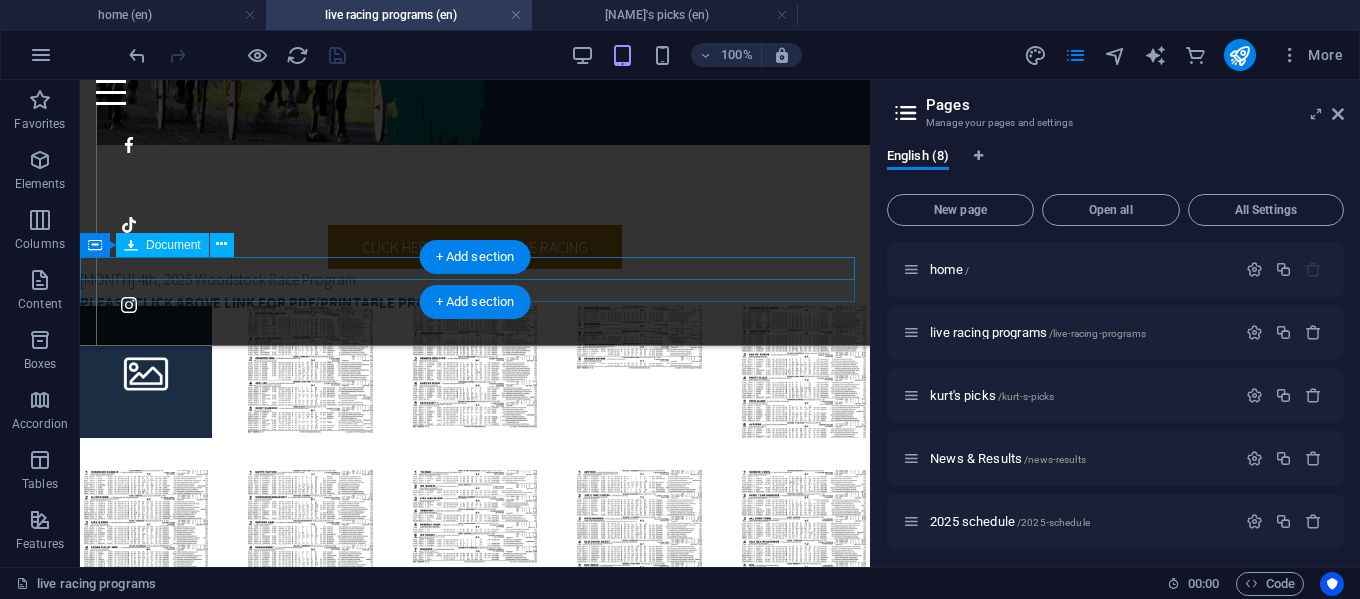 click on "[MONTH] [DAY], [YEAR] [CITY] Race Program [SIZE]" at bounding box center [475, 280] 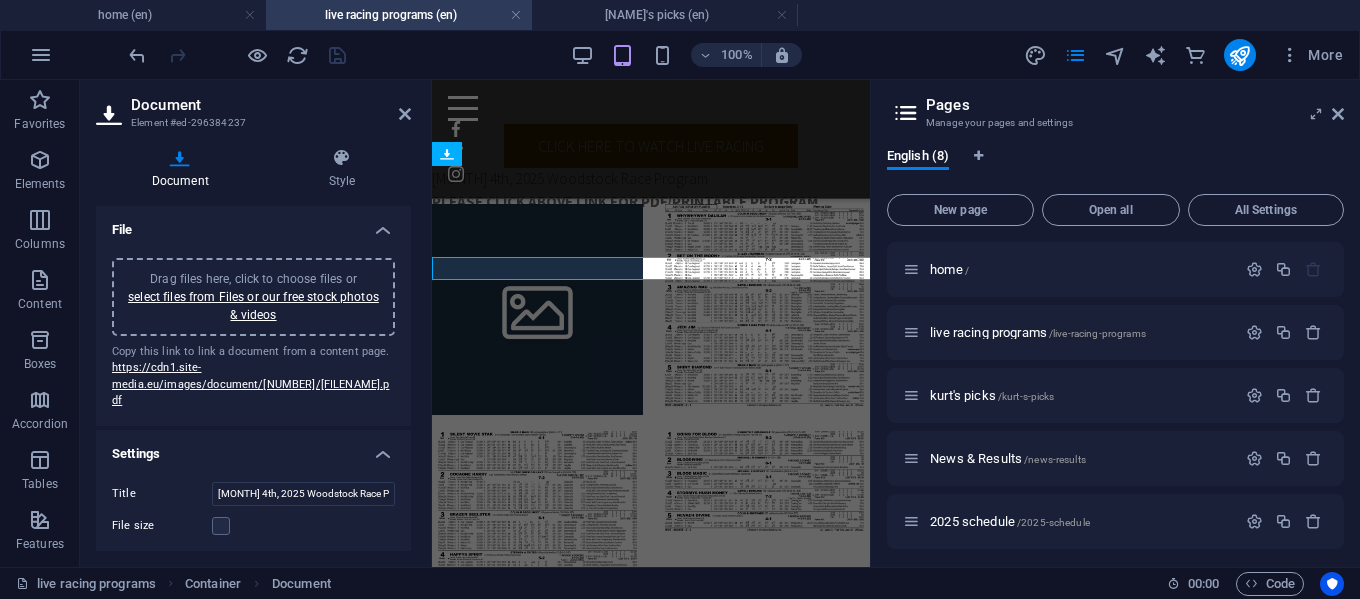scroll, scrollTop: 294, scrollLeft: 0, axis: vertical 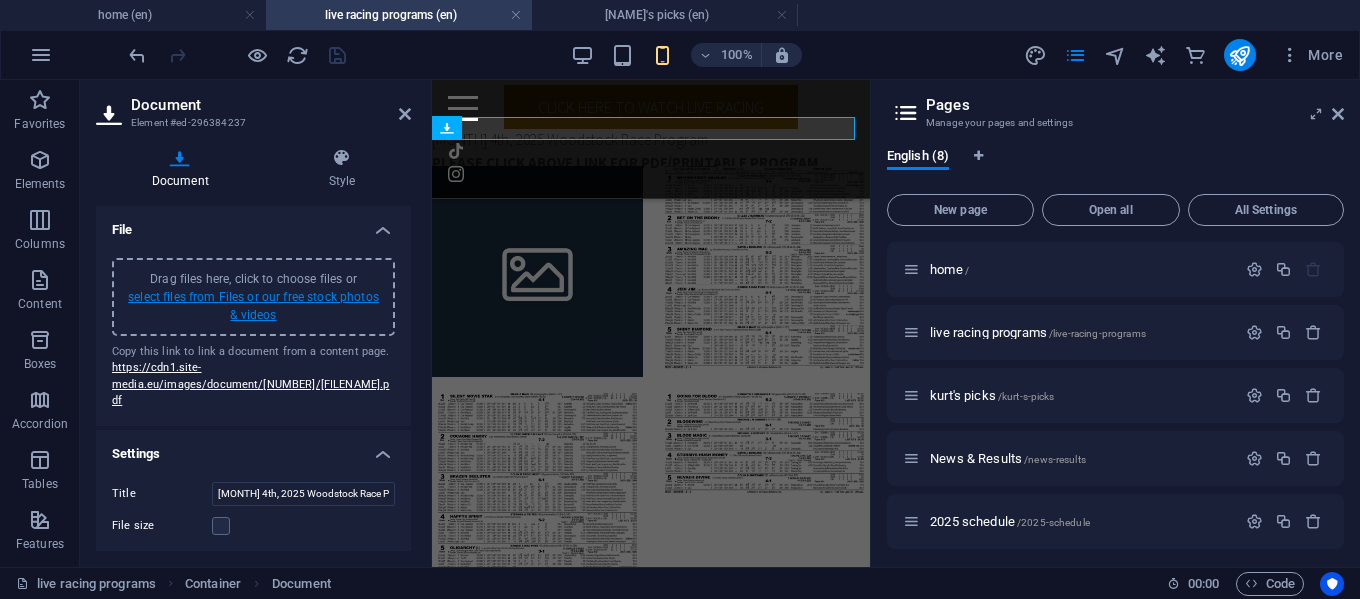 click on "select files from Files or our free stock photos & videos" at bounding box center [253, 306] 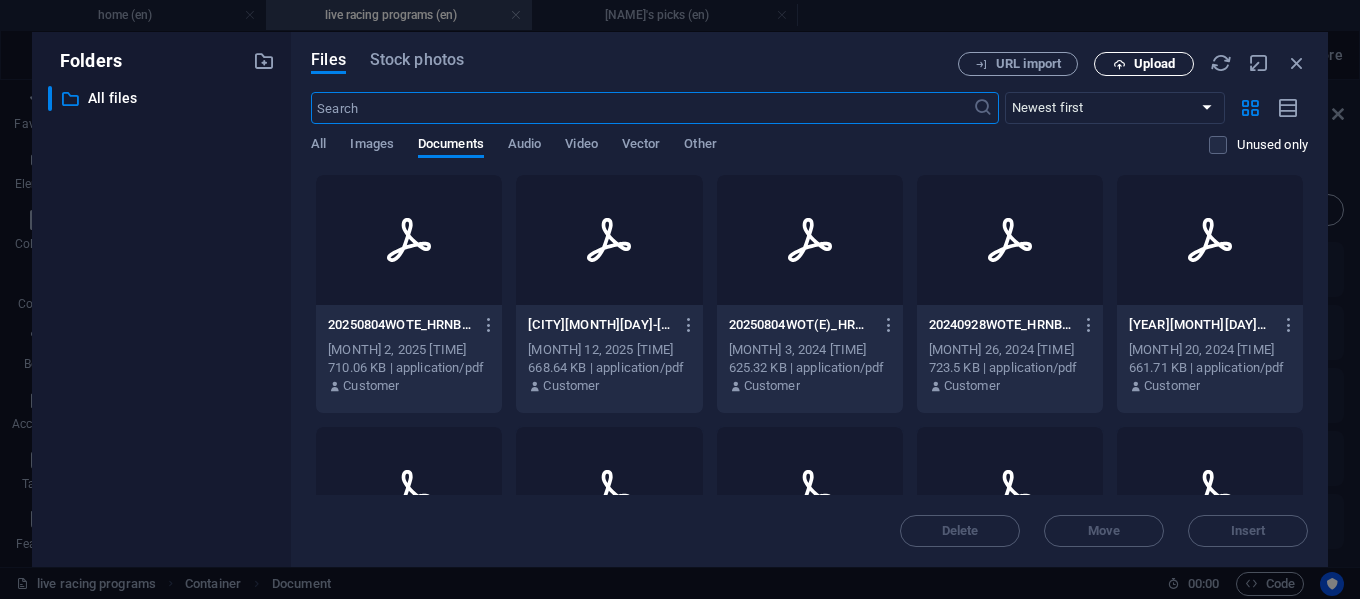 click on "Upload" at bounding box center [1154, 64] 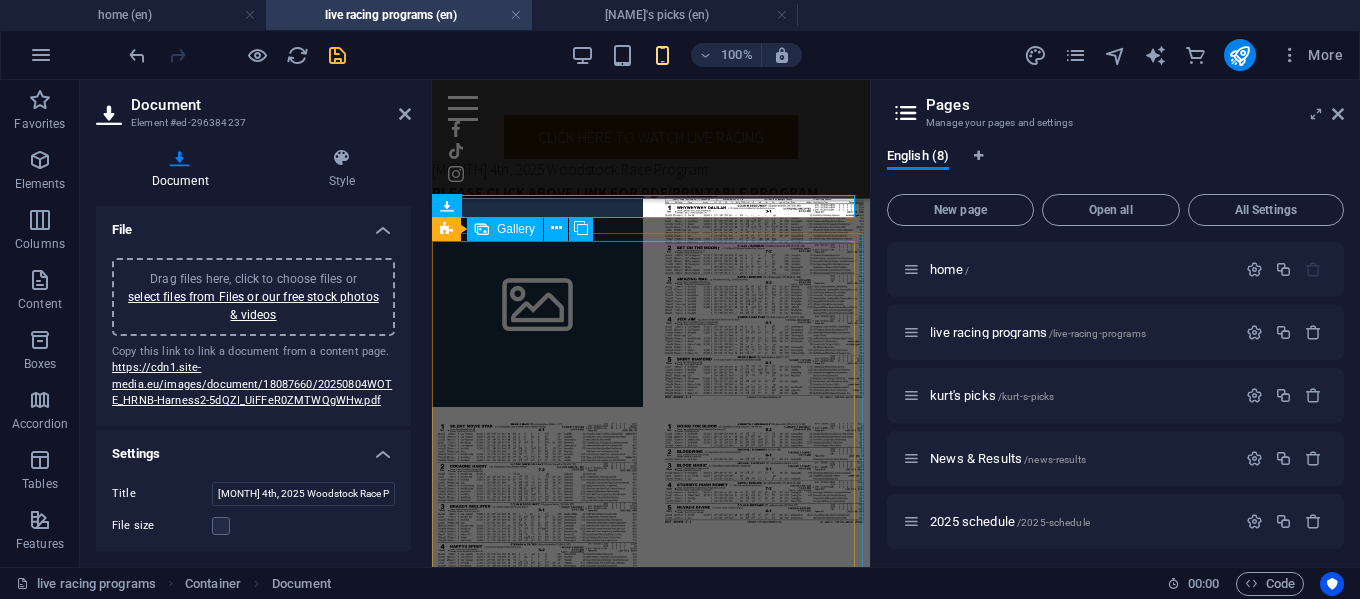 scroll, scrollTop: 294, scrollLeft: 0, axis: vertical 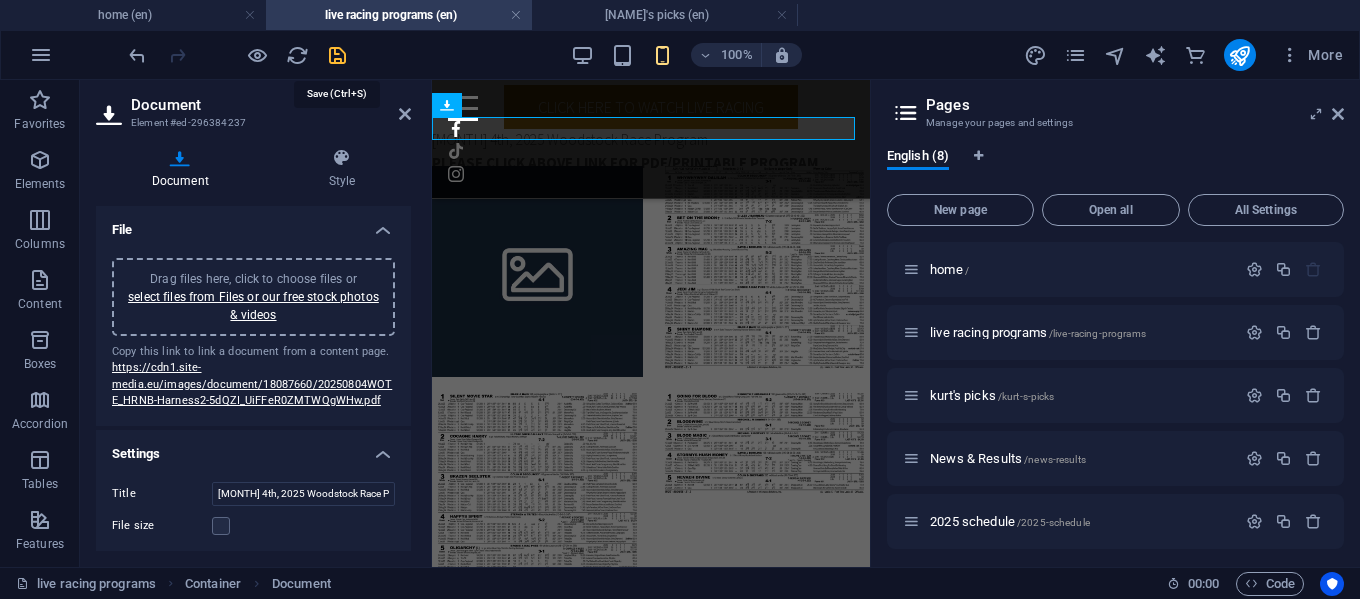 click at bounding box center (337, 55) 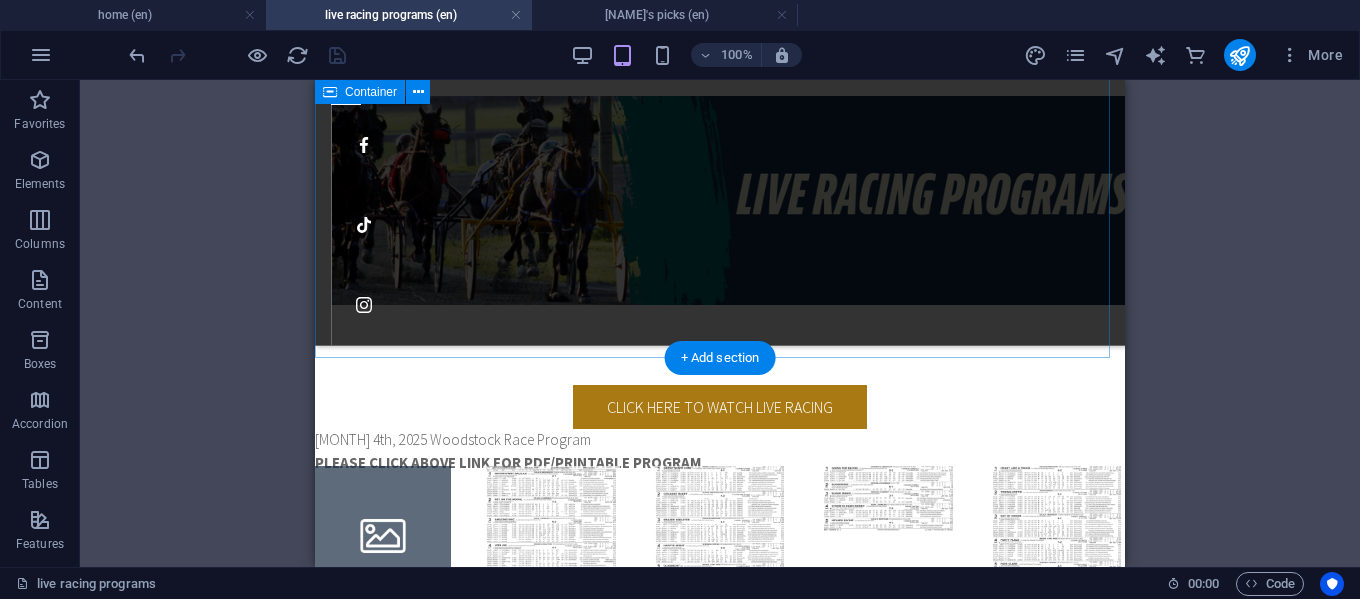 scroll, scrollTop: 245, scrollLeft: 0, axis: vertical 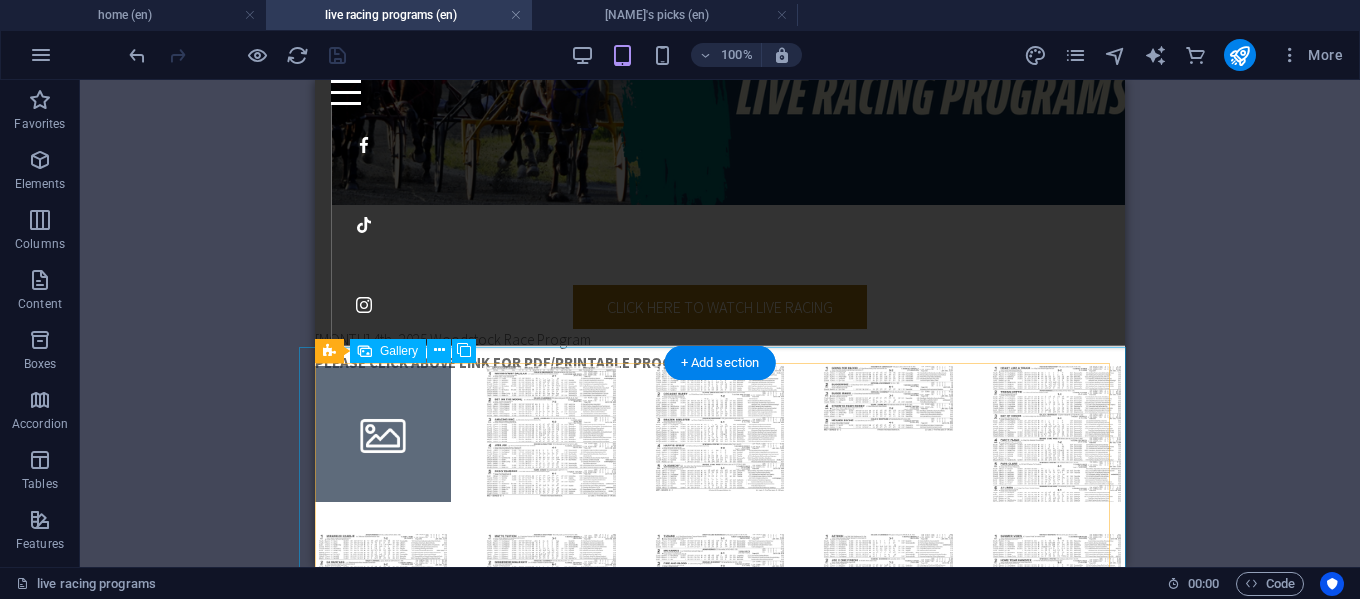 click at bounding box center [551, 434] 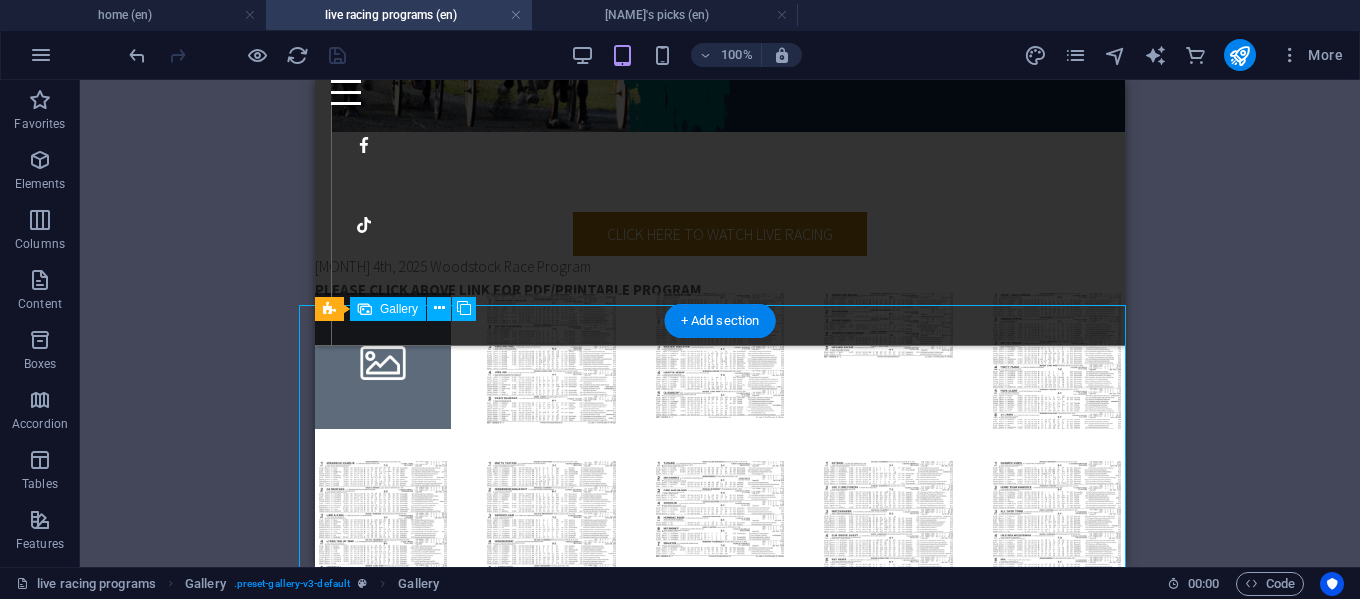 scroll, scrollTop: 345, scrollLeft: 0, axis: vertical 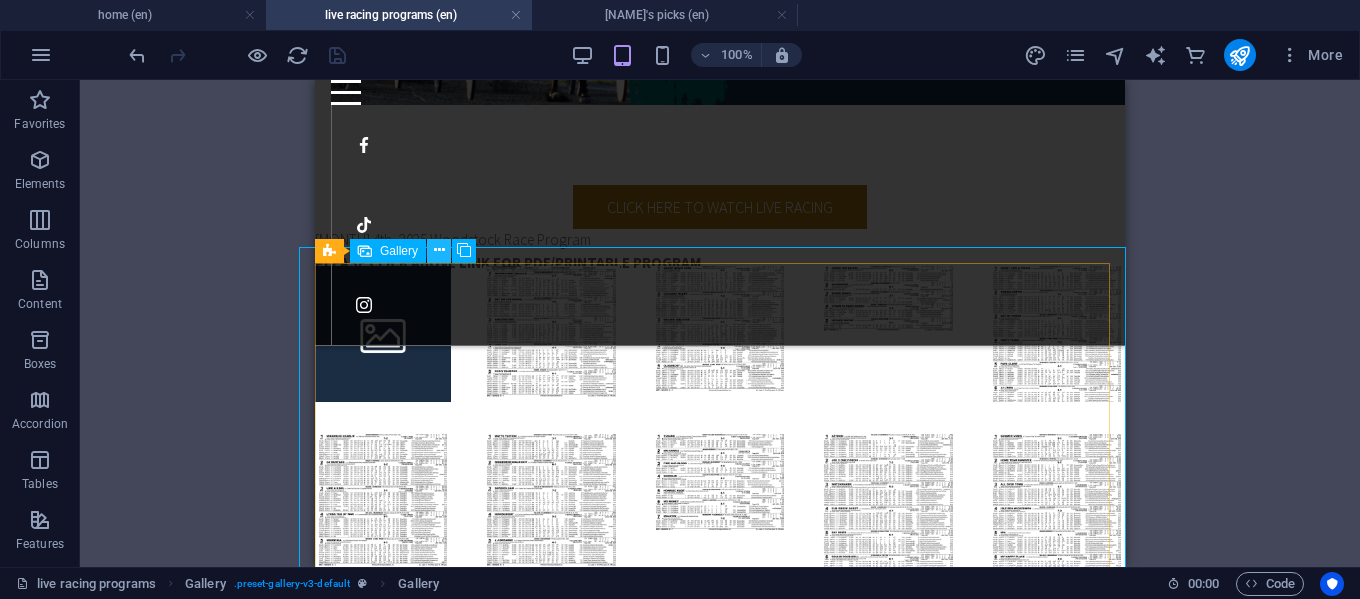 click at bounding box center [439, 250] 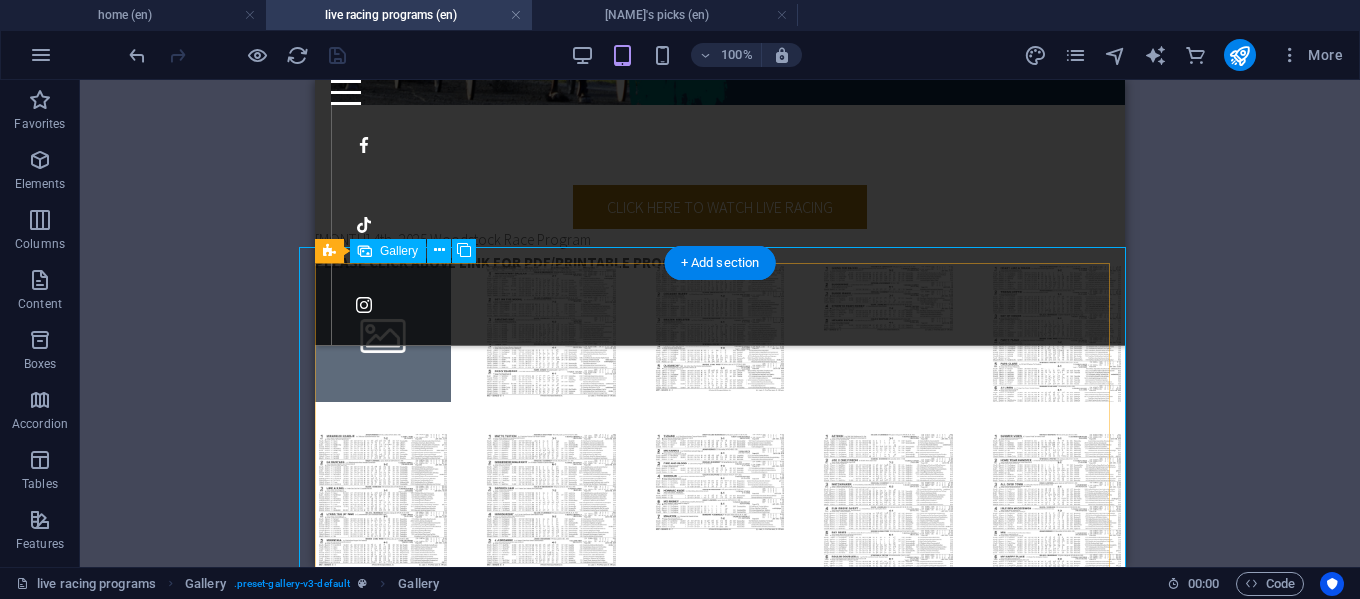 click at bounding box center (720, 334) 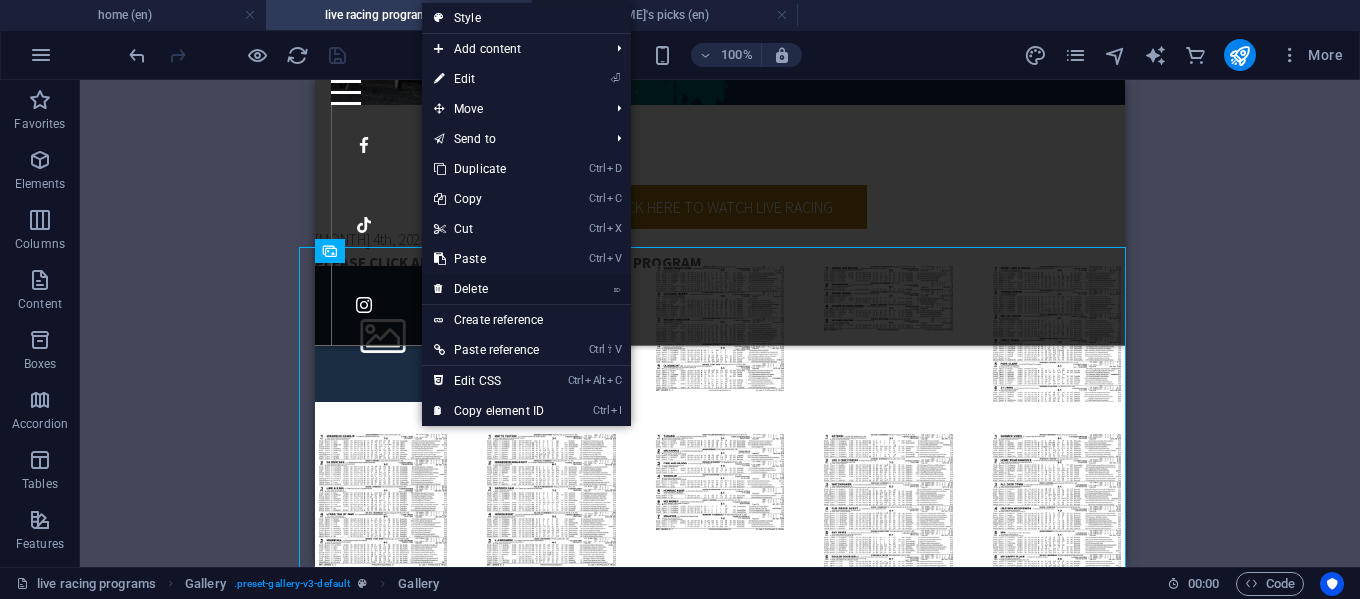 click on "⌦  Delete" at bounding box center (489, 289) 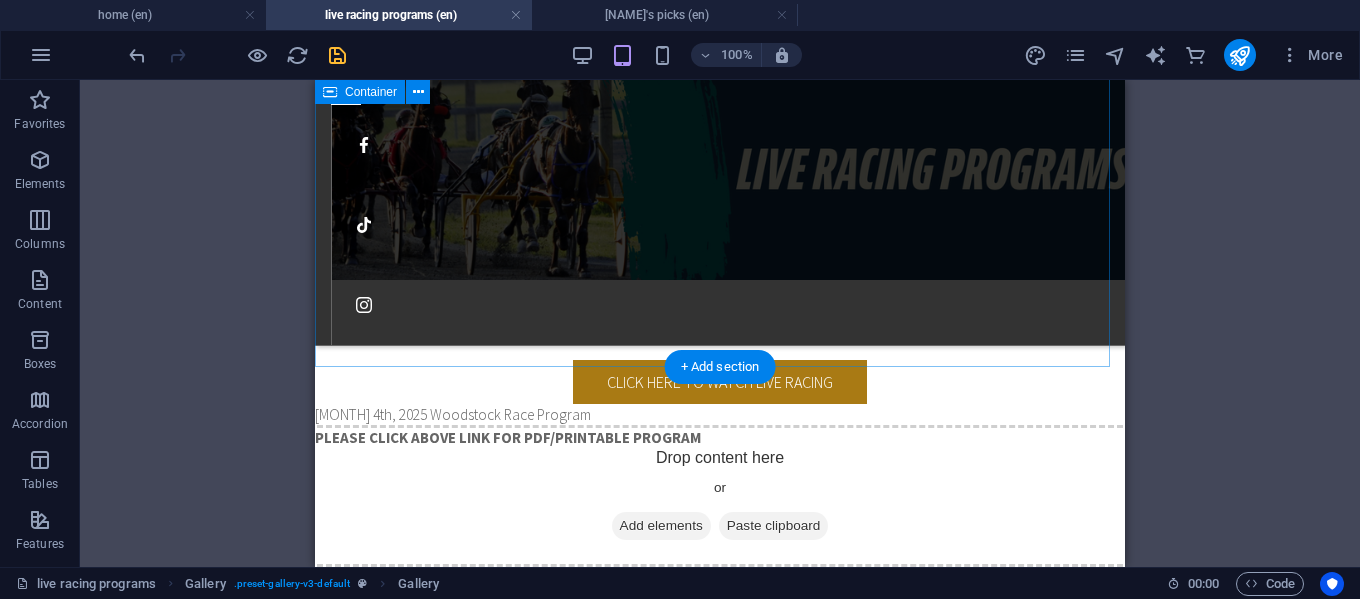 scroll, scrollTop: 151, scrollLeft: 0, axis: vertical 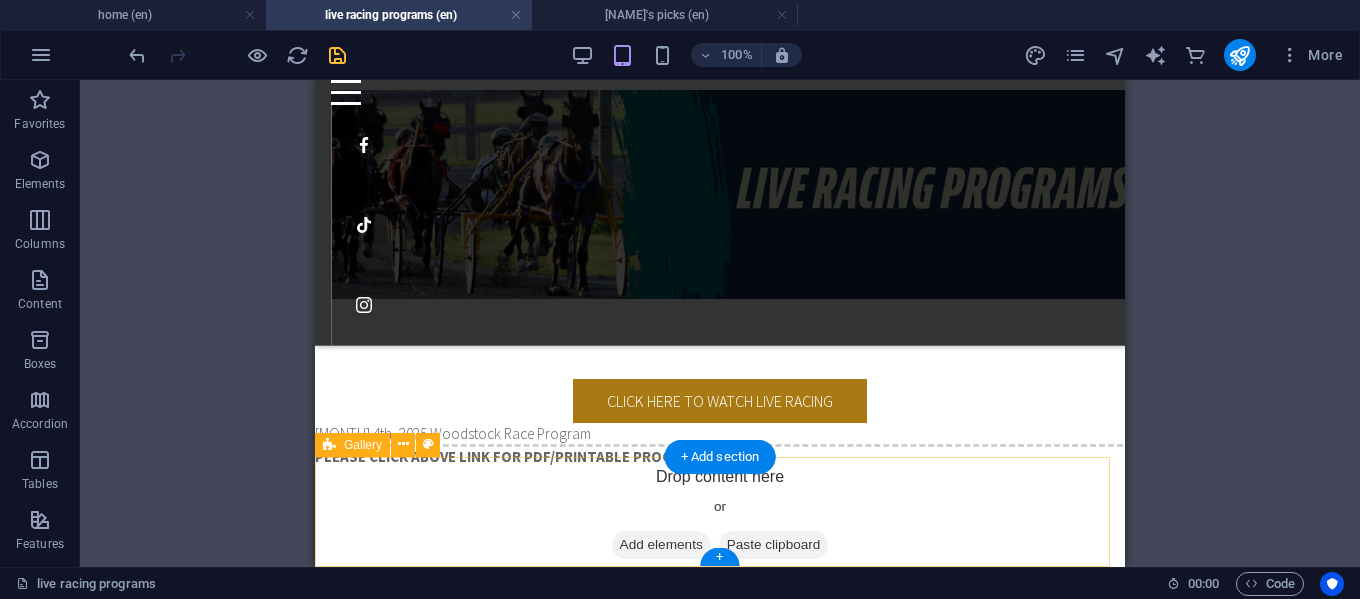 click on "Add elements" at bounding box center [661, 545] 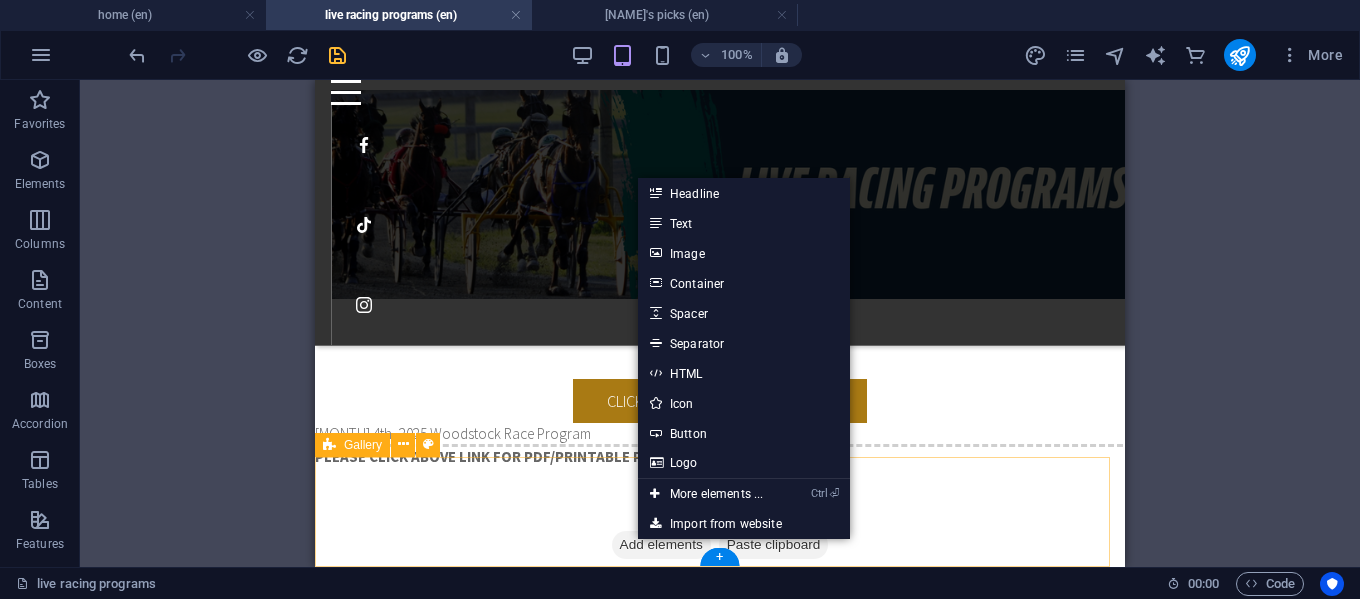 click on "Add elements" at bounding box center (661, 545) 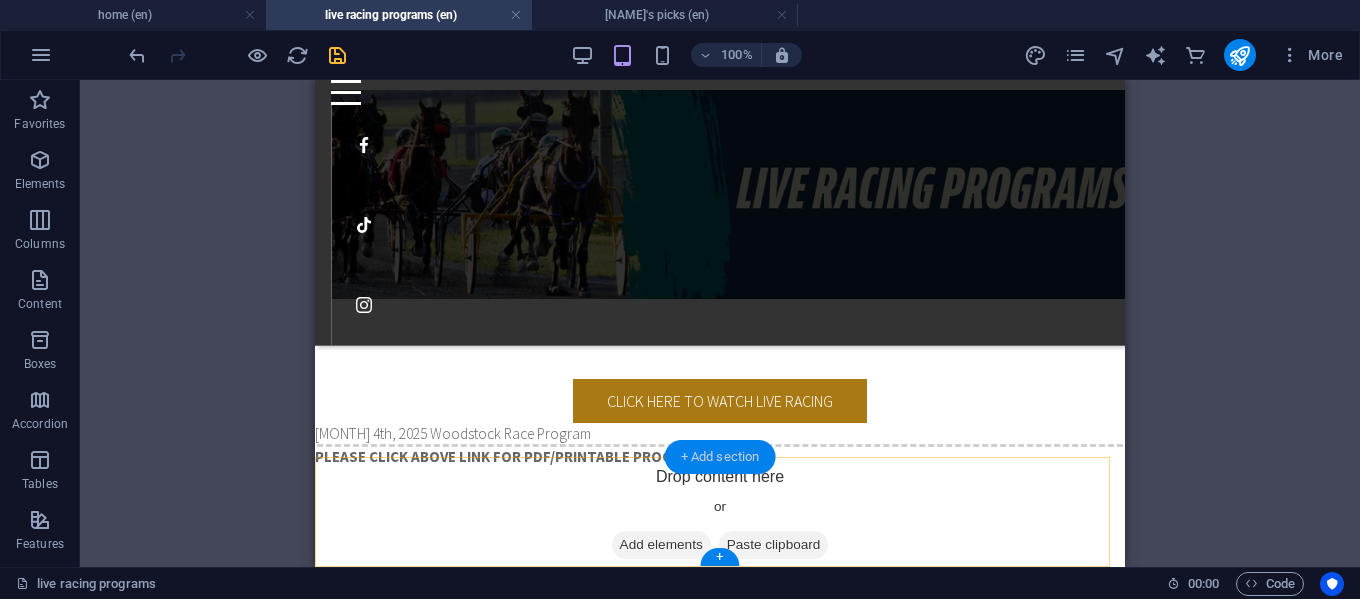 click on "+ Add section" at bounding box center [720, 457] 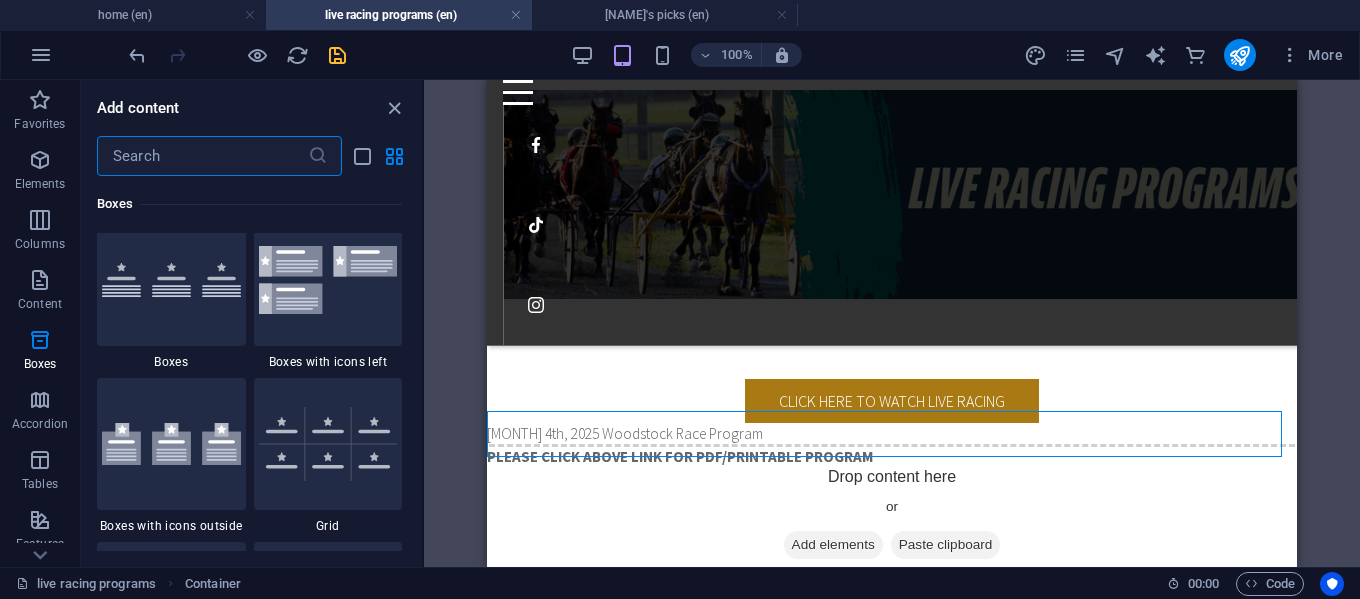 scroll, scrollTop: 5899, scrollLeft: 0, axis: vertical 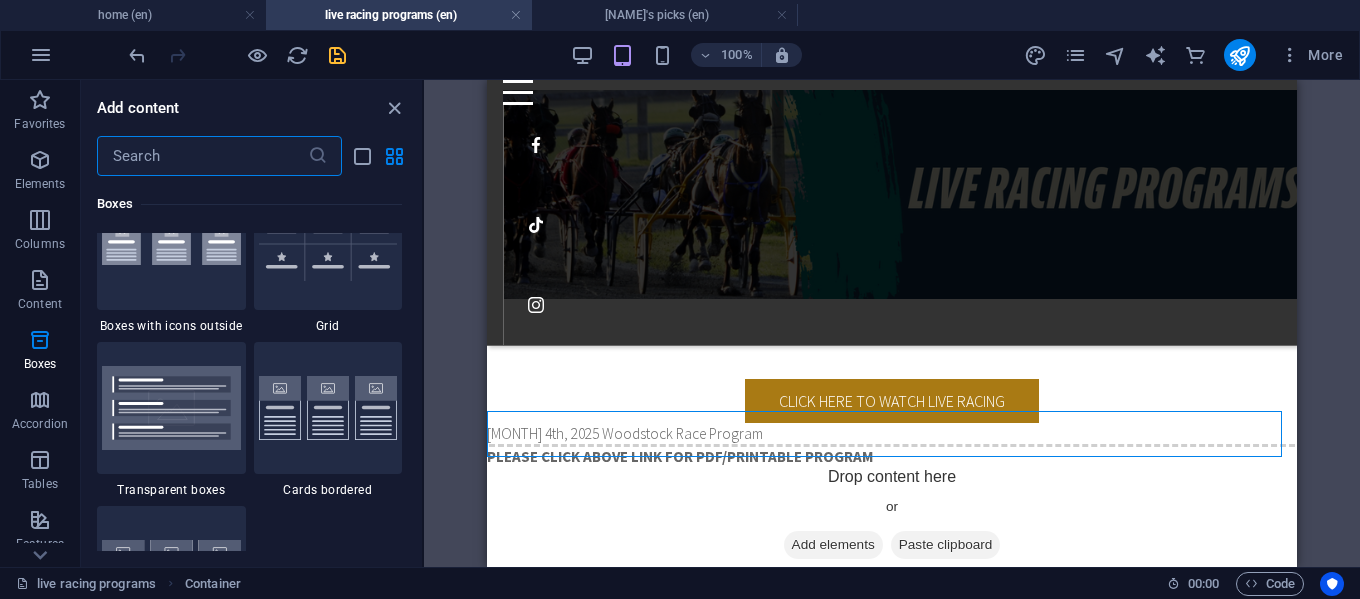 click at bounding box center [202, 156] 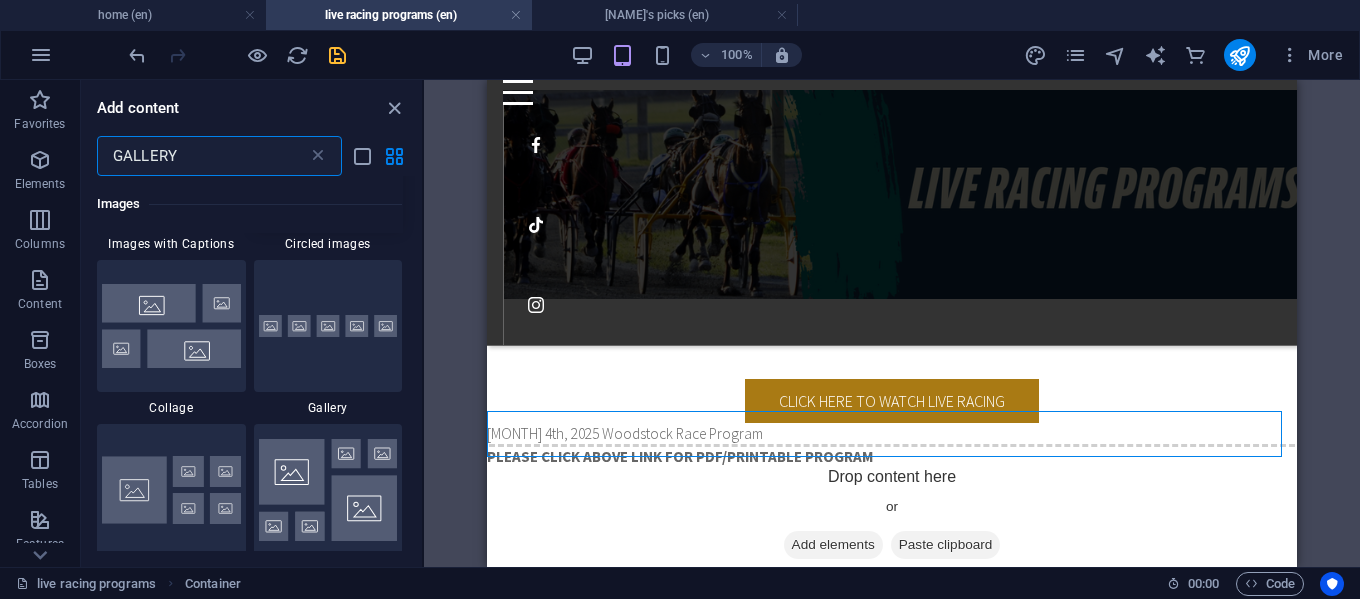 scroll, scrollTop: 300, scrollLeft: 0, axis: vertical 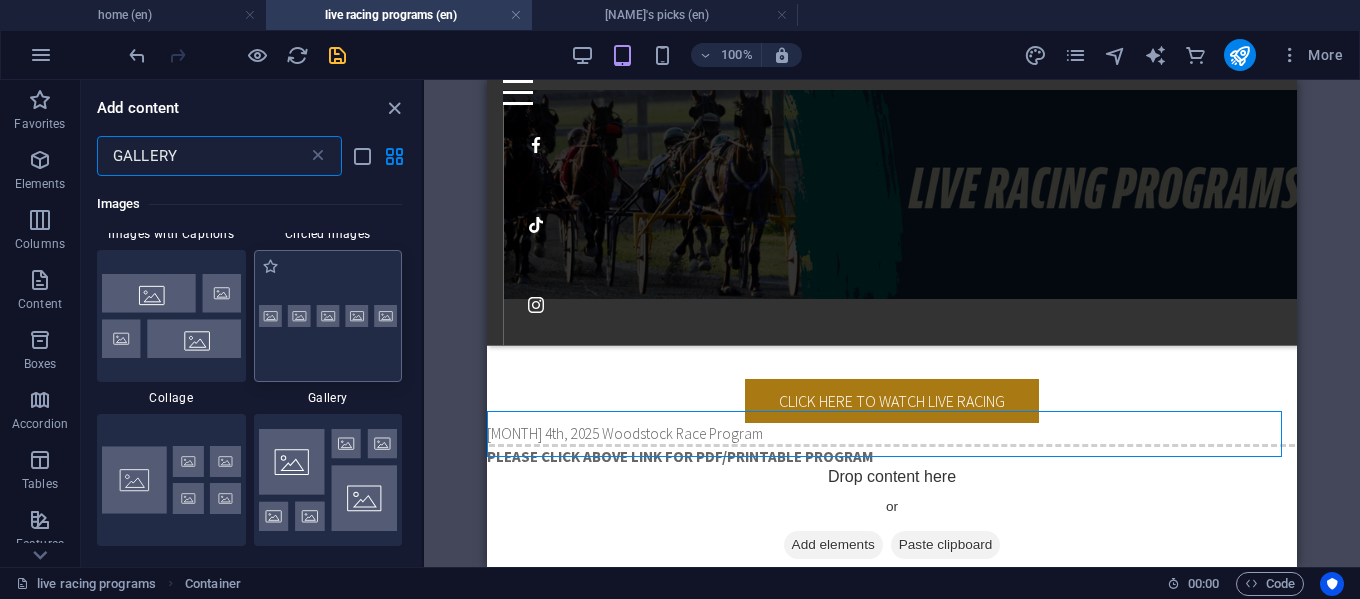 type on "GALLERY" 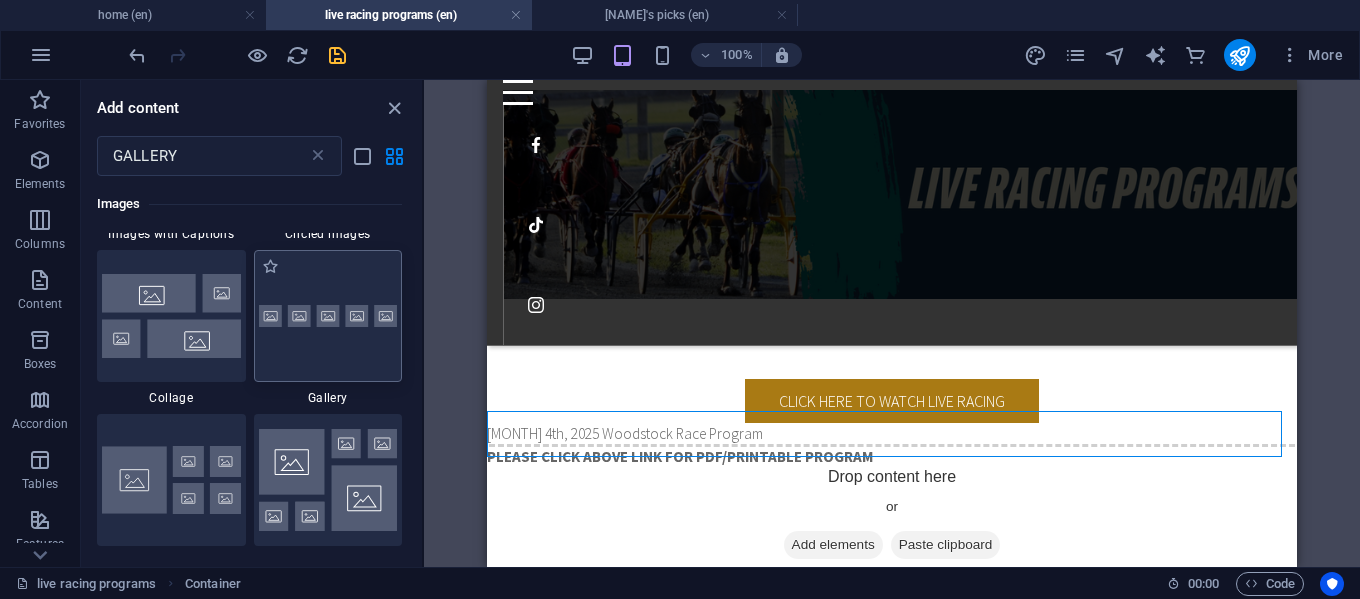 click at bounding box center (328, 316) 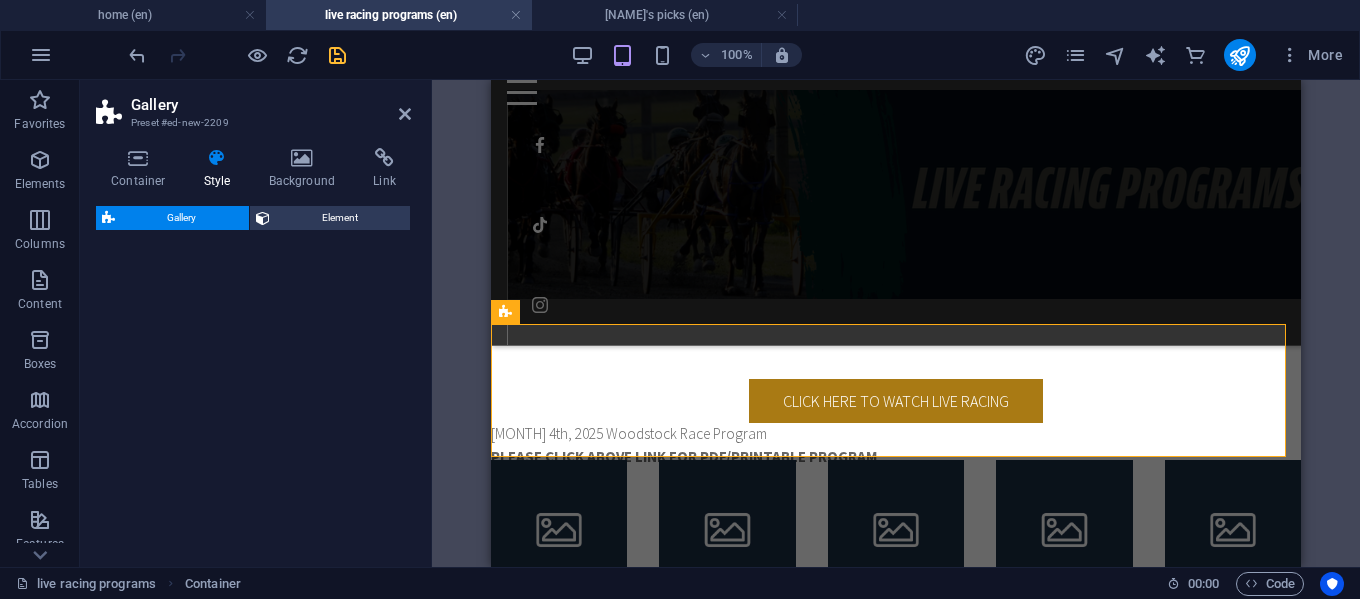 scroll, scrollTop: 284, scrollLeft: 0, axis: vertical 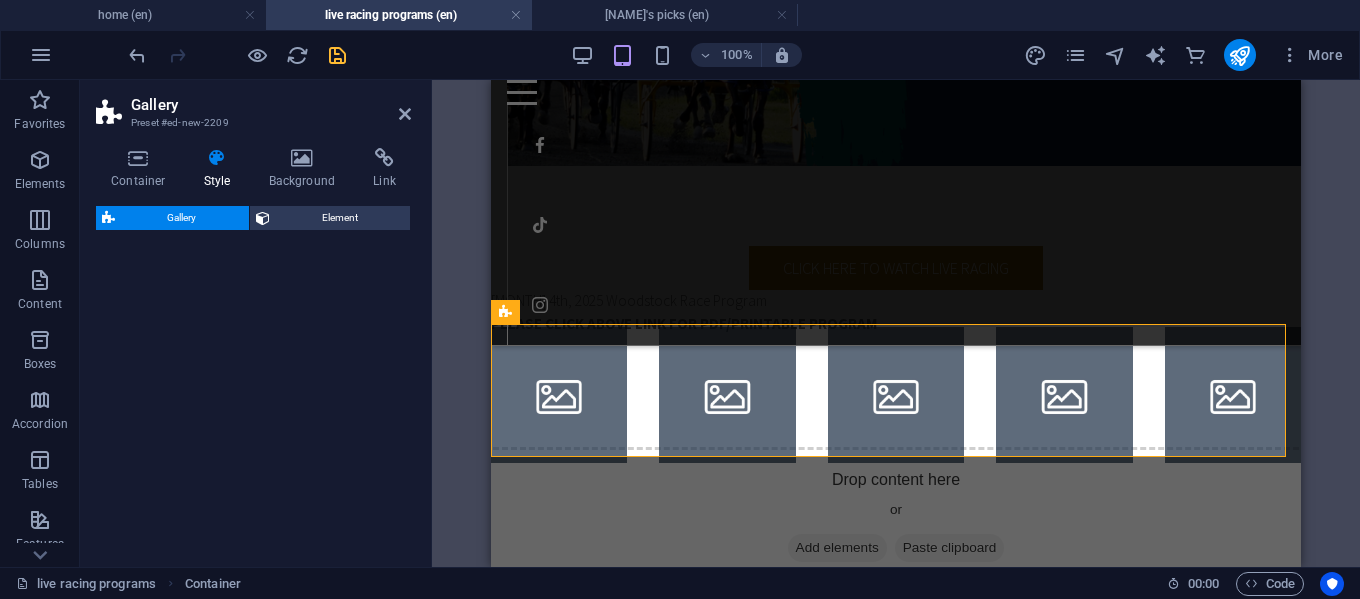 select on "rem" 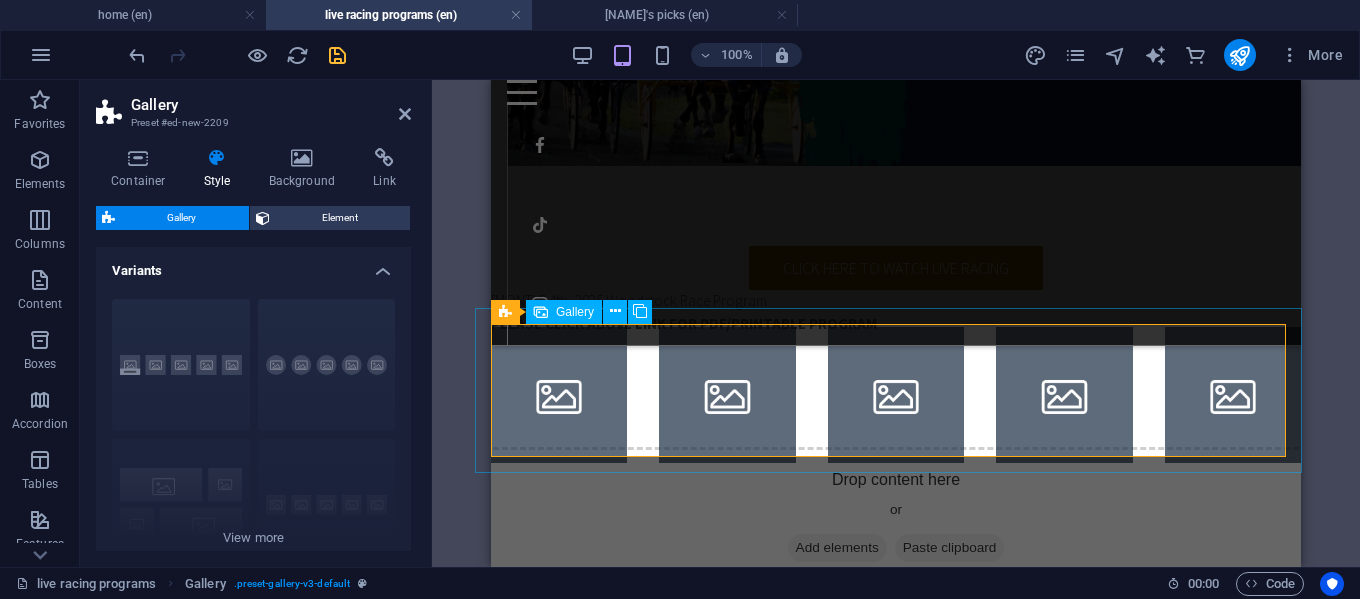 click at bounding box center (559, 395) 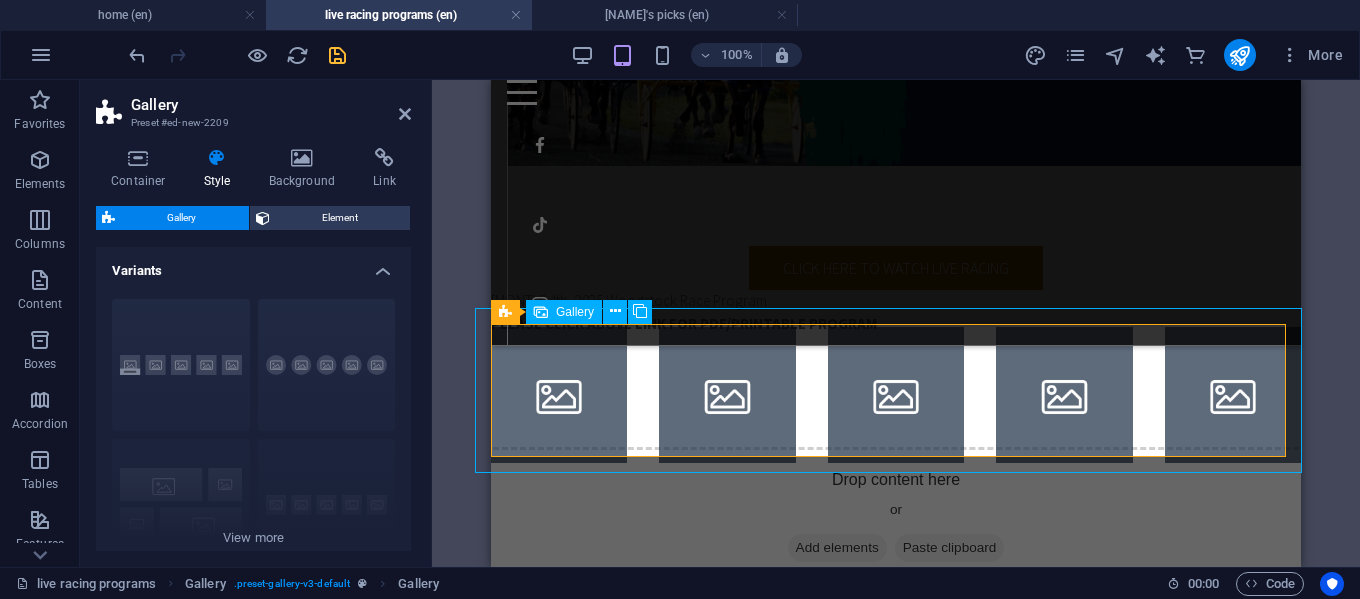 click at bounding box center [559, 395] 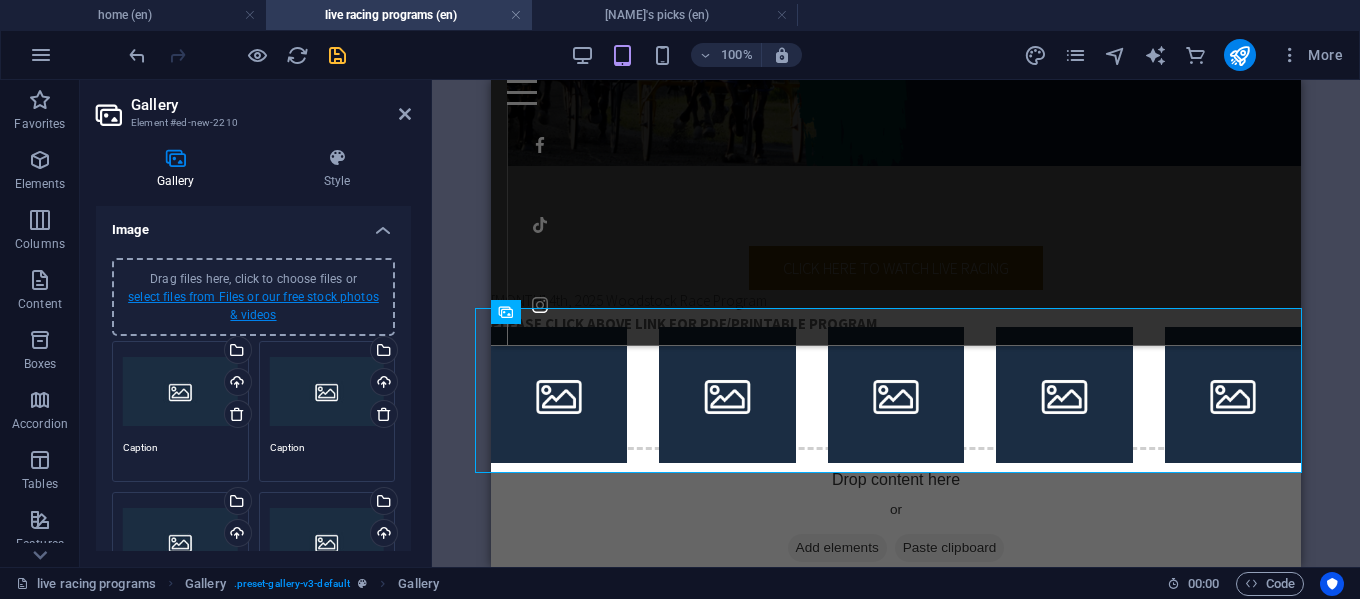 click on "select files from Files or our free stock photos & videos" at bounding box center [253, 306] 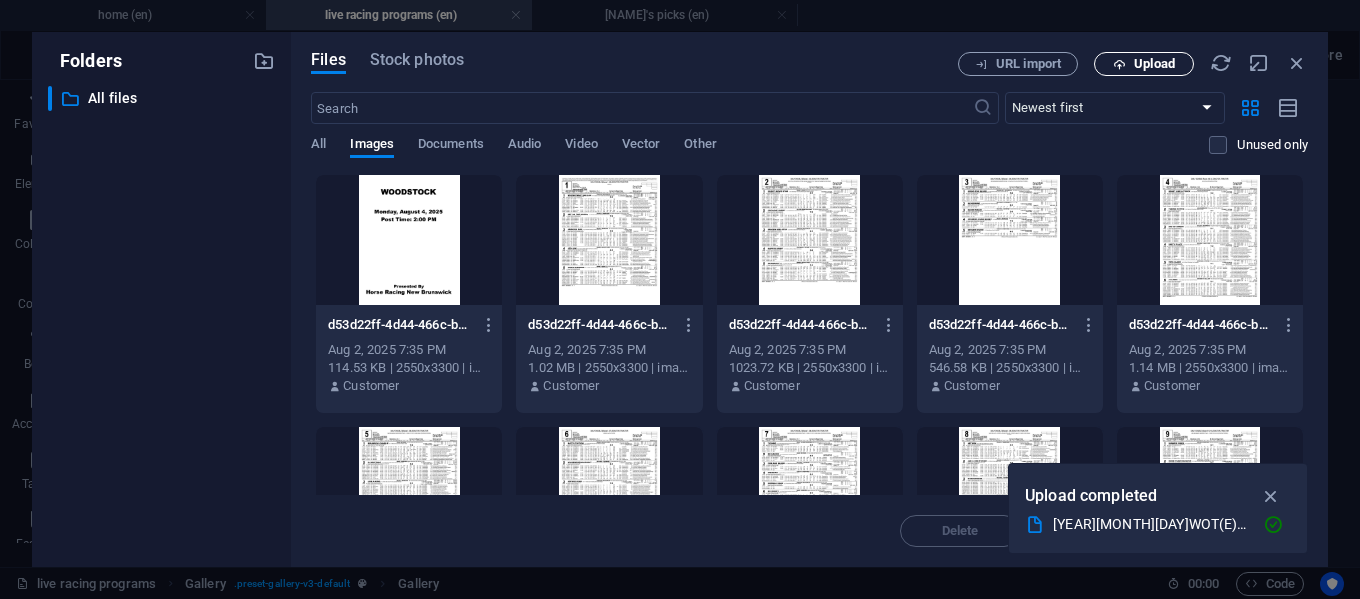 click on "Upload" at bounding box center [1154, 64] 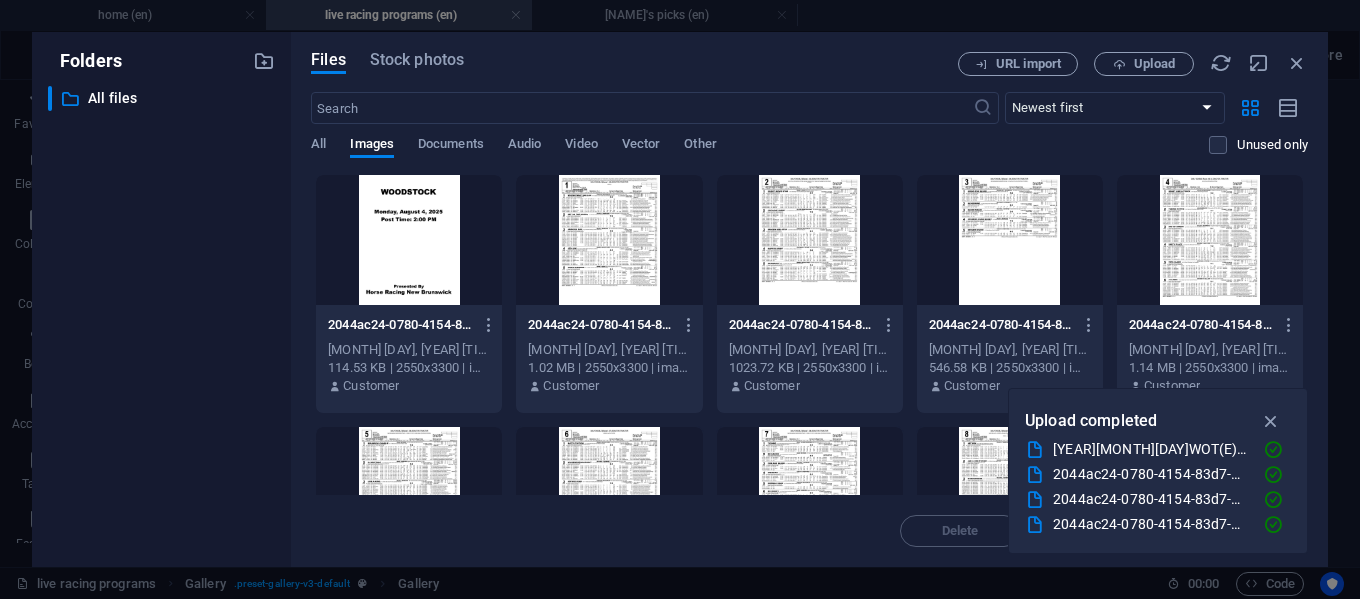 click at bounding box center [409, 240] 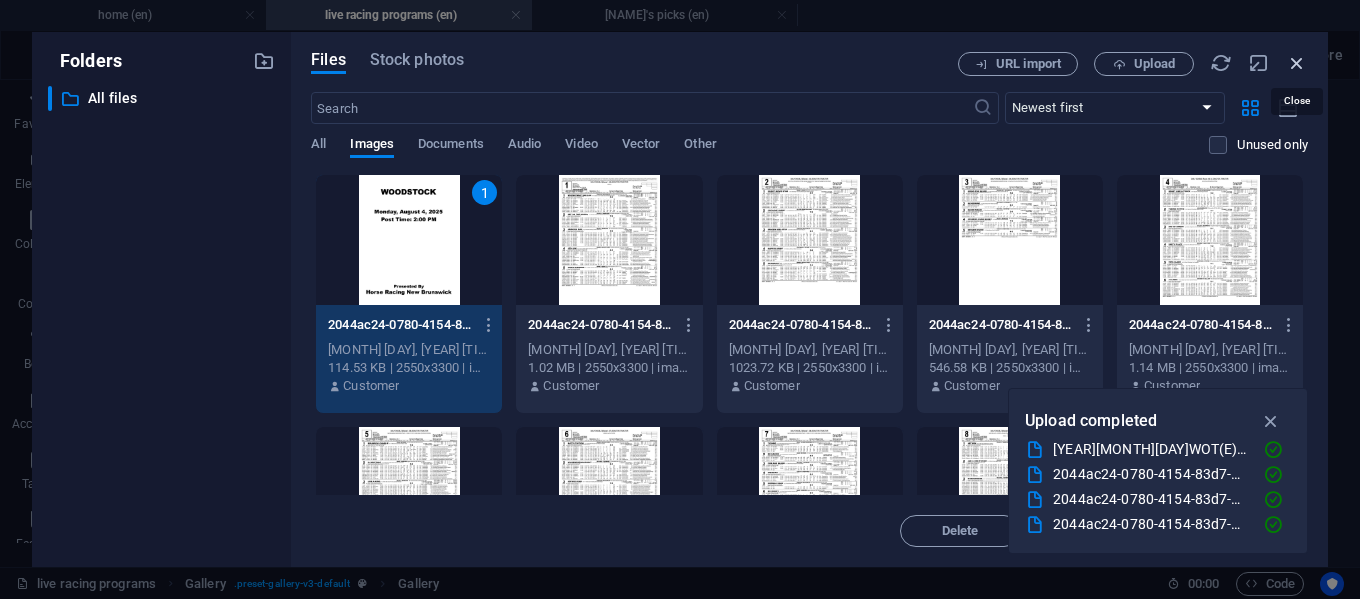 click at bounding box center (1297, 63) 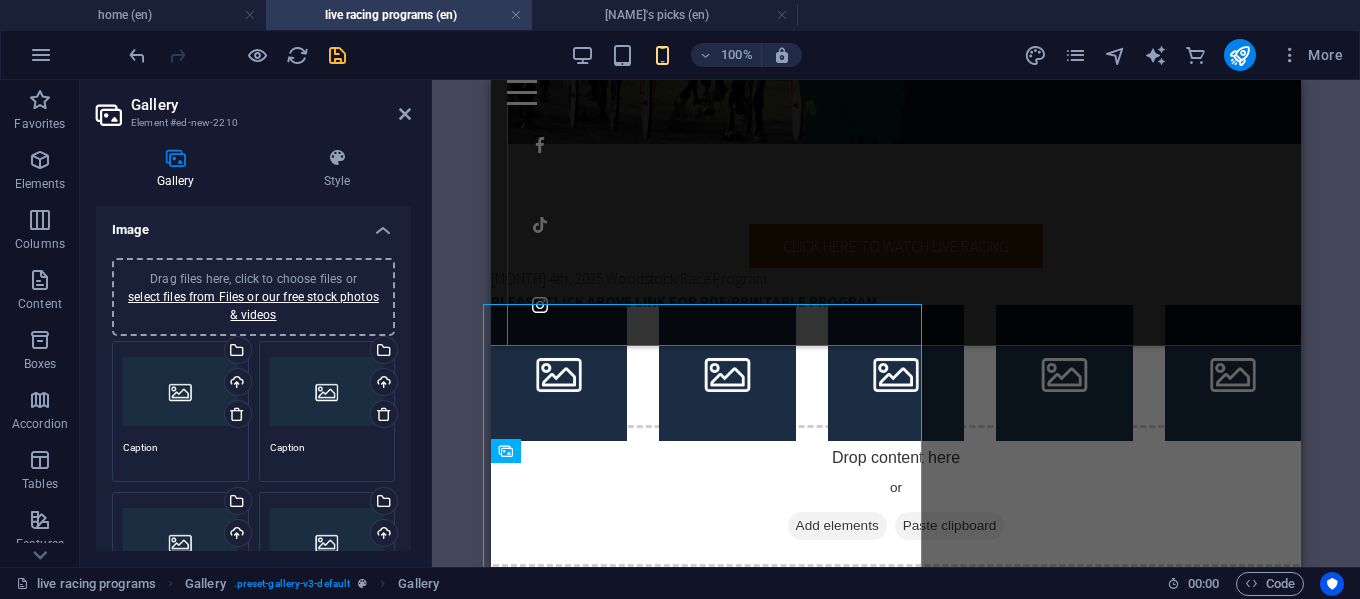 scroll, scrollTop: 145, scrollLeft: 0, axis: vertical 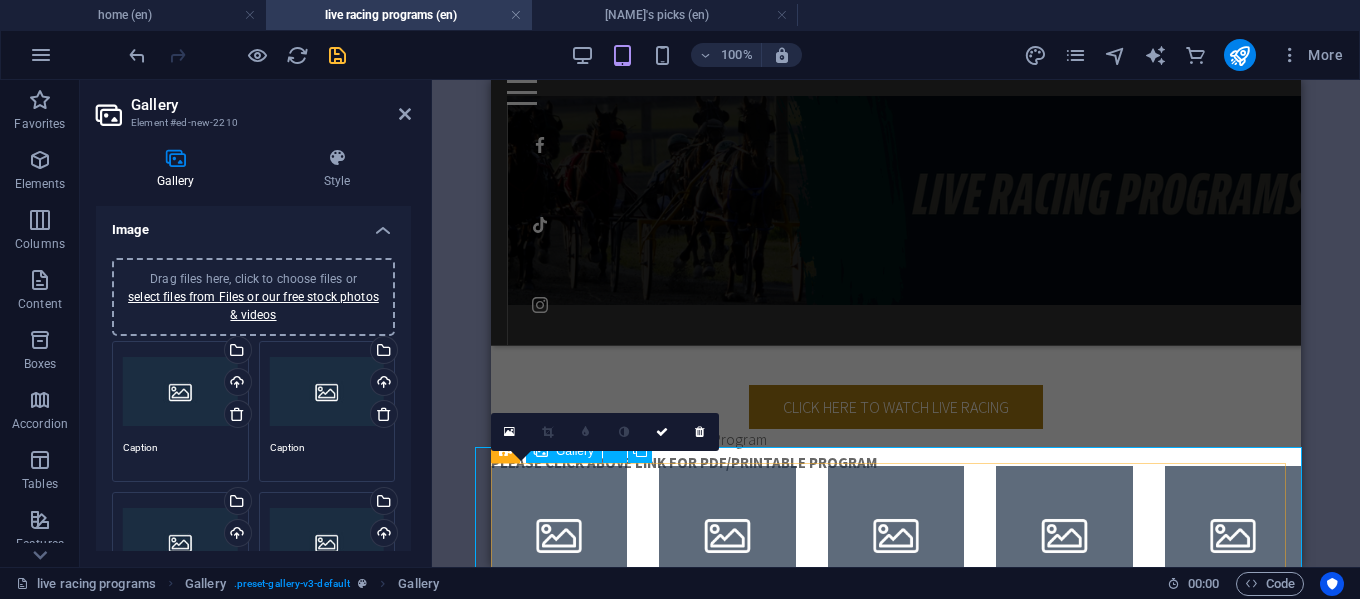 click at bounding box center (559, 534) 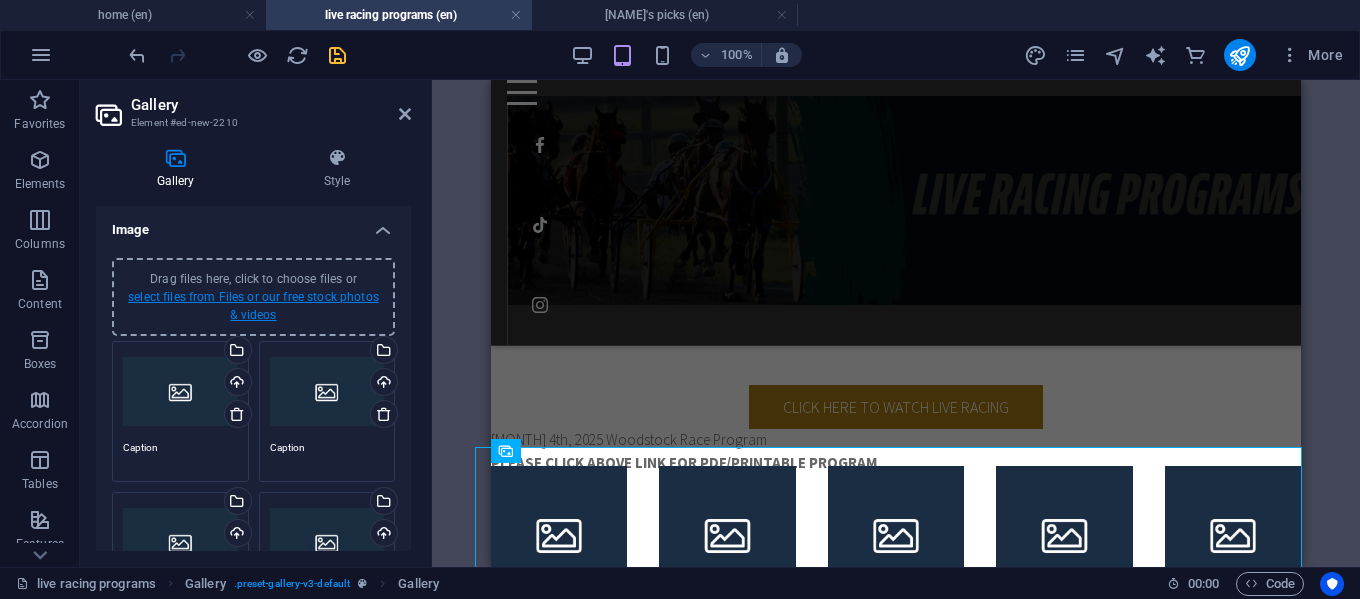 click on "select files from Files or our free stock photos & videos" at bounding box center [253, 306] 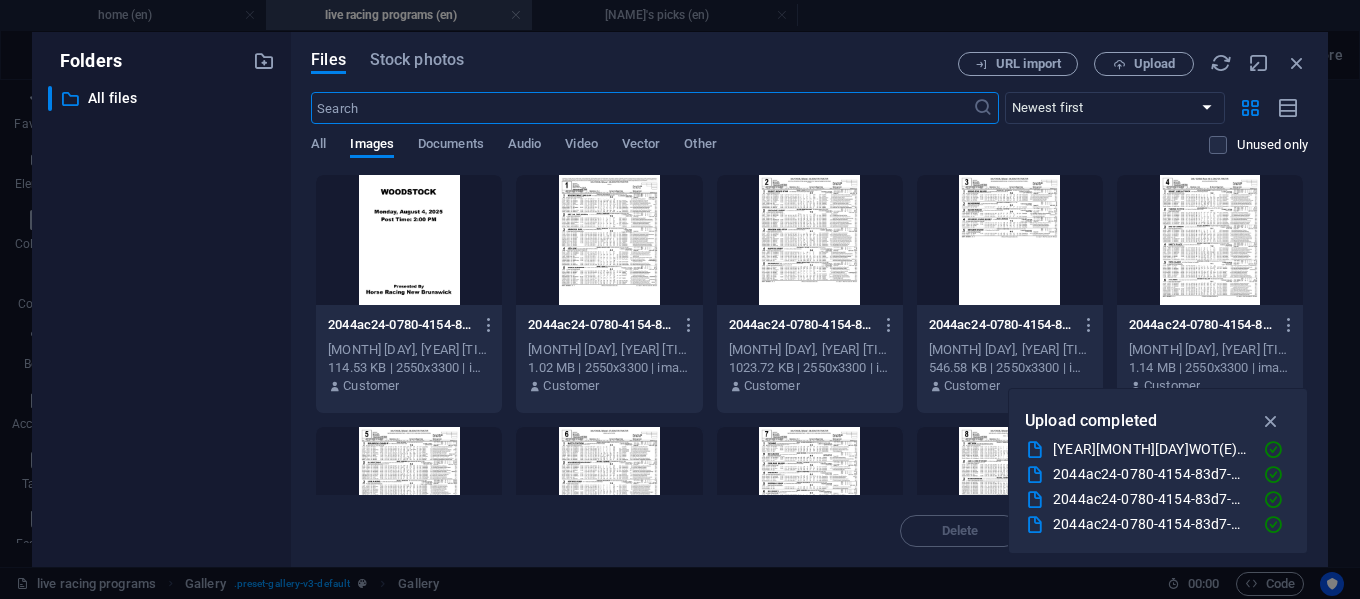 click at bounding box center (409, 240) 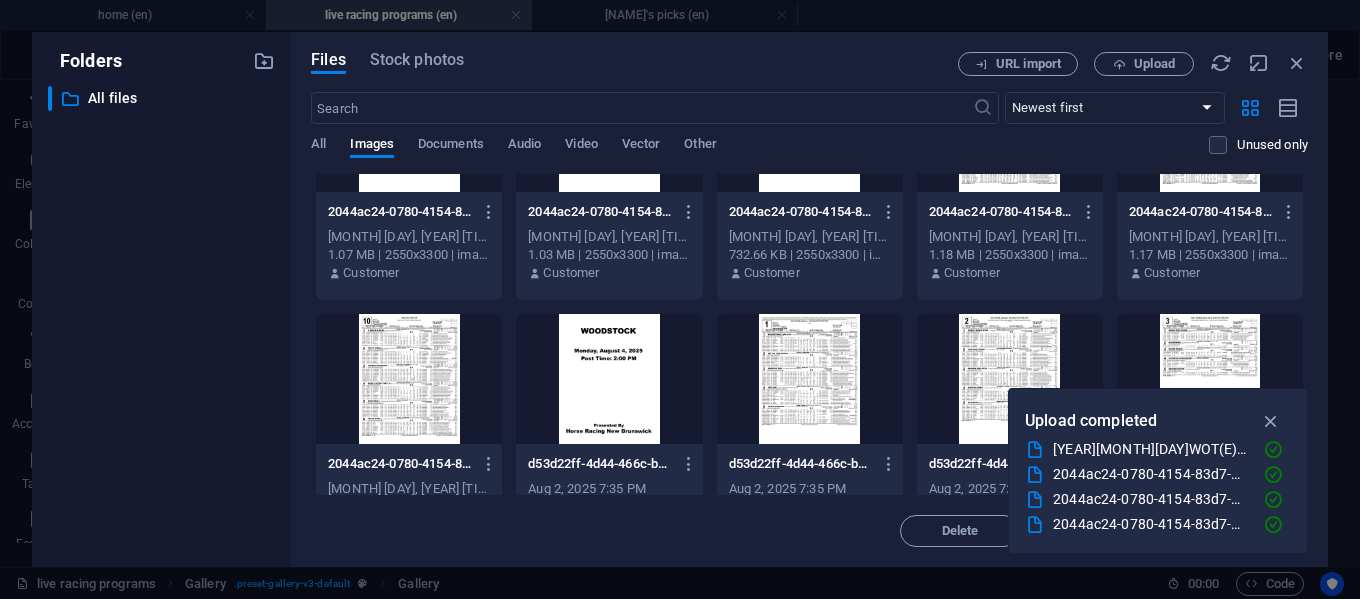 scroll, scrollTop: 393, scrollLeft: 0, axis: vertical 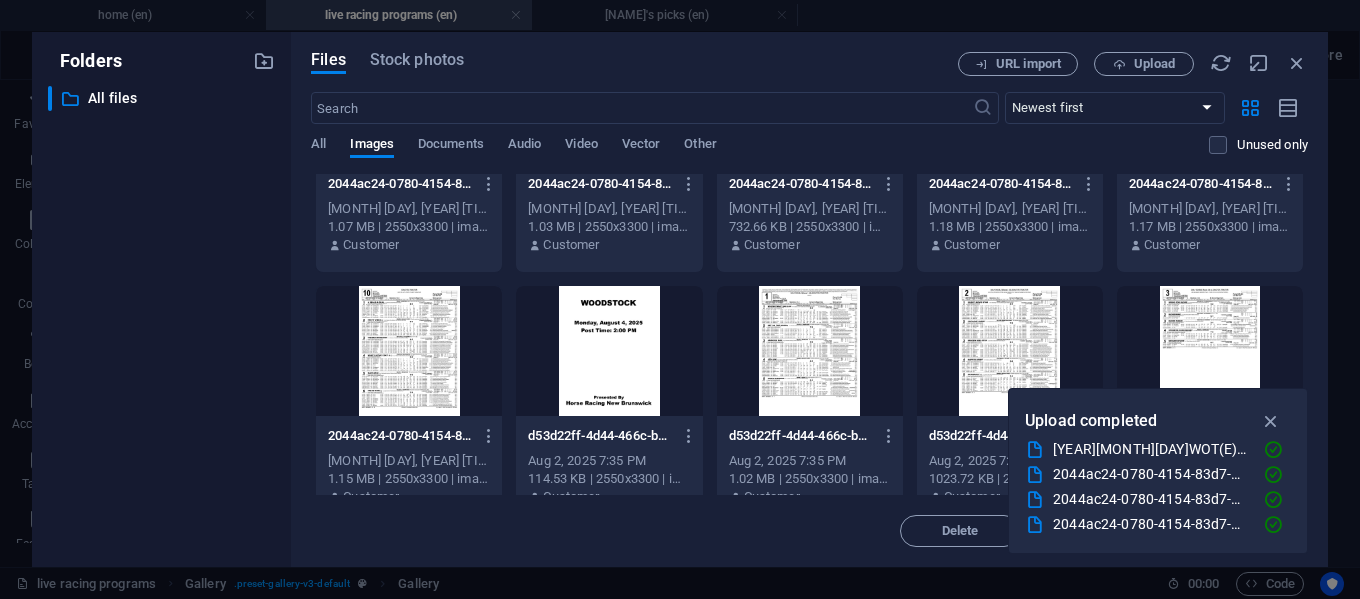 click at bounding box center (409, 351) 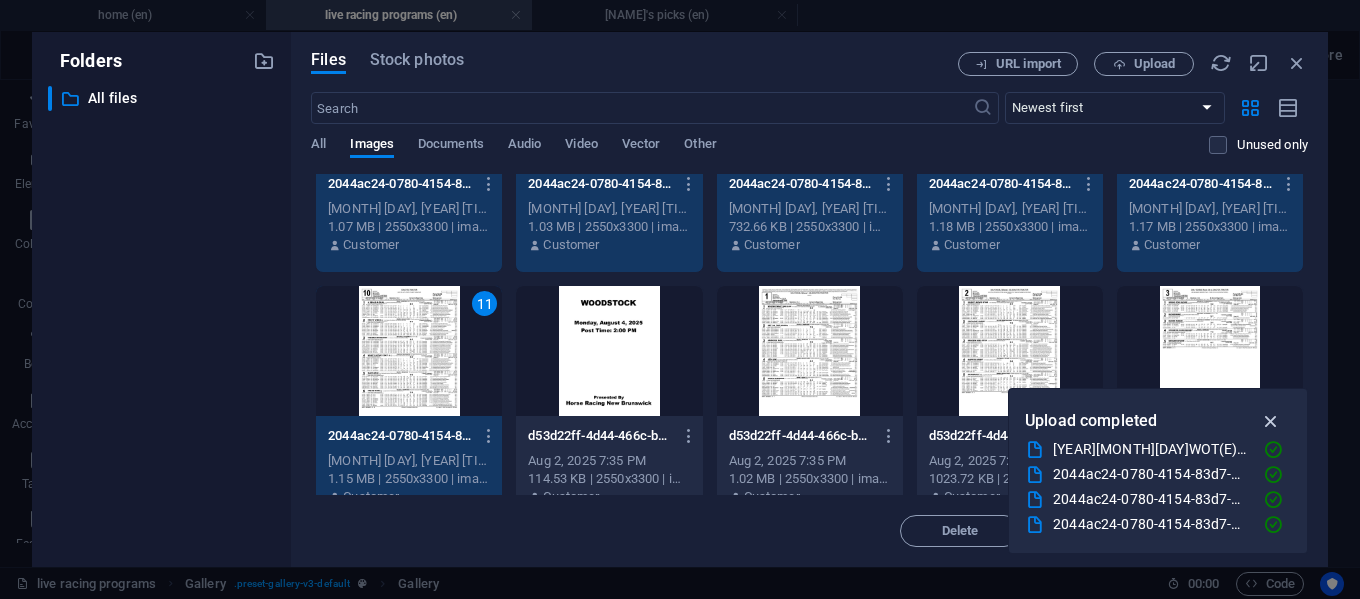 click at bounding box center [1271, 421] 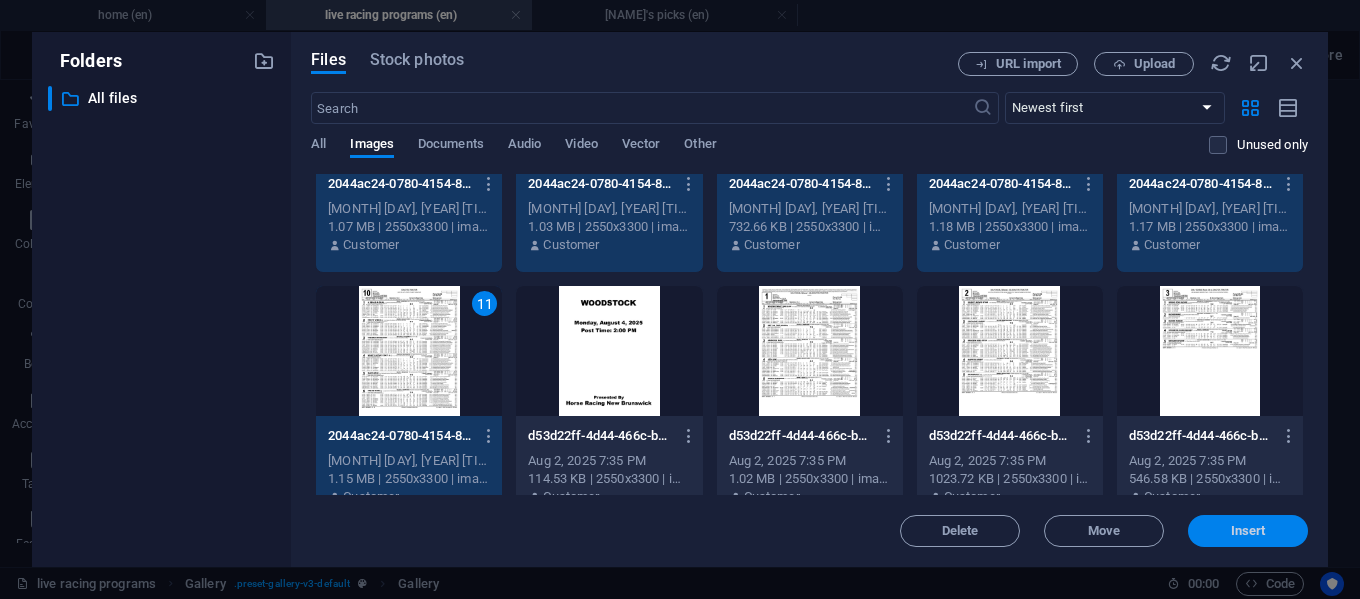 click on "Insert" at bounding box center [1248, 531] 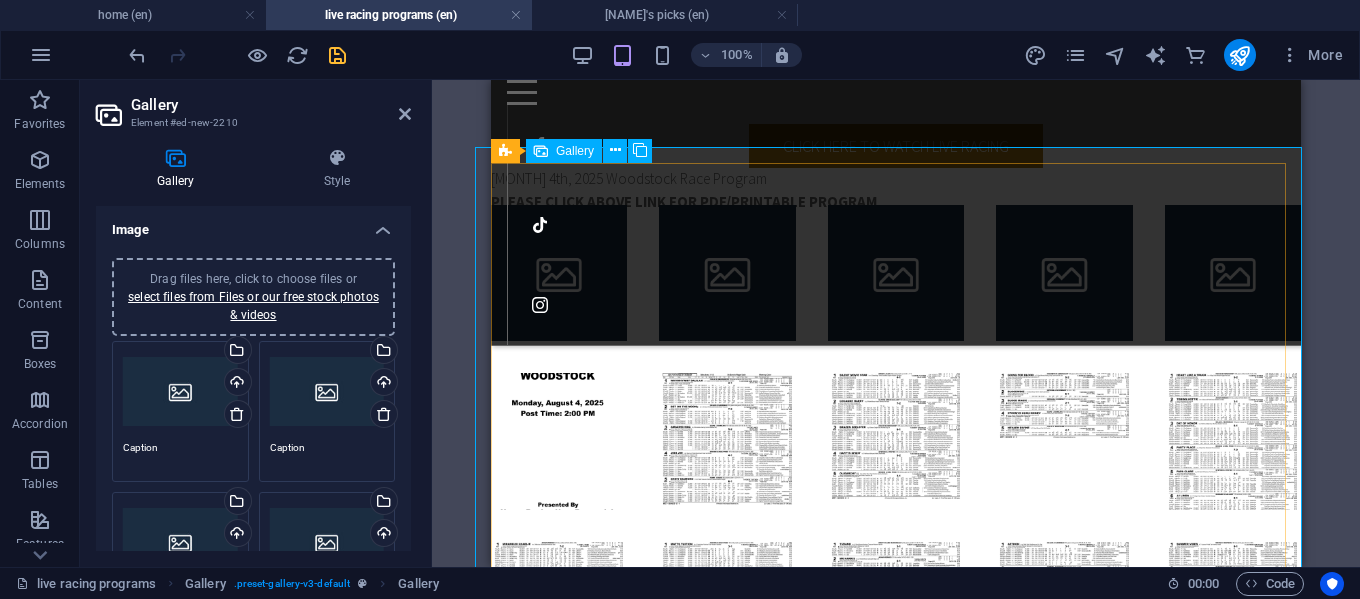 scroll, scrollTop: 445, scrollLeft: 0, axis: vertical 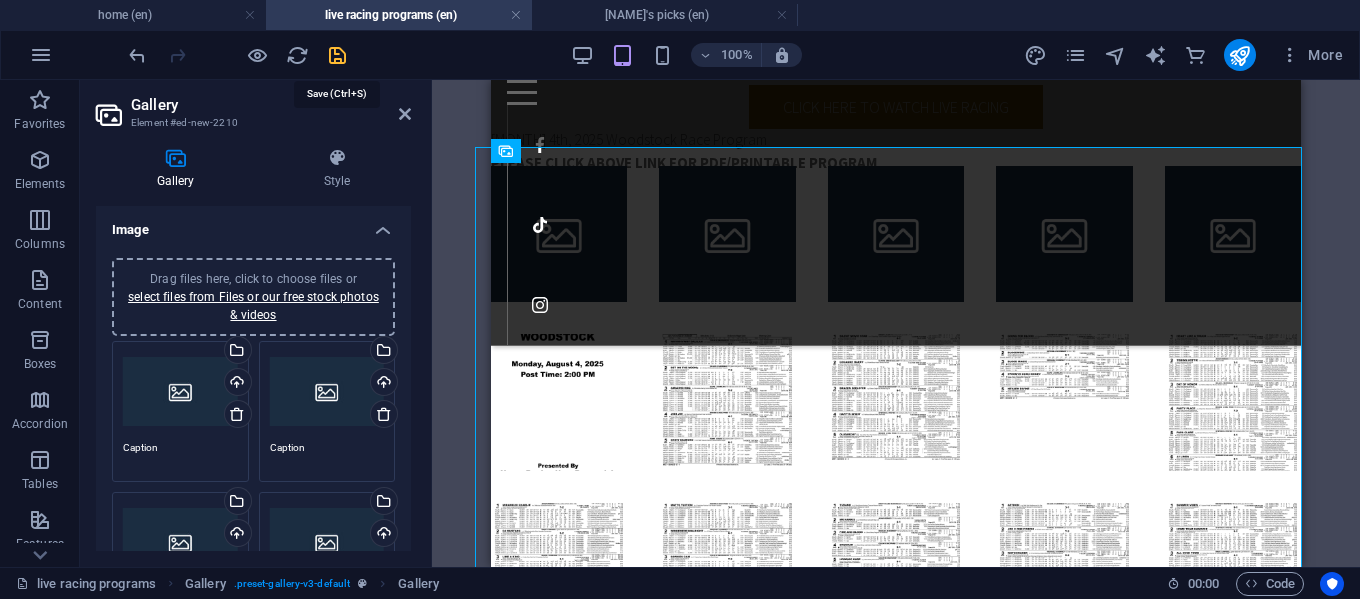 click at bounding box center (337, 55) 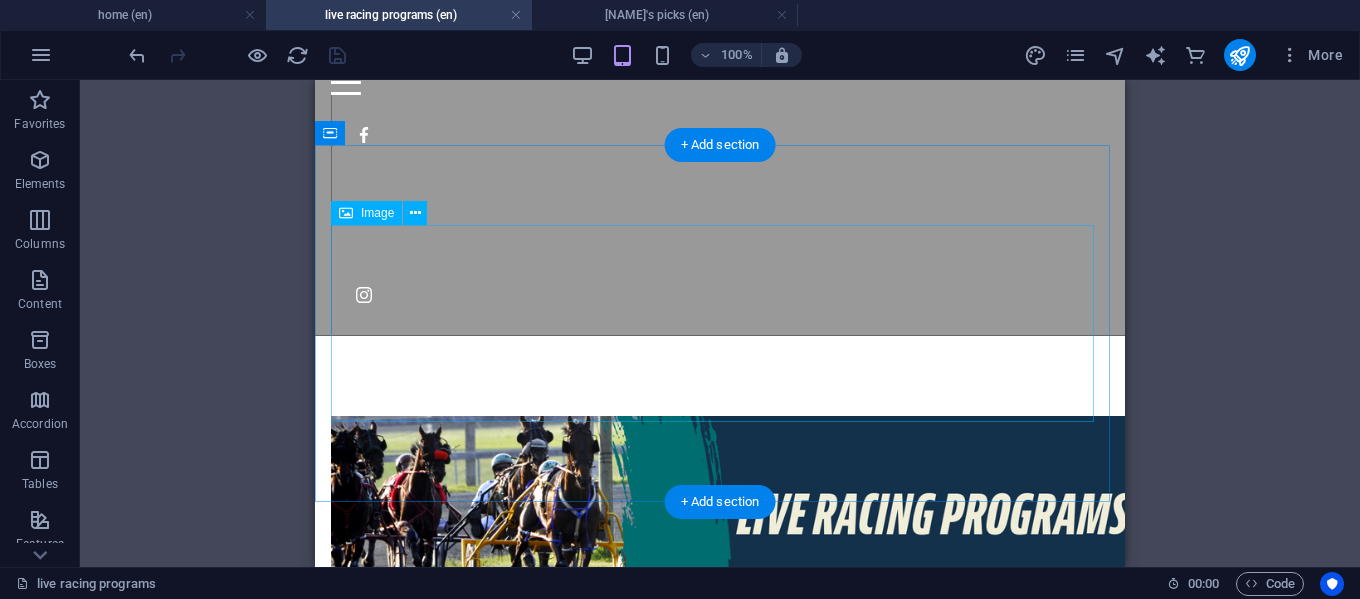 scroll, scrollTop: 0, scrollLeft: 0, axis: both 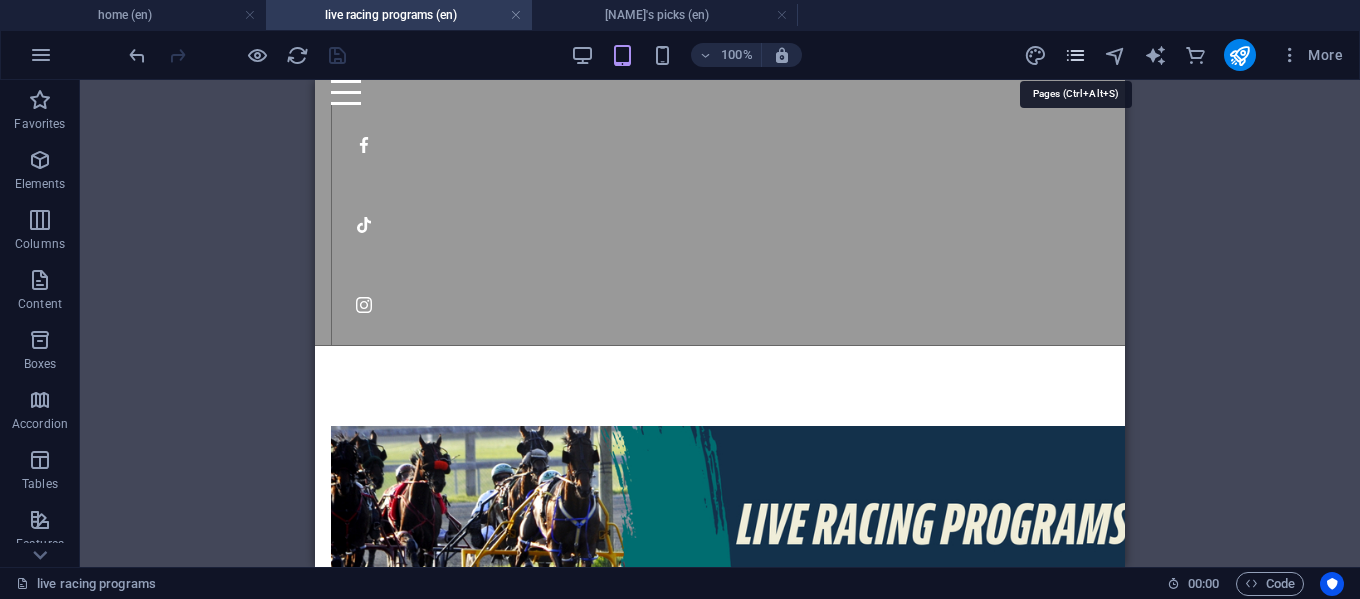 click at bounding box center (1075, 55) 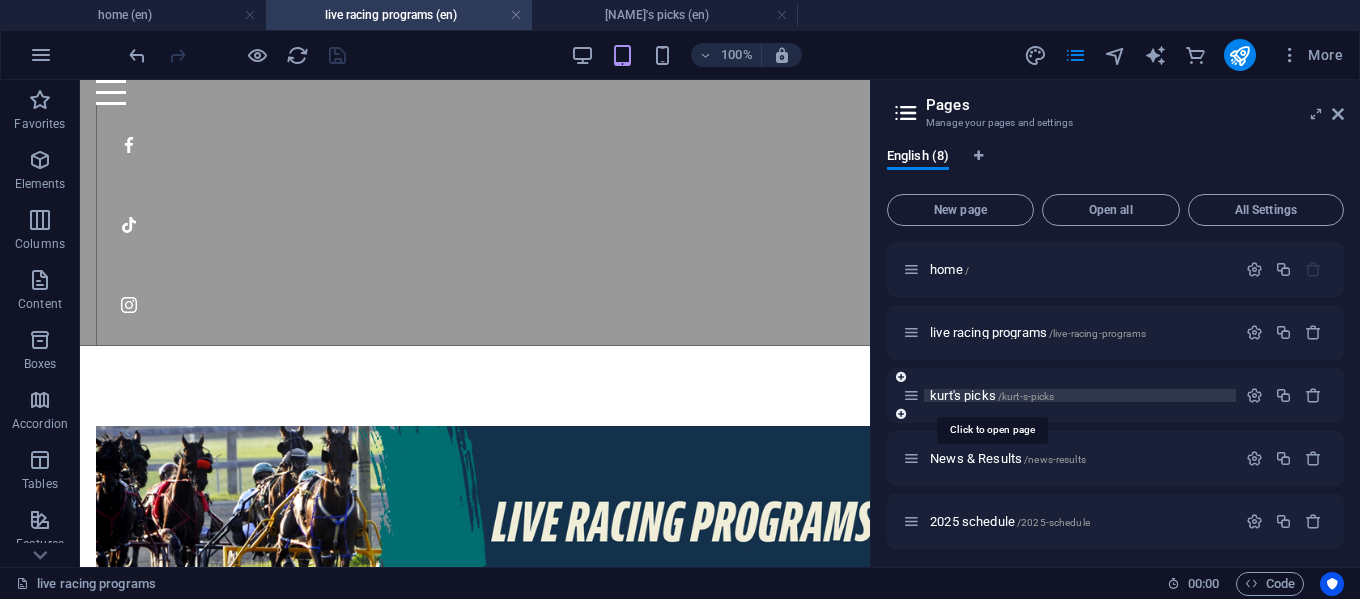 click on "kurt's picks /kurt-s-picks" at bounding box center [992, 395] 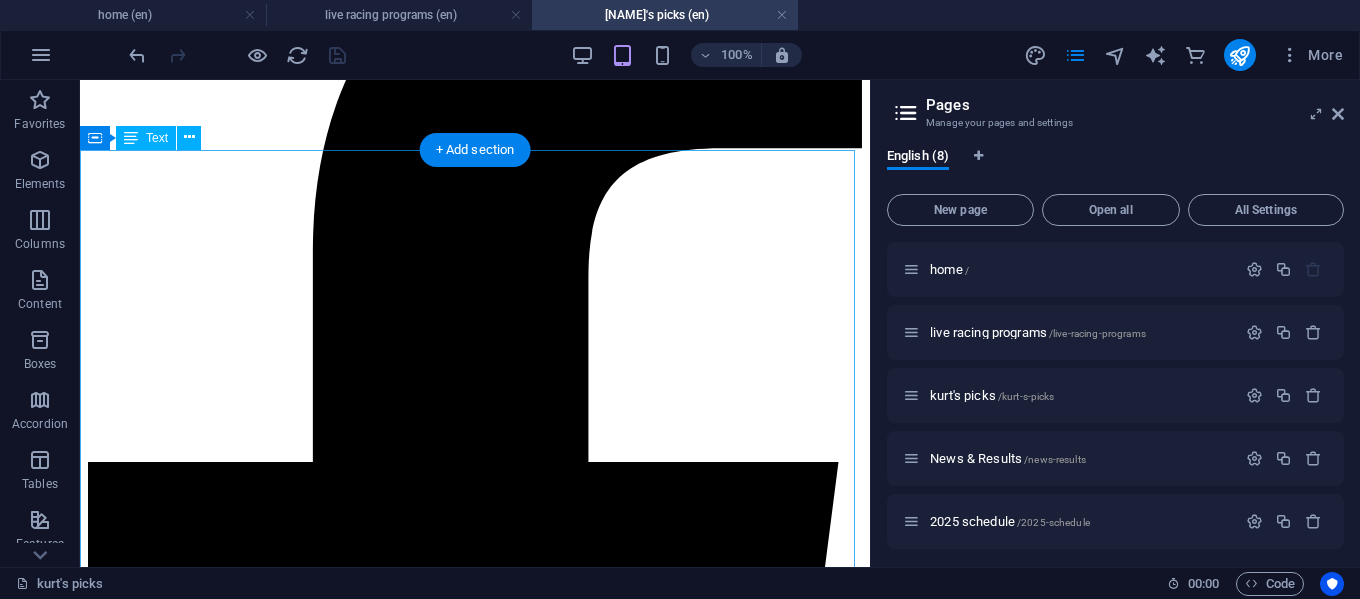 scroll, scrollTop: 400, scrollLeft: 0, axis: vertical 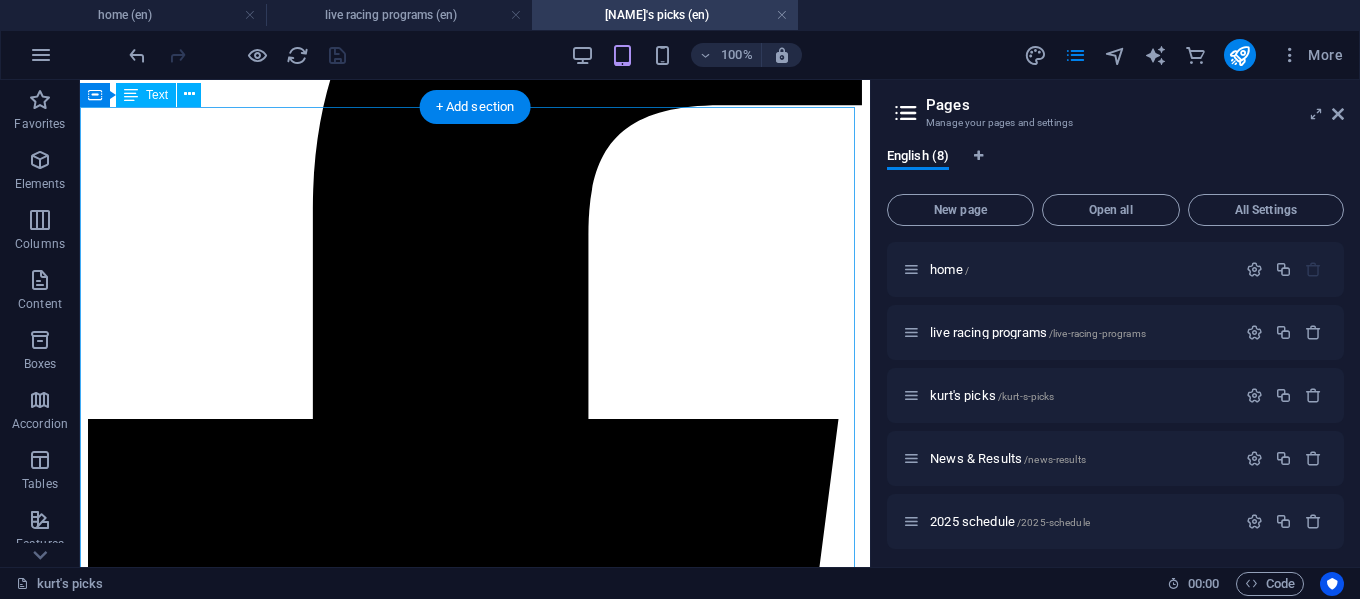 click on "For June 14th, 2025 Race 1 #2 [NAME]: Races at her third Maritime race track in her last three starts by coming to Woodstock here this afternoon. Looks to be clearly the best on paper in this group. #4 [NAME]: Comes in off of a decent qualifying effort on the good track here in Woodstock on June 7th. Has always had good gate speed and should be spotted well early. #7 [NAME]: Makes her career debut off of a good qualifying effort here in Woodstock of 205/3 with a nice 30/1 closing panel. Could definitely hit the ticket with the right trip. Race 2 #2 [NAME]: Will start his 2025 campaign coming off of an impressive qualifying effort on May 31st of 2 minutes flat. If he minds his manners, he could be the horse to beat. #4 [NAME]: Will bring a two-race win streak into 2025 as he ended last year with back-to-back victories to close out the season. He was also a winner in his recent qualifying effort on June 7th to keep the positive vibes movin. Race 3 Race 4 Race 5" at bounding box center (475, 4248) 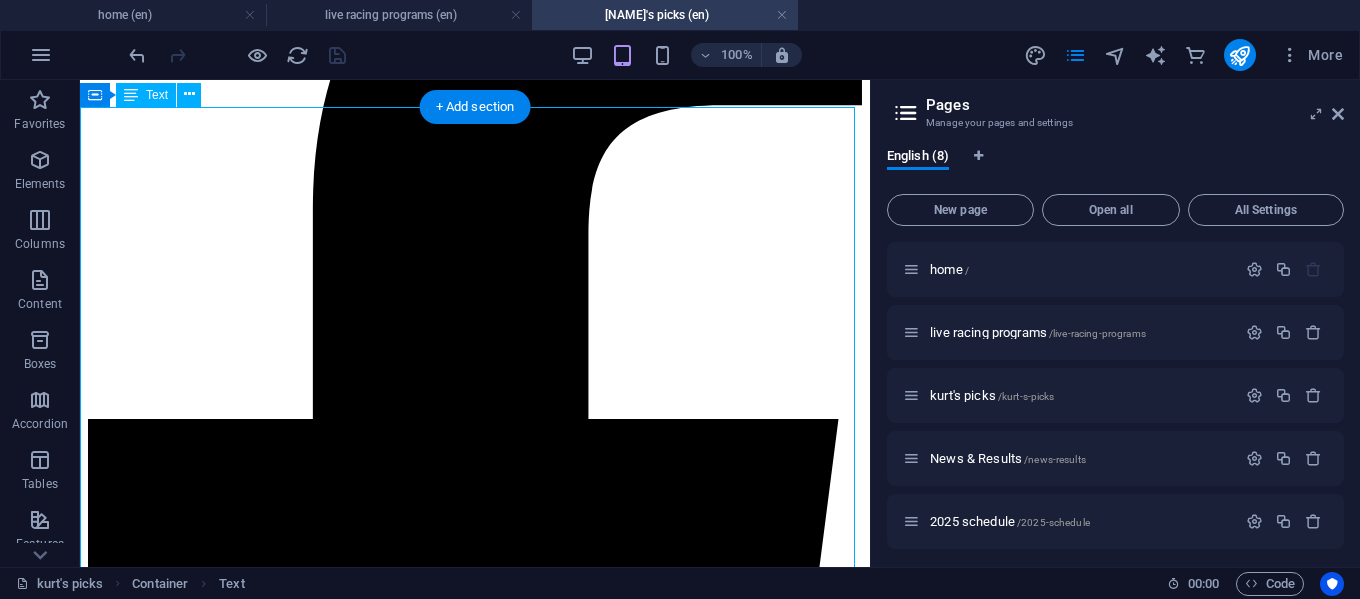 click on "For June 14th, 2025 Race 1 #2 [NAME]: Races at her third Maritime race track in her last three starts by coming to Woodstock here this afternoon. Looks to be clearly the best on paper in this group. #4 [NAME]: Comes in off of a decent qualifying effort on the good track here in Woodstock on June 7th. Has always had good gate speed and should be spotted well early. #7 [NAME]: Makes her career debut off of a good qualifying effort here in Woodstock of 205/3 with a nice 30/1 closing panel. Could definitely hit the ticket with the right trip. Race 2 #2 [NAME]: Will start his 2025 campaign coming off of an impressive qualifying effort on May 31st of 2 minutes flat. If he minds his manners, he could be the horse to beat. #4 [NAME]: Will bring a two-race win streak into 2025 as he ended last year with back-to-back victories to close out the season. He was also a winner in his recent qualifying effort on June 7th to keep the positive vibes movin. Race 3 Race 4 Race 5" at bounding box center [475, 4248] 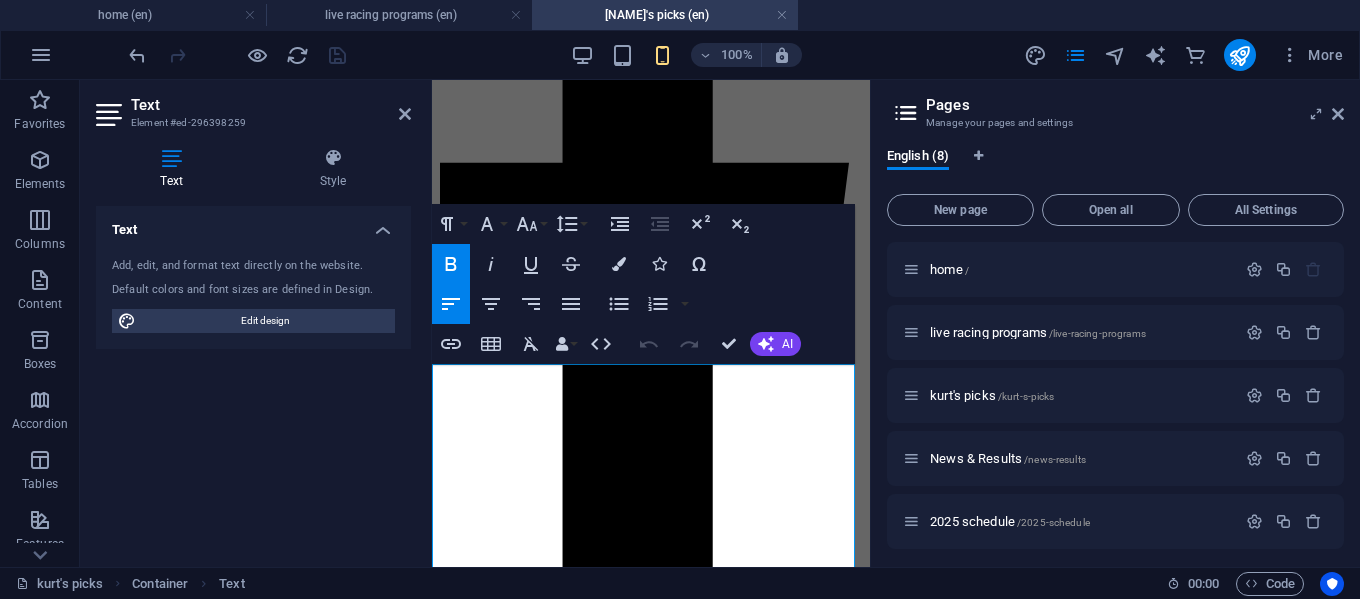 scroll, scrollTop: 0, scrollLeft: 0, axis: both 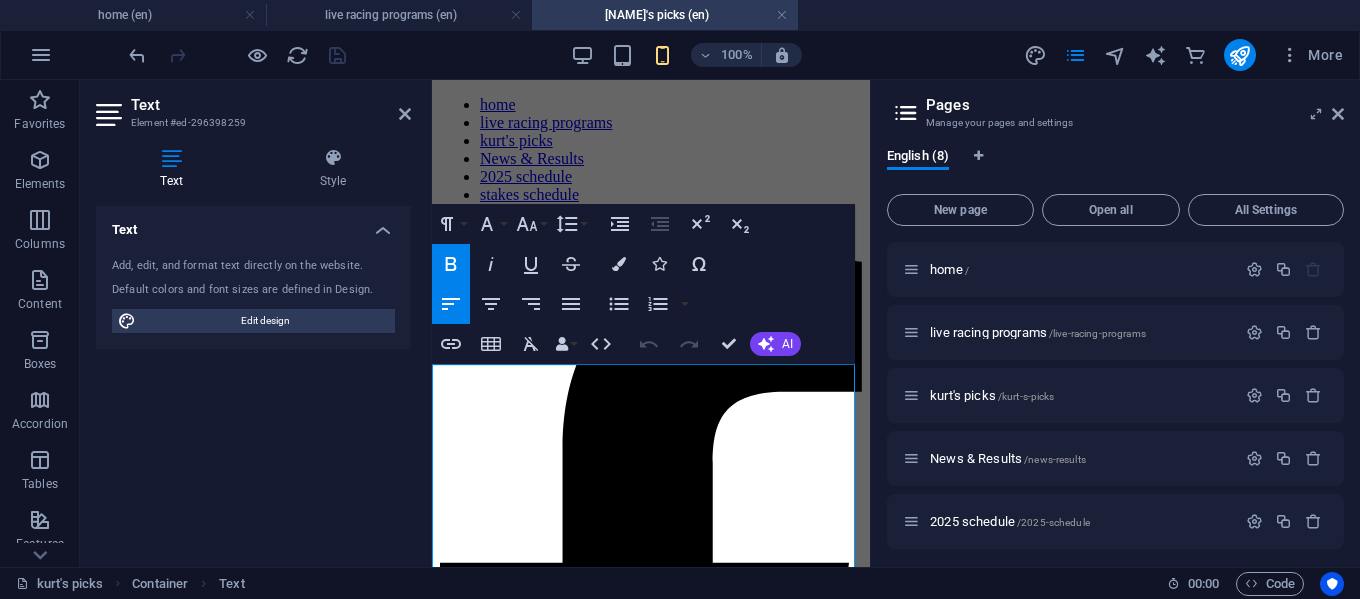 click on "For June 14th, 2025 Race 1 #2 [NAME]: Races at her third Maritime race track in her last three starts by coming to Woodstock here this afternoon. Looks to be clearly the best on paper in this group. #4 [NAME]: Comes in off of a decent qualifying effort on the good track here in Woodstock on June 7th. Has always had good gate speed and should be spotted well early. #7 [NAME]: Makes her career debut off of a good qualifying effort here in Woodstock of 205/3 with a nice 30/1 closing panel. Could definitely hit the ticket with the right trip. Race 2 #2 [NAME]: Will start his 2025 campaign coming off of an impressive qualifying effort on May 31st of 2 minutes flat. If he minds his manners, he could be the horse to beat. #4 [NAME]: Will bring a two-race win streak into 2025 as he ended last year with back-to-back victories to close out the season. He was also a winner in his recent qualifying effort on June 7th to keep the positive vibes movin. Race 3 Race 4 Race 5" at bounding box center (651, 3564) 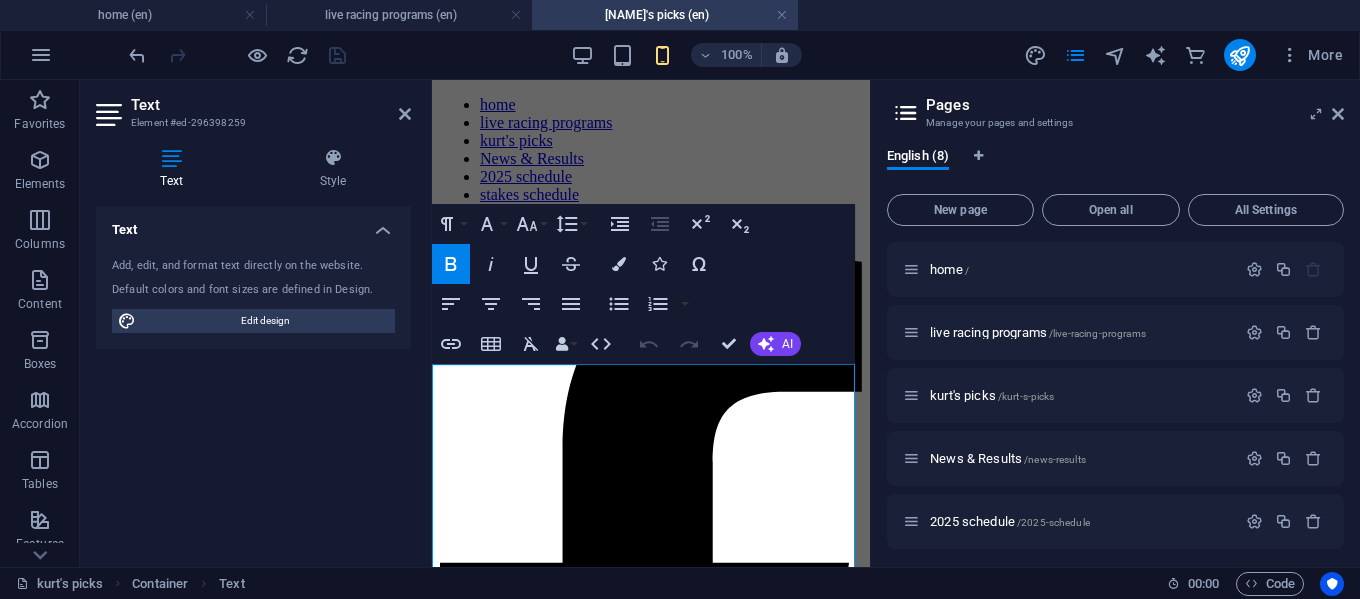 drag, startPoint x: 547, startPoint y: 375, endPoint x: 470, endPoint y: 372, distance: 77.05842 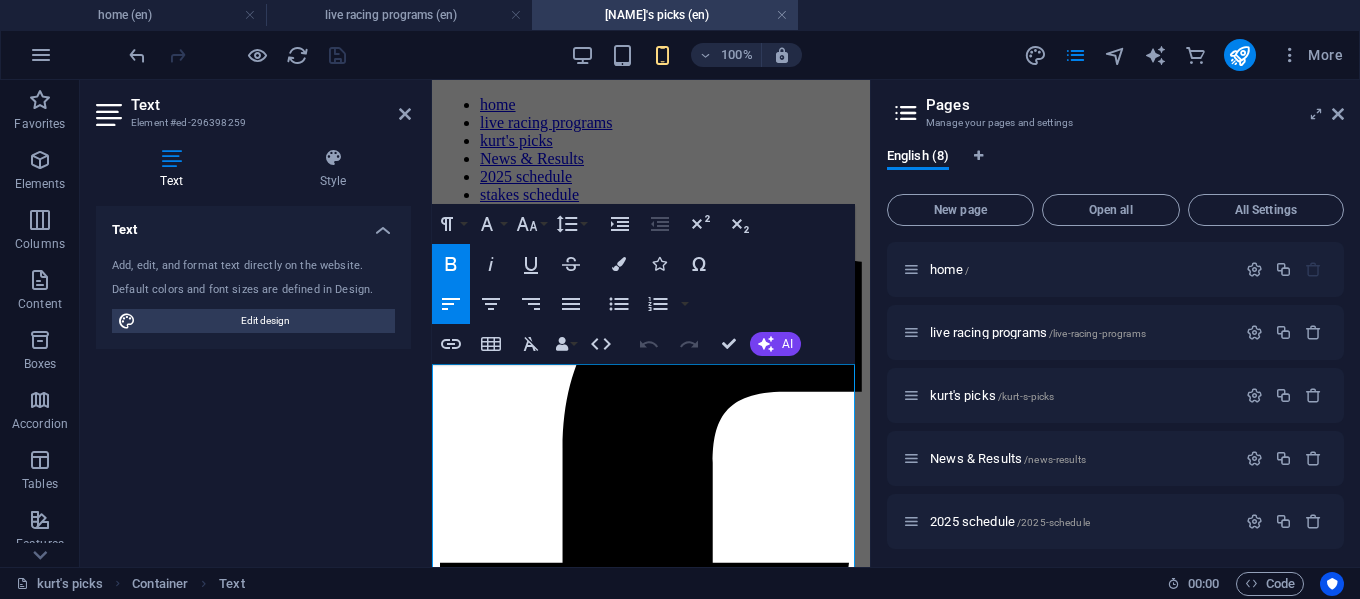 type 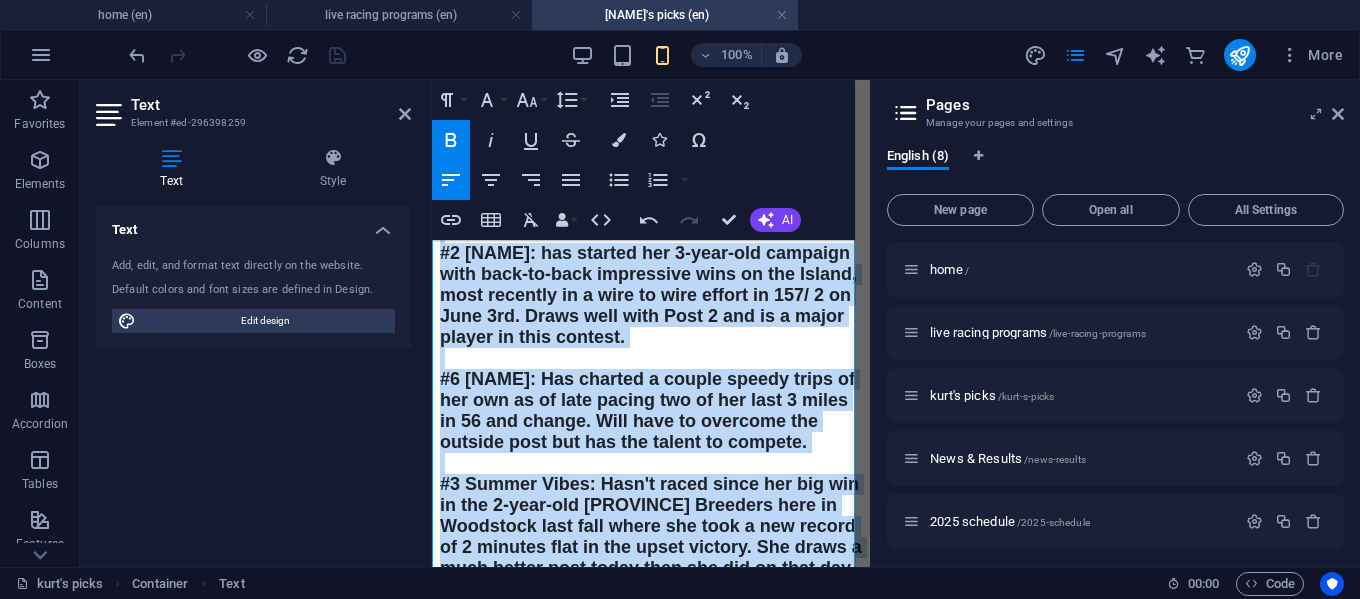 scroll, scrollTop: 3577, scrollLeft: 0, axis: vertical 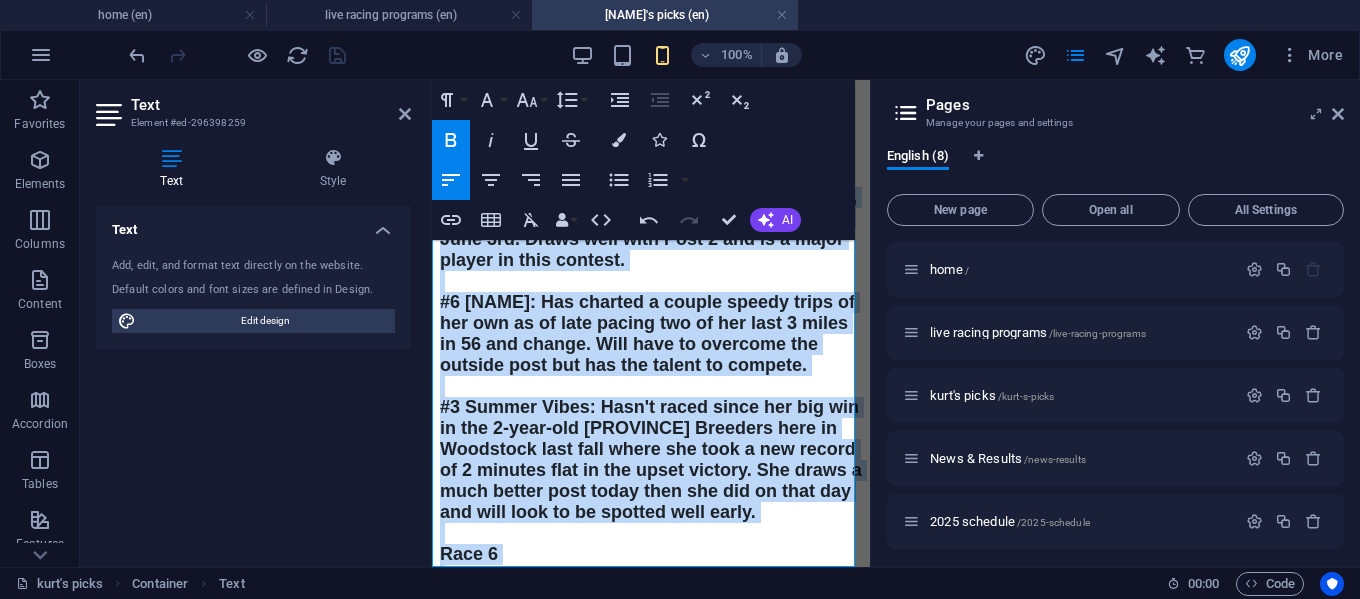 drag, startPoint x: 434, startPoint y: 427, endPoint x: 728, endPoint y: 550, distance: 318.69263 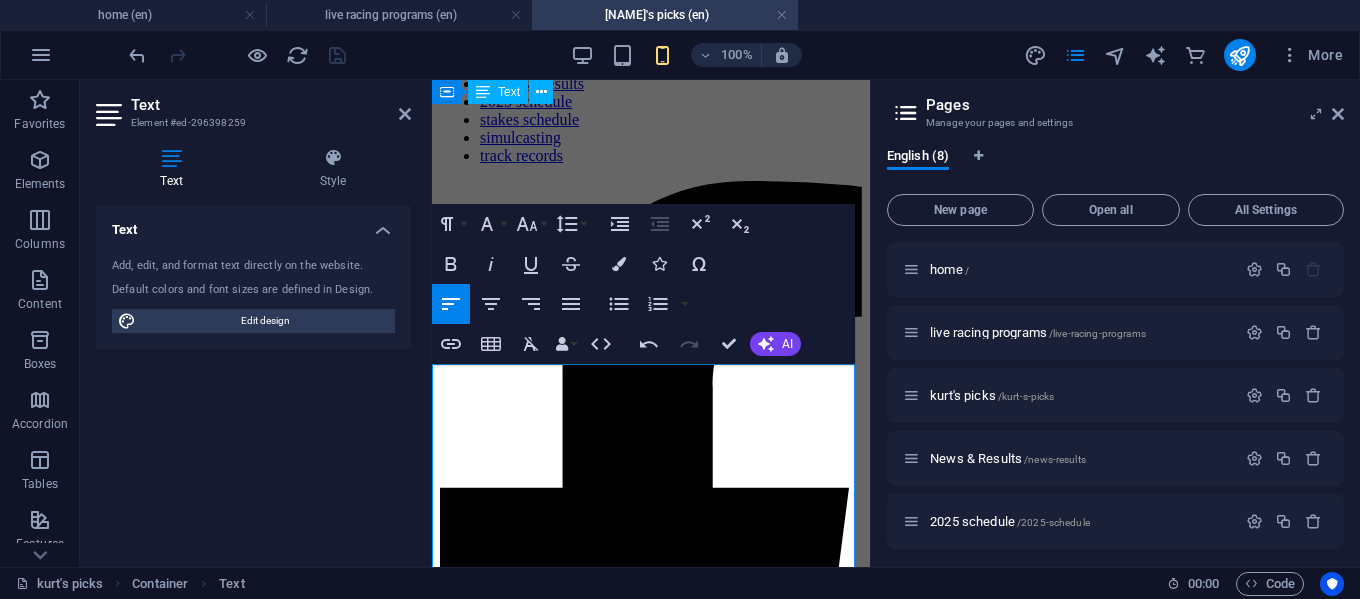 scroll, scrollTop: 0, scrollLeft: 0, axis: both 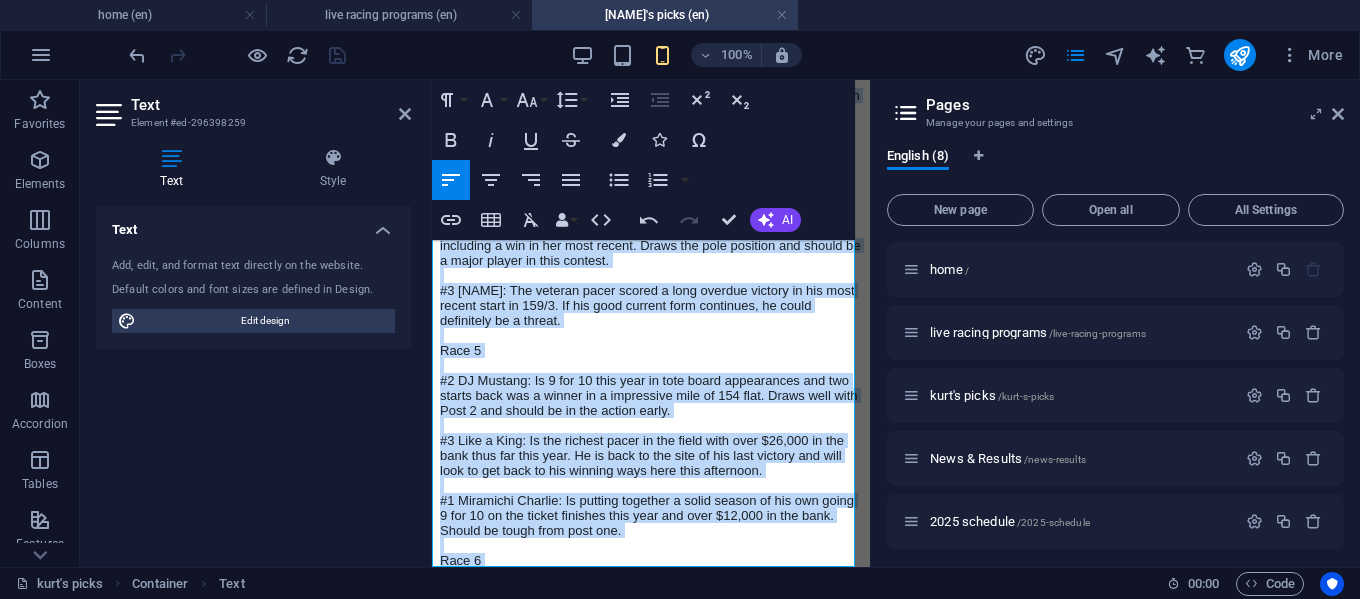 drag, startPoint x: 432, startPoint y: 425, endPoint x: 1263, endPoint y: 658, distance: 863.04694 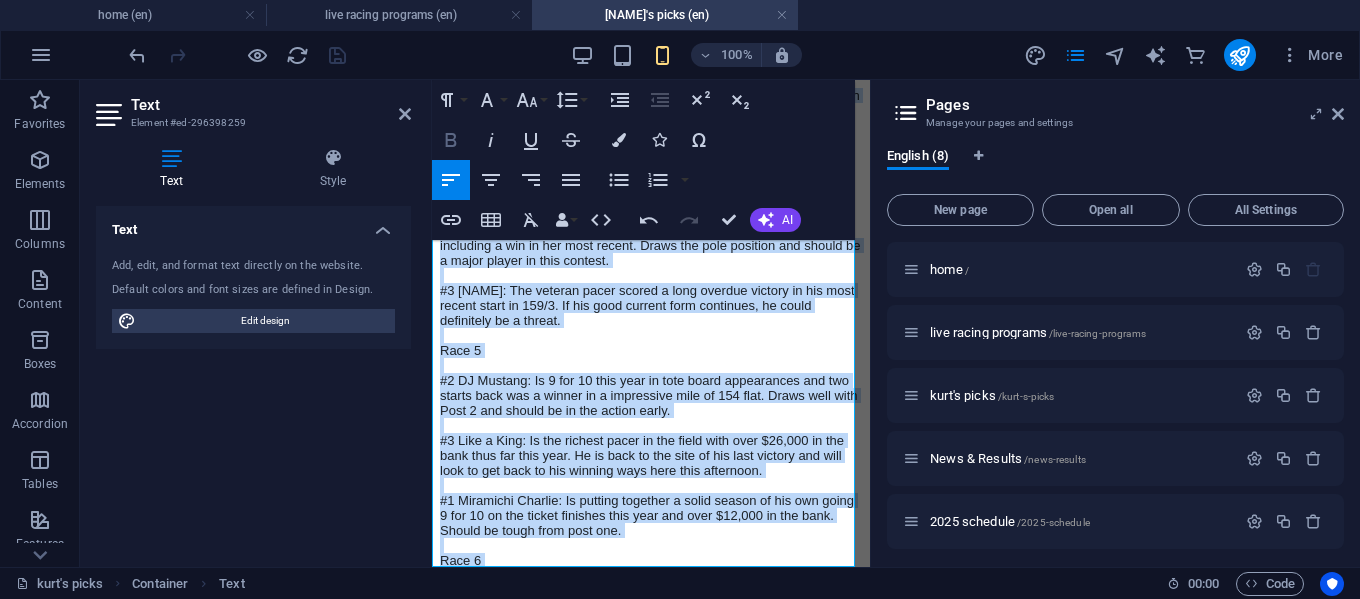 click 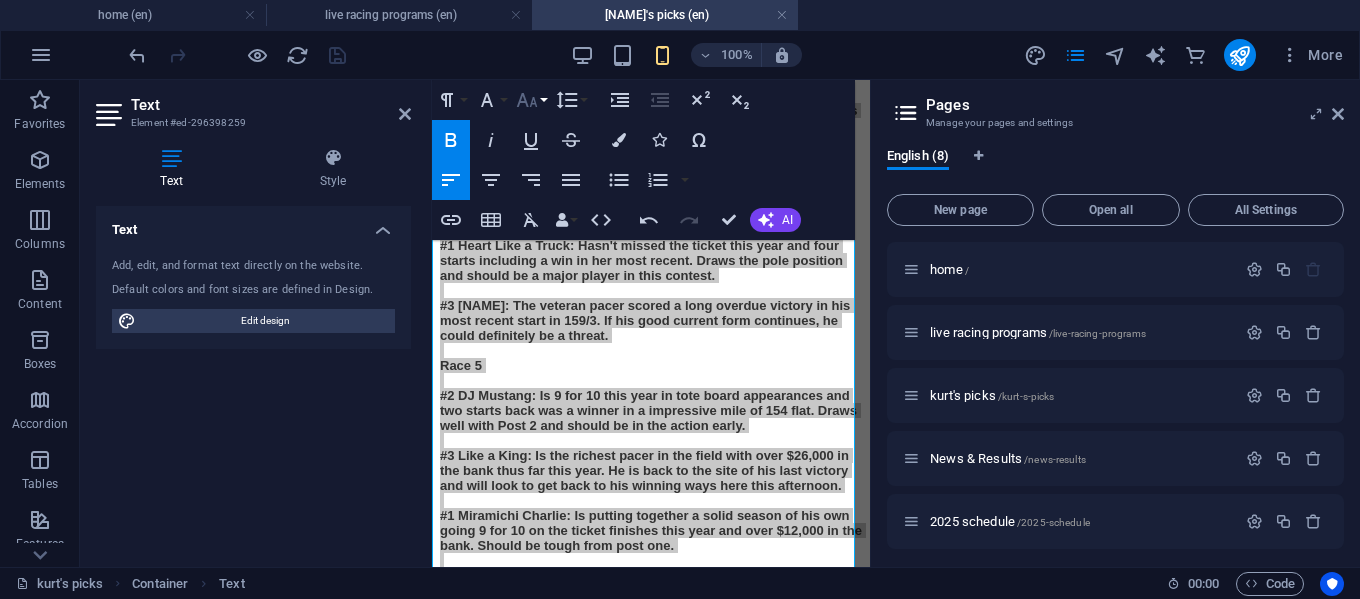 click 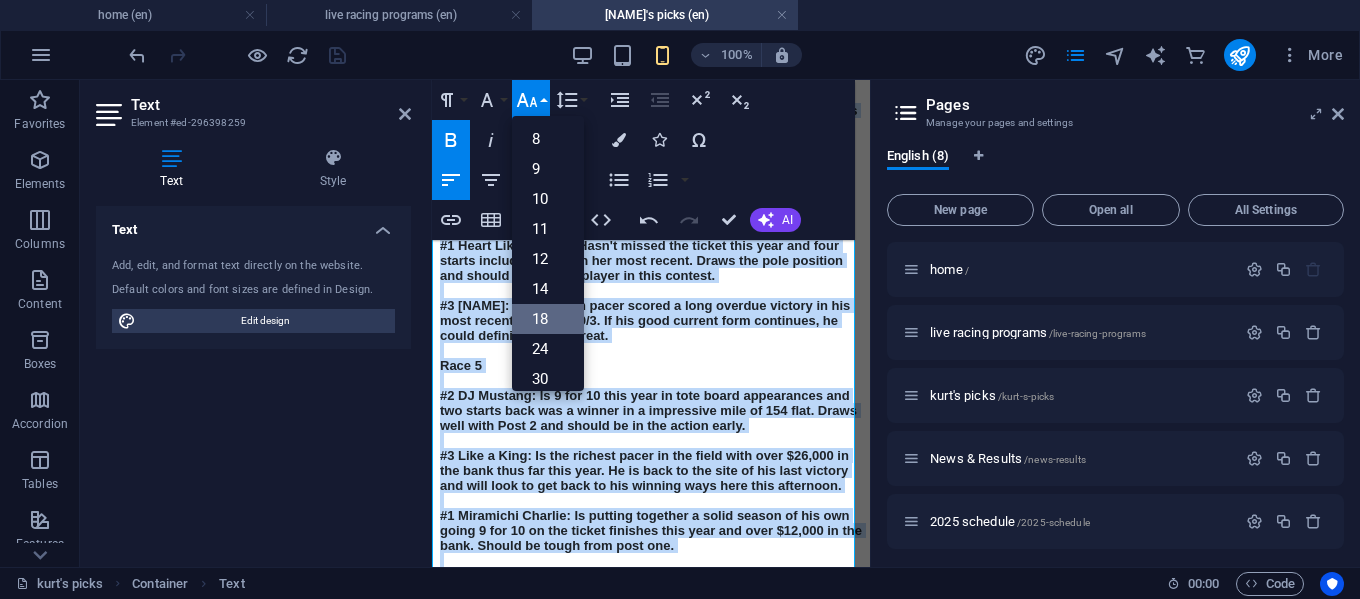 click on "18" at bounding box center [548, 319] 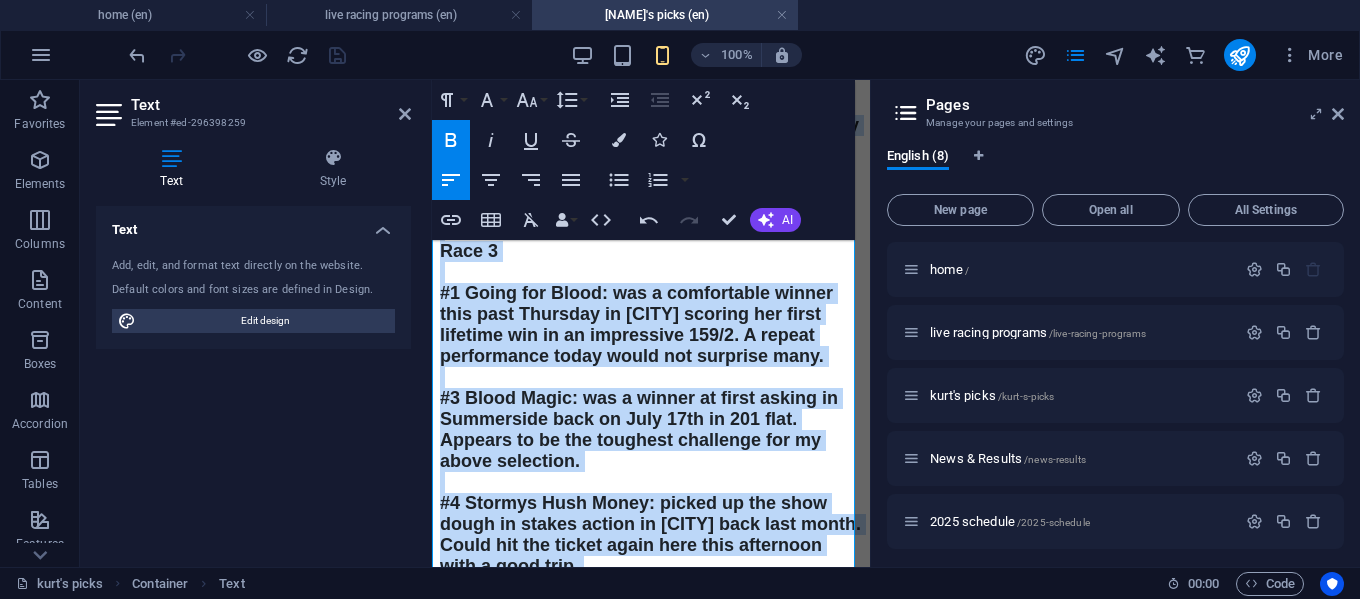 click on "#4 Ninoscredit: to say this is a field of veterans is an understatement with the combined age of this field of five being 53 years of age. I'll give the edge to this fella with two solid finishes in his last two." at bounding box center [651, 1427] 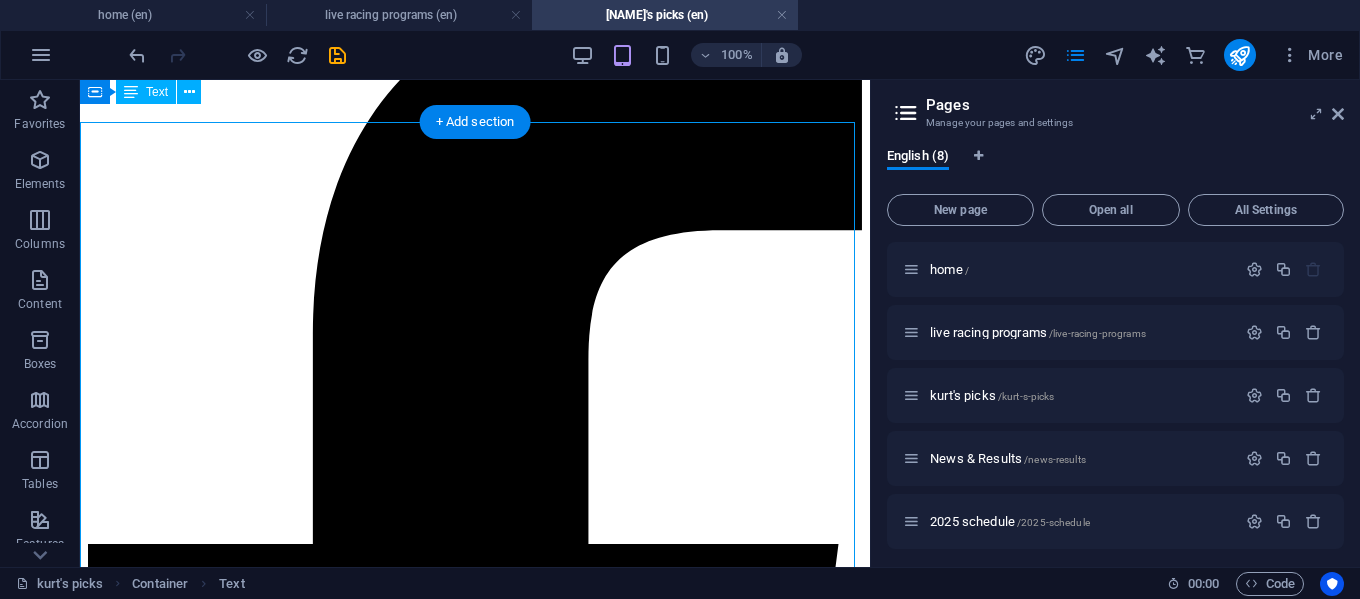 scroll, scrollTop: 0, scrollLeft: 0, axis: both 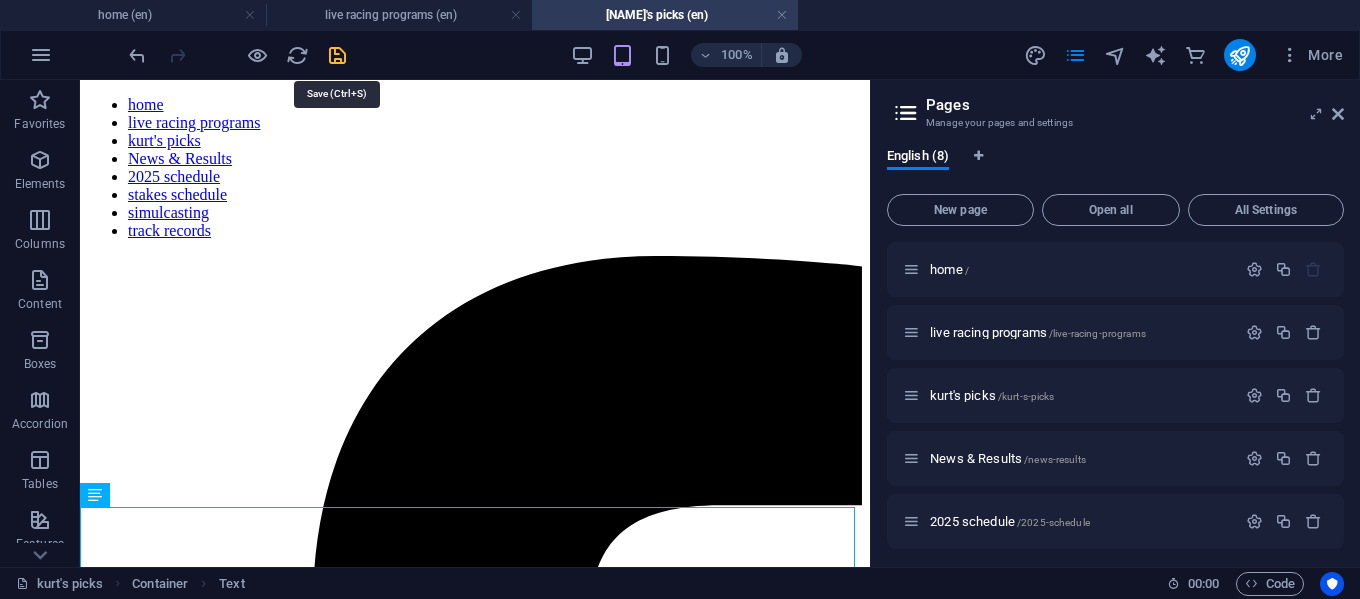 click at bounding box center (337, 55) 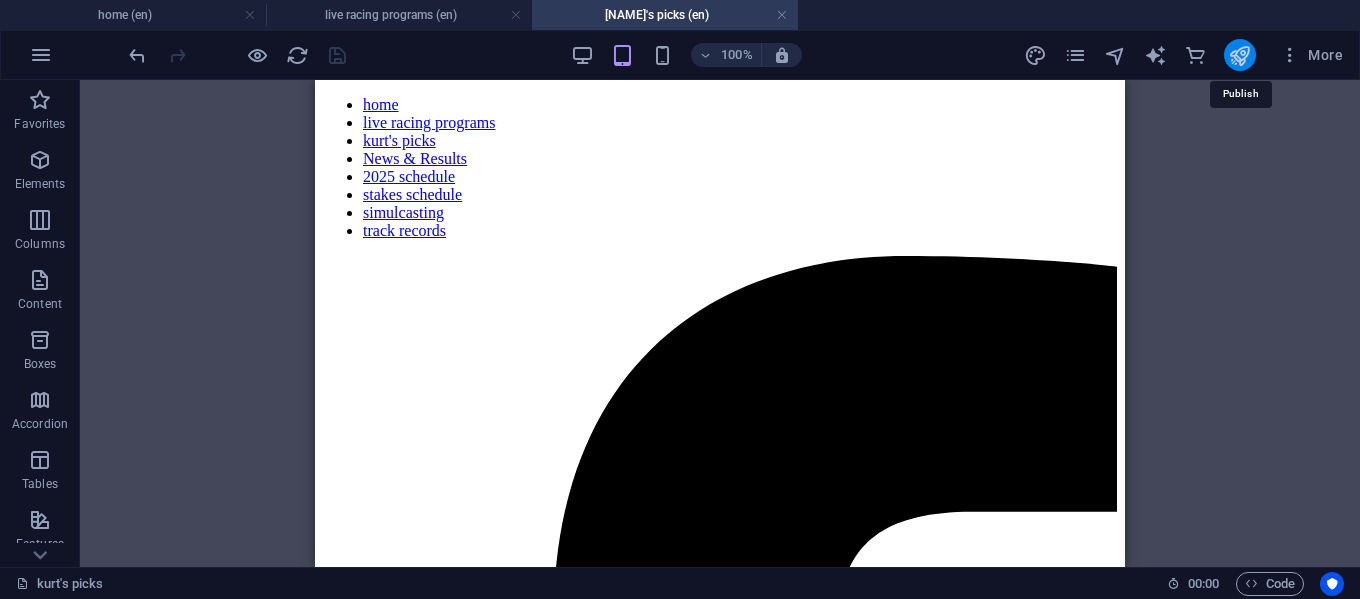 click at bounding box center (1239, 55) 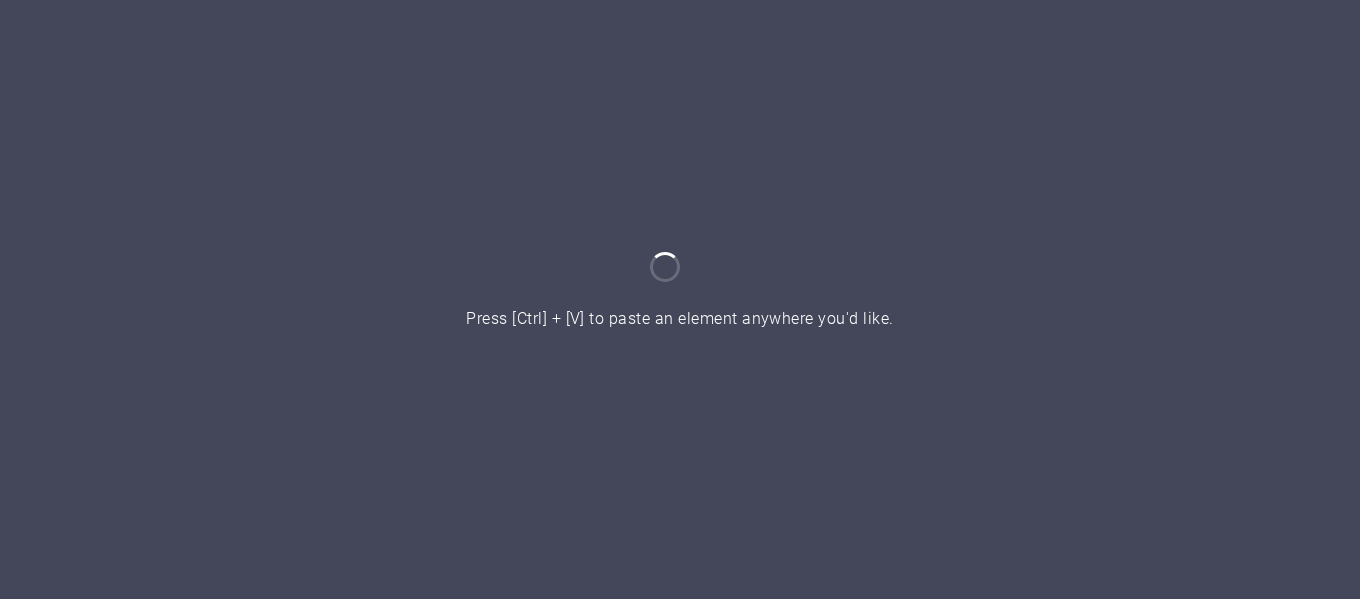 scroll, scrollTop: 0, scrollLeft: 0, axis: both 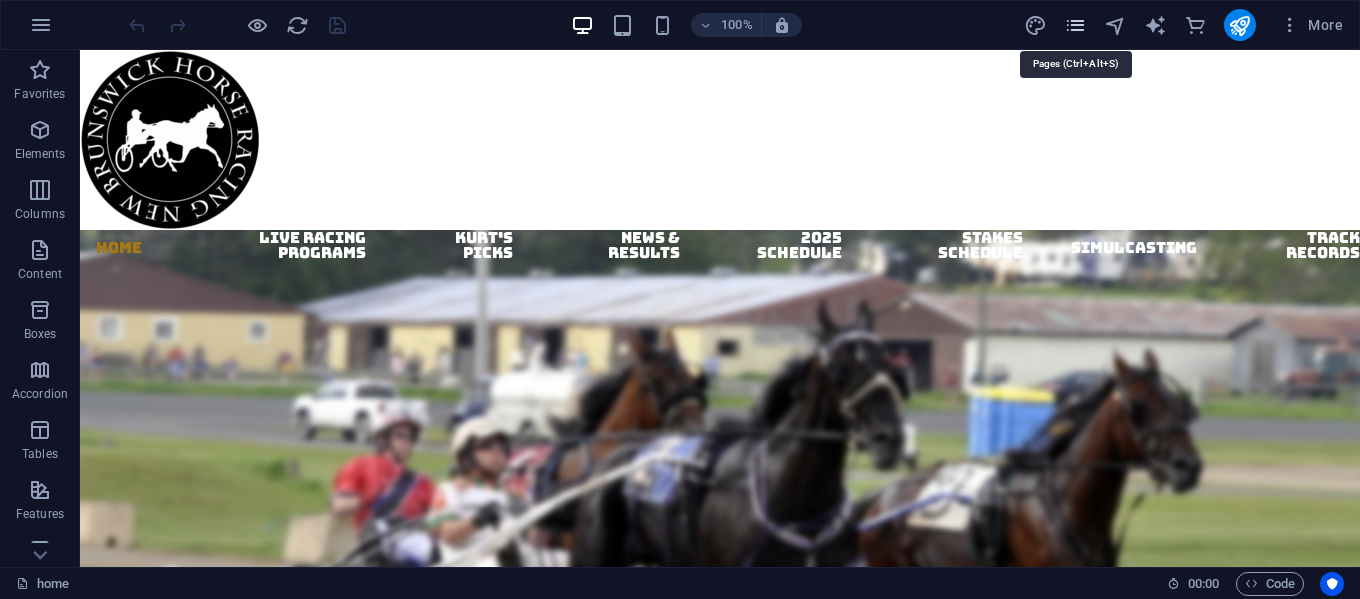 click at bounding box center [1075, 25] 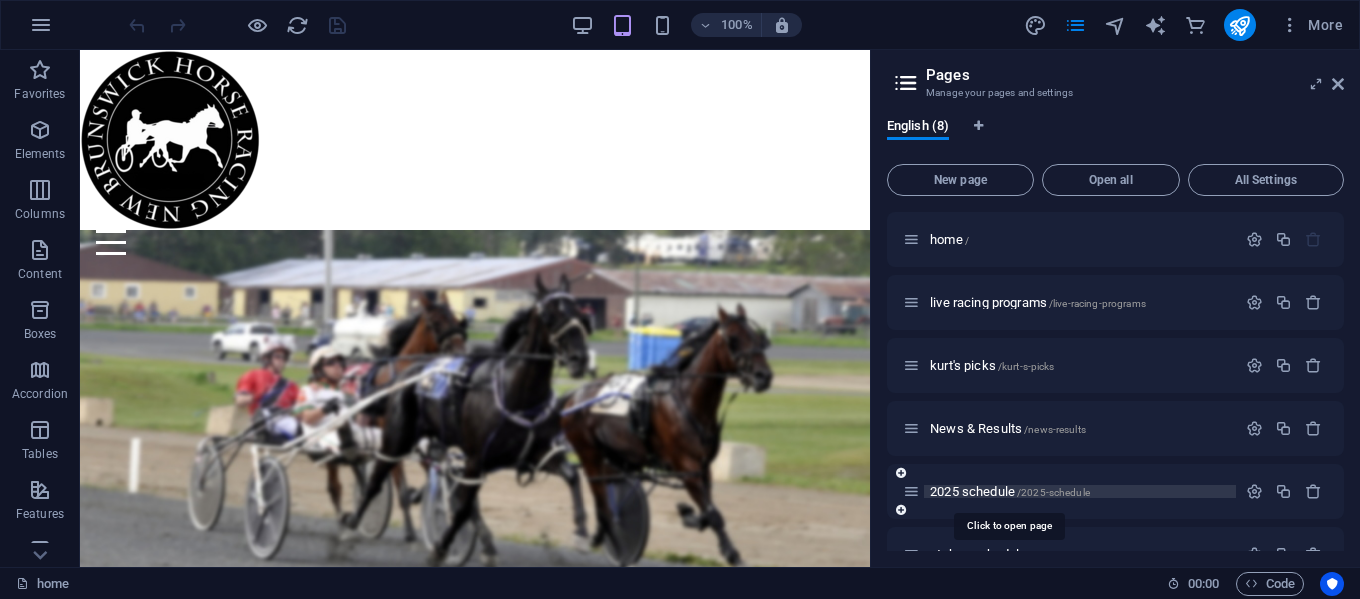 click on "2025 schedule /2025-schedule" at bounding box center [1010, 491] 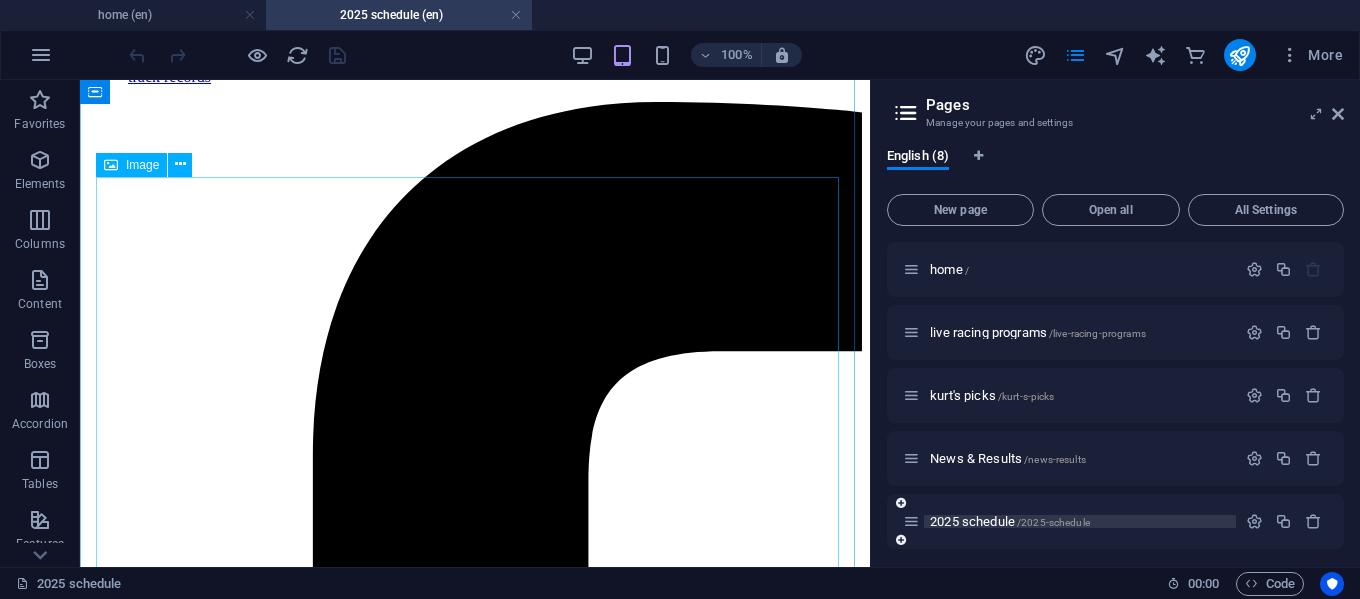 scroll, scrollTop: 300, scrollLeft: 0, axis: vertical 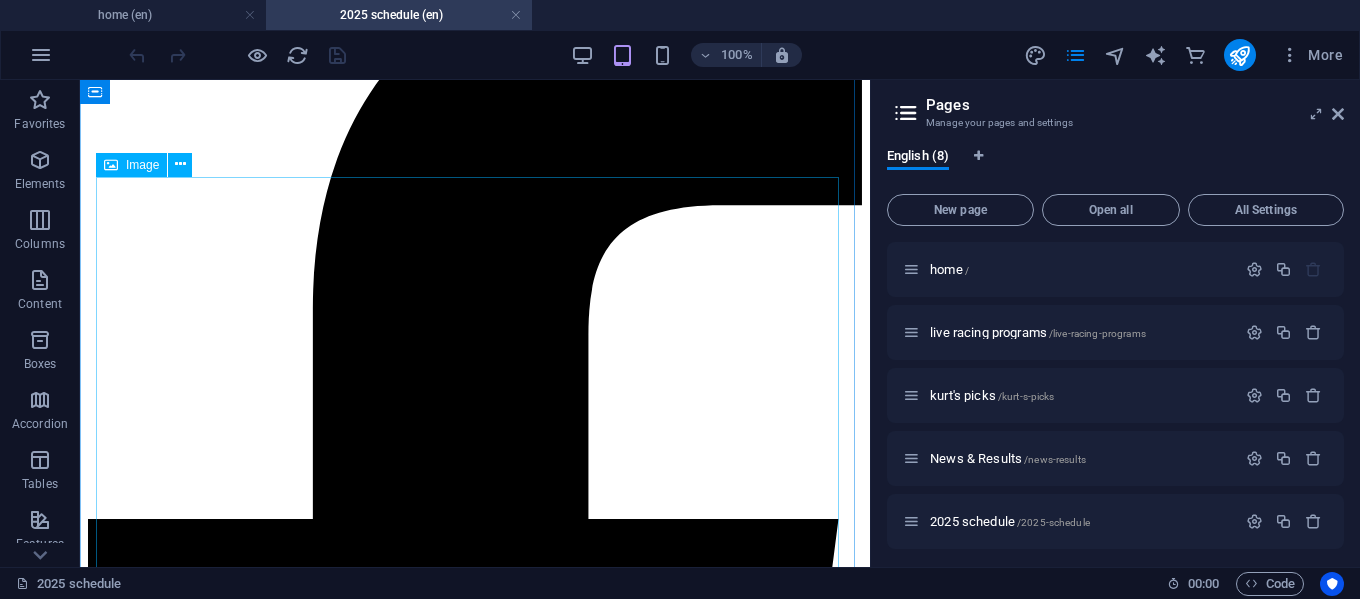 click at bounding box center (475, 3206) 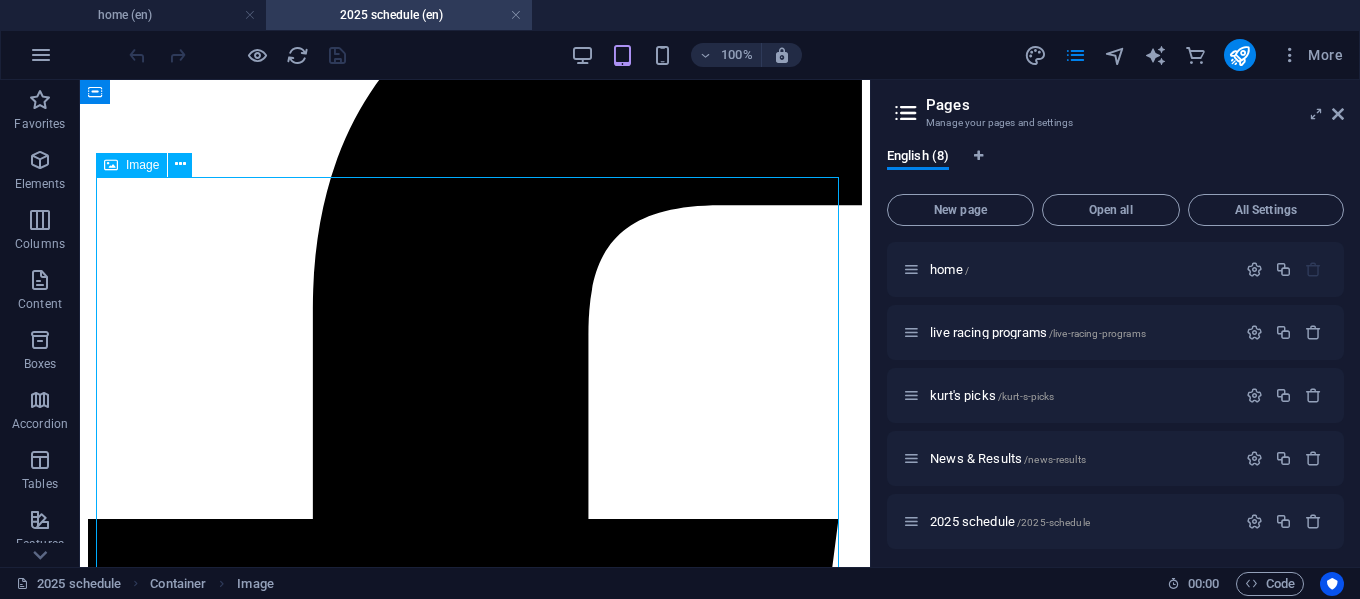 click at bounding box center (475, 3206) 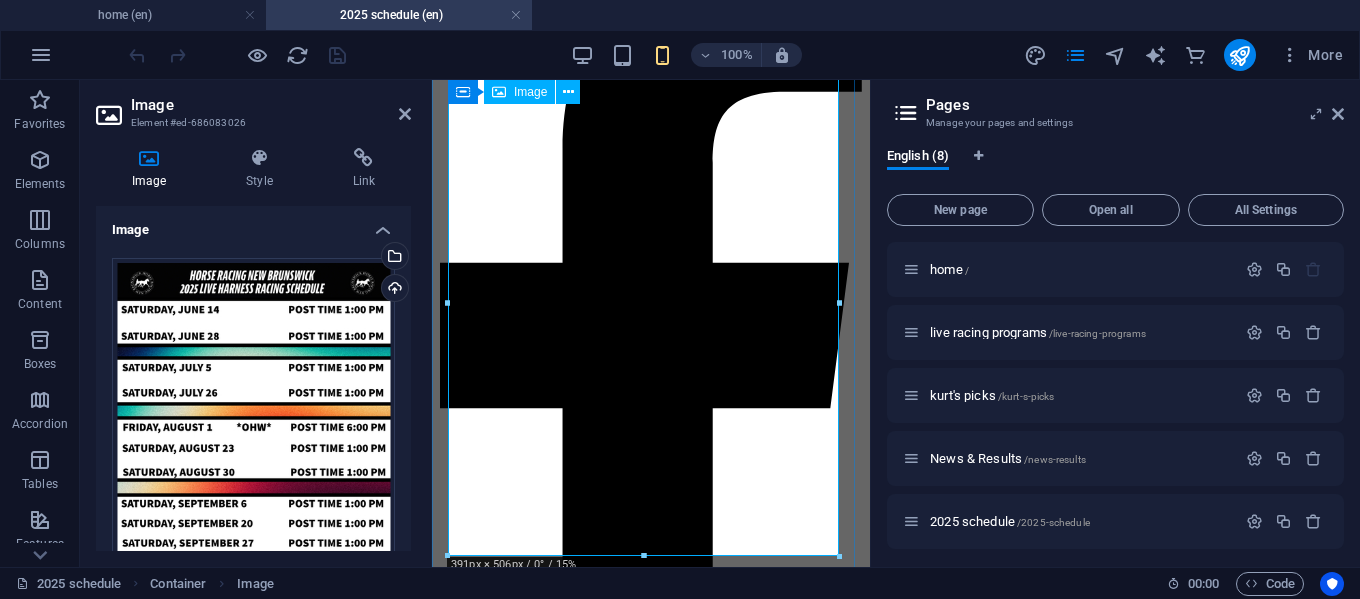 click at bounding box center [651, 1769] 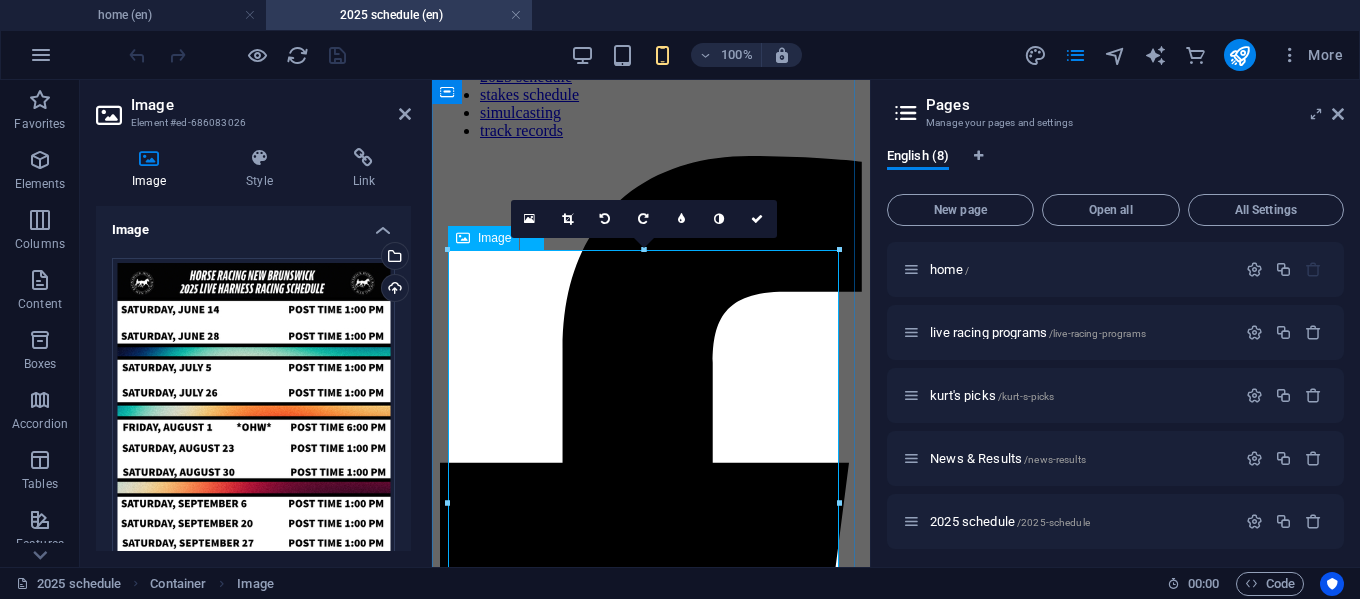 scroll, scrollTop: 0, scrollLeft: 0, axis: both 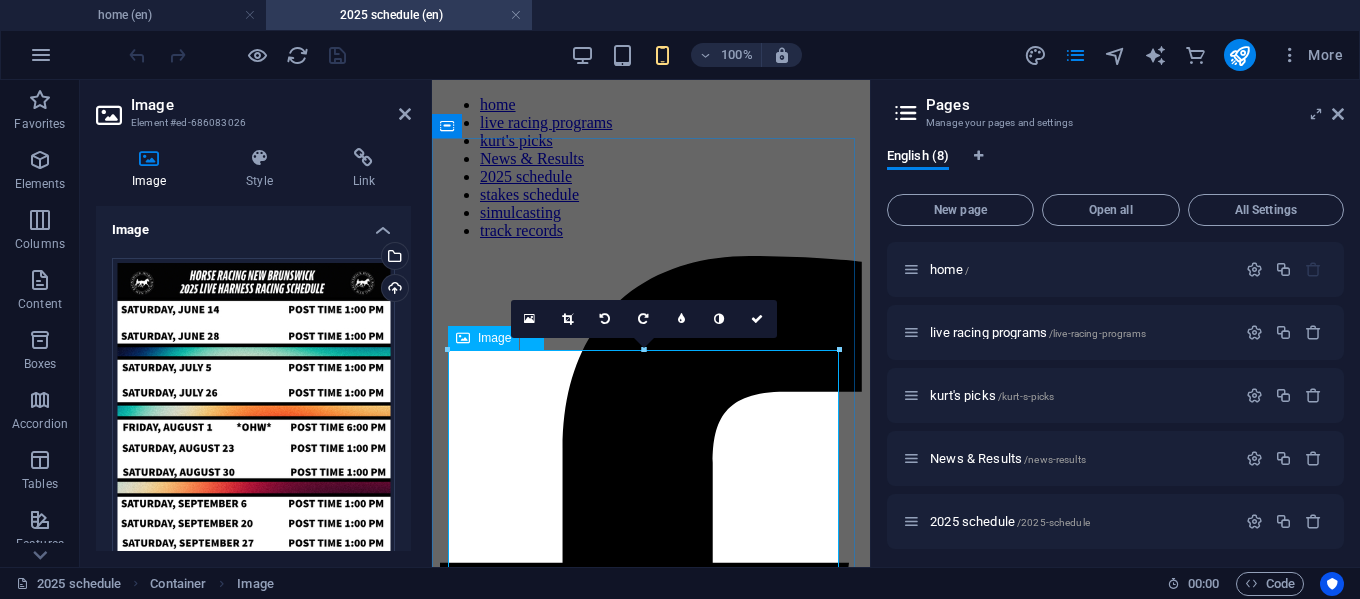click on "Image" at bounding box center (483, 338) 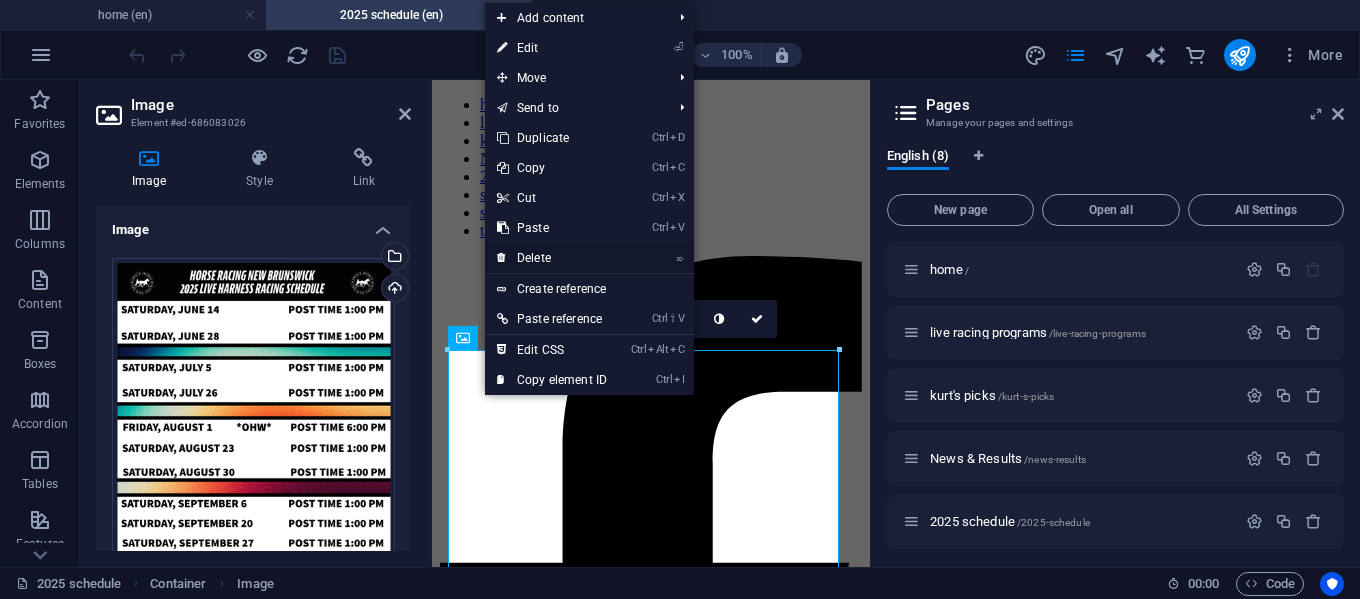 click on "⌦  Delete" at bounding box center [552, 258] 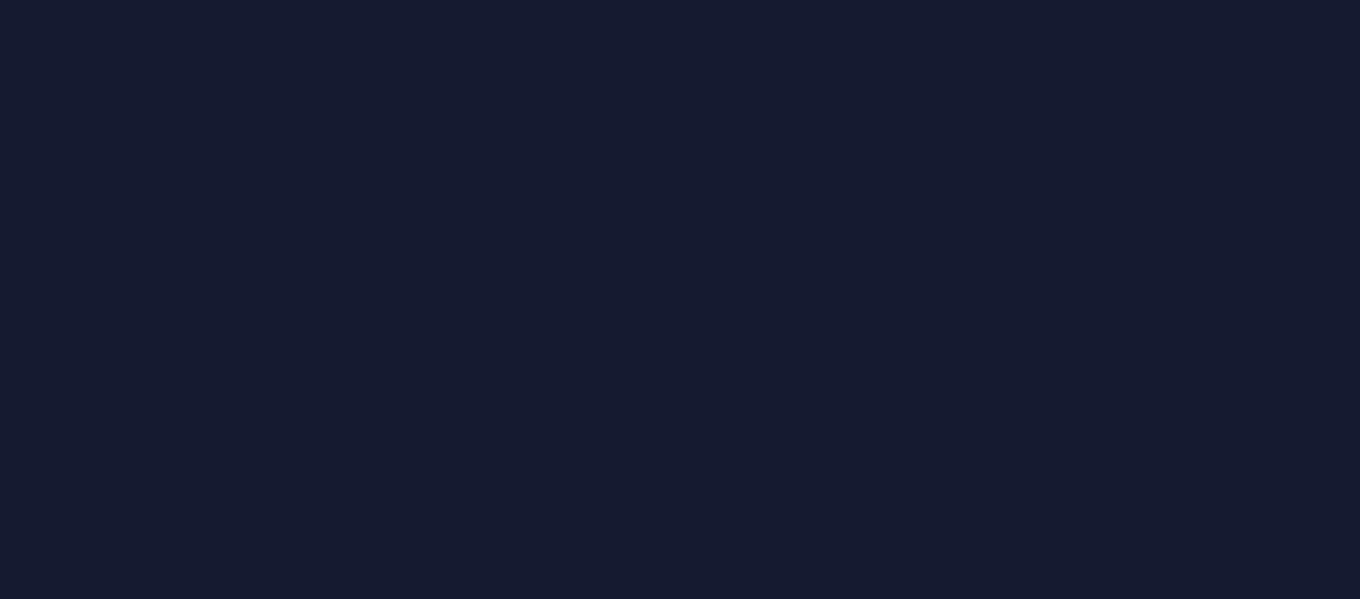 scroll, scrollTop: 0, scrollLeft: 0, axis: both 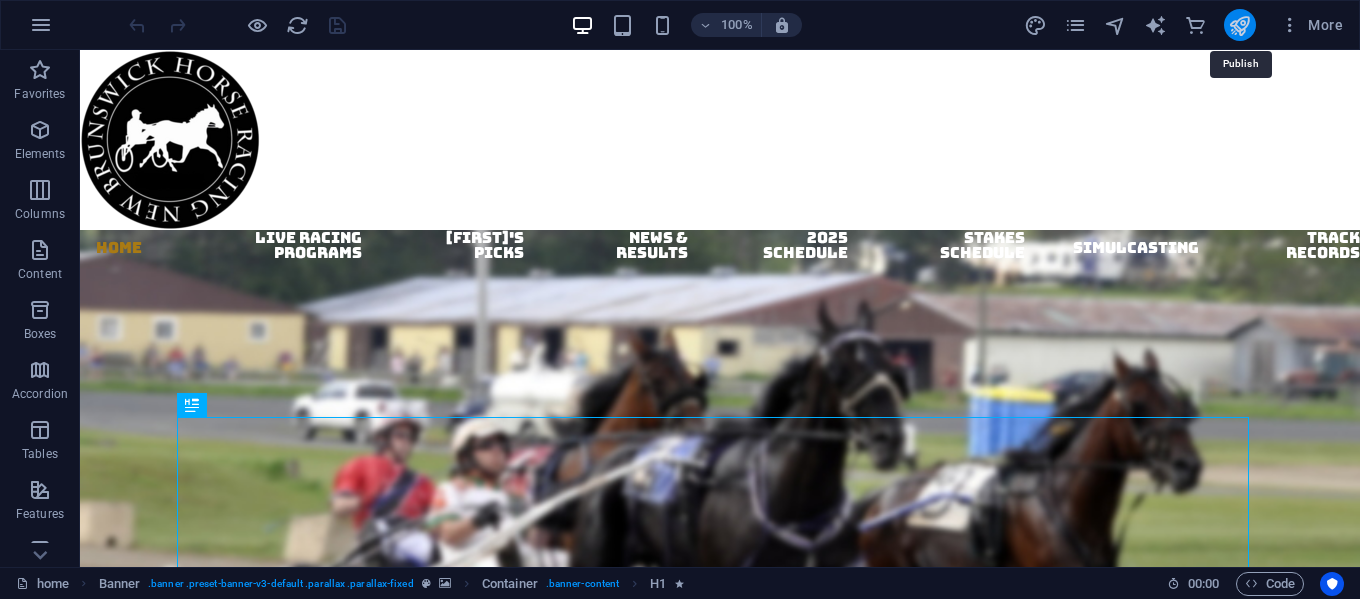 click at bounding box center (1239, 25) 